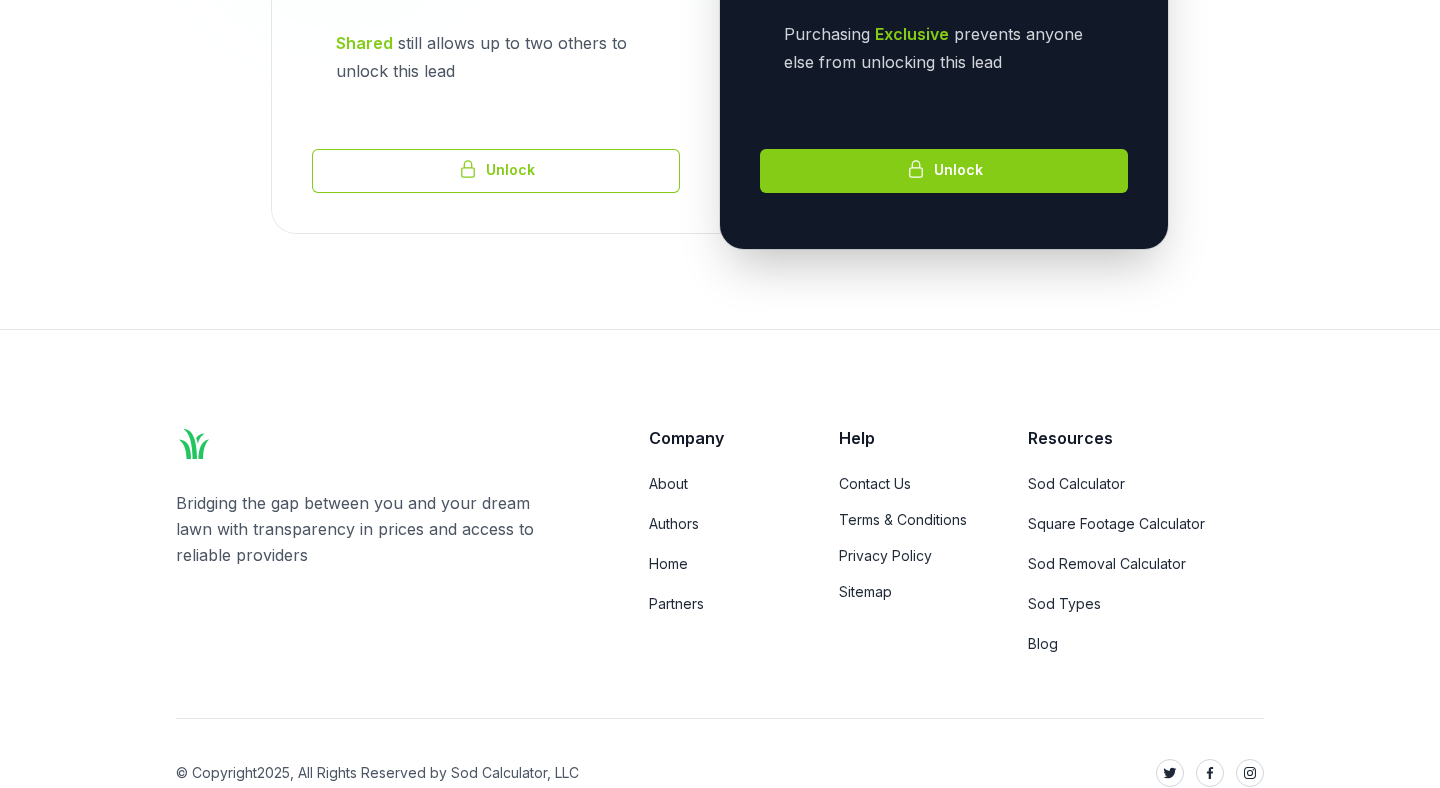 scroll, scrollTop: 798, scrollLeft: 0, axis: vertical 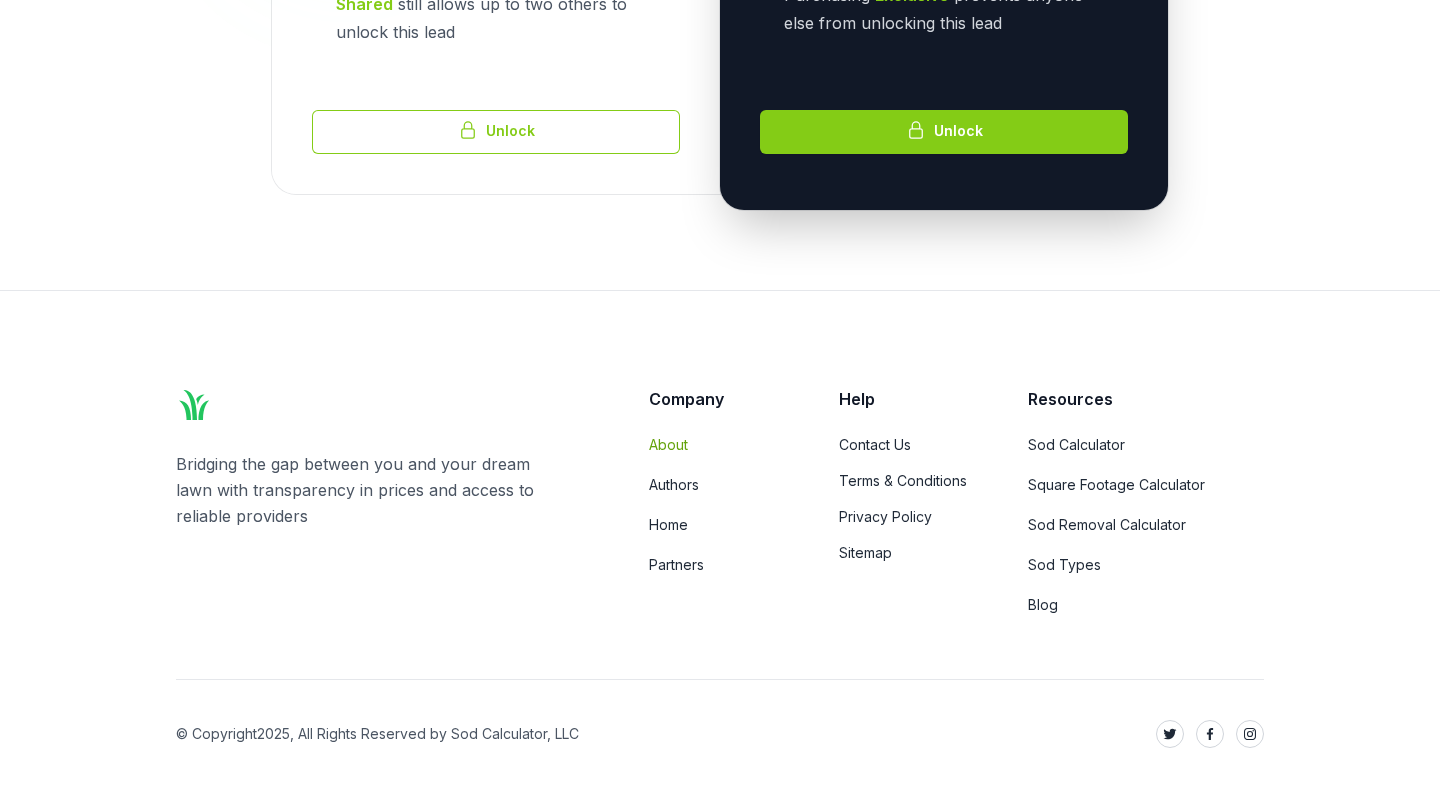 click on "About" at bounding box center (719, 445) 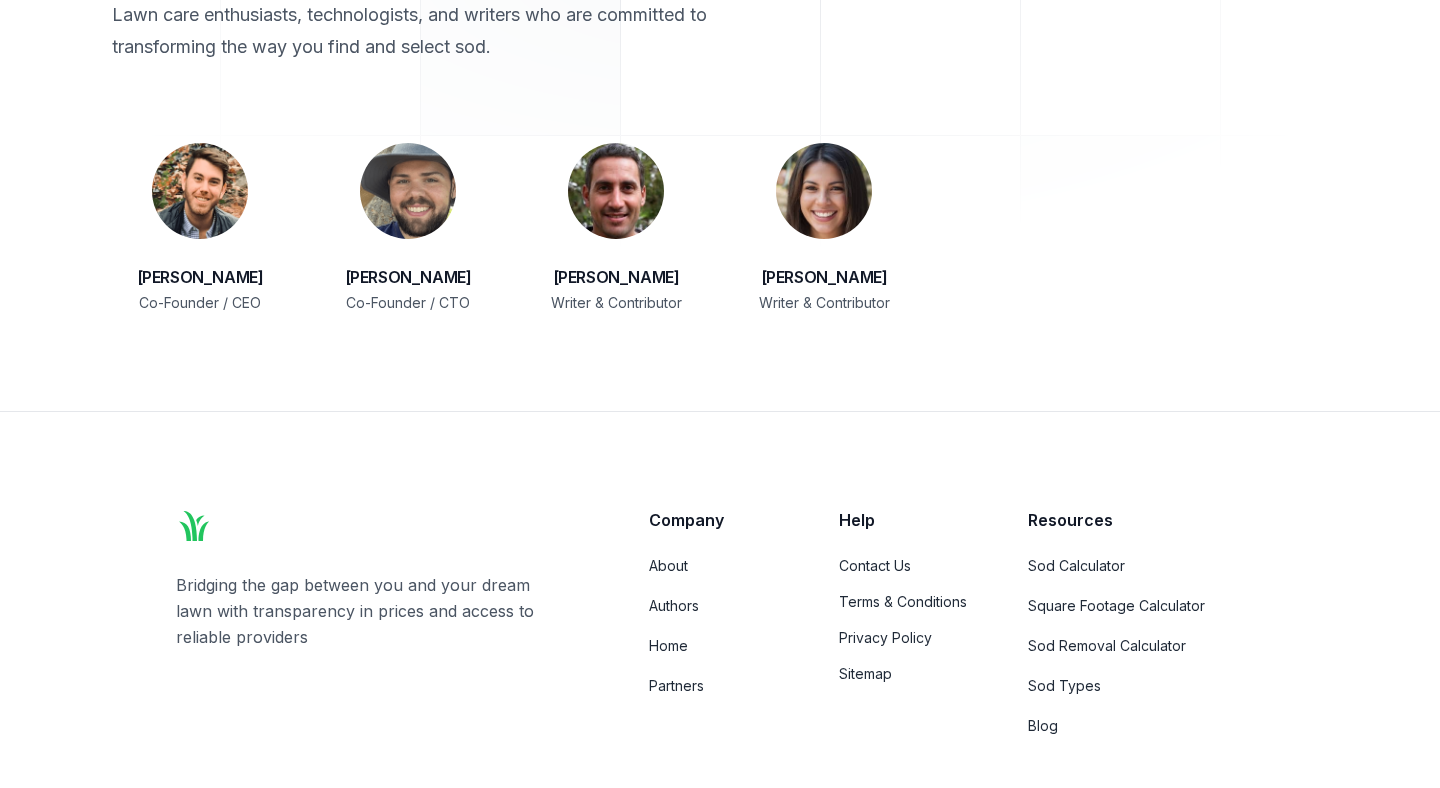 scroll, scrollTop: 3320, scrollLeft: 0, axis: vertical 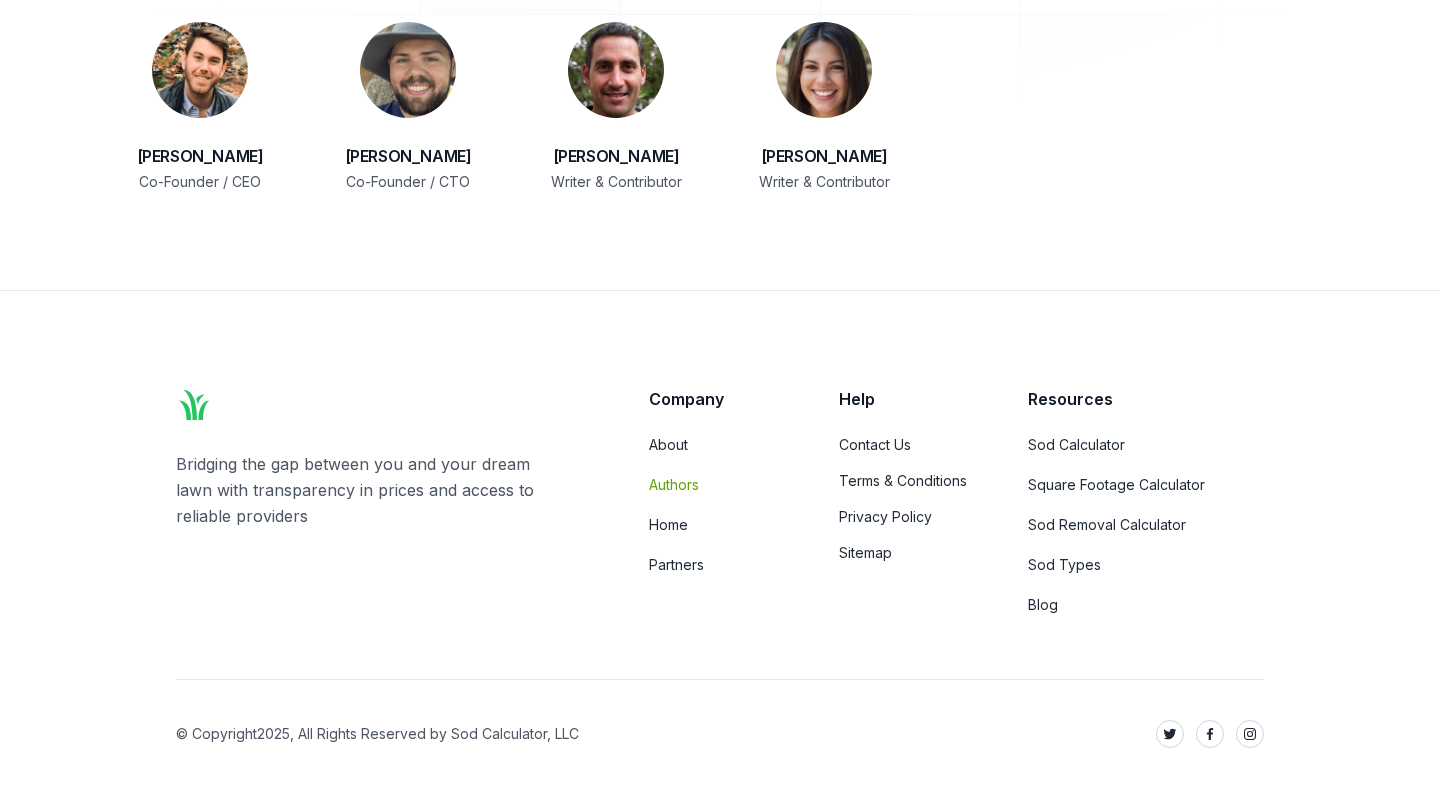 click on "Authors" at bounding box center (719, 485) 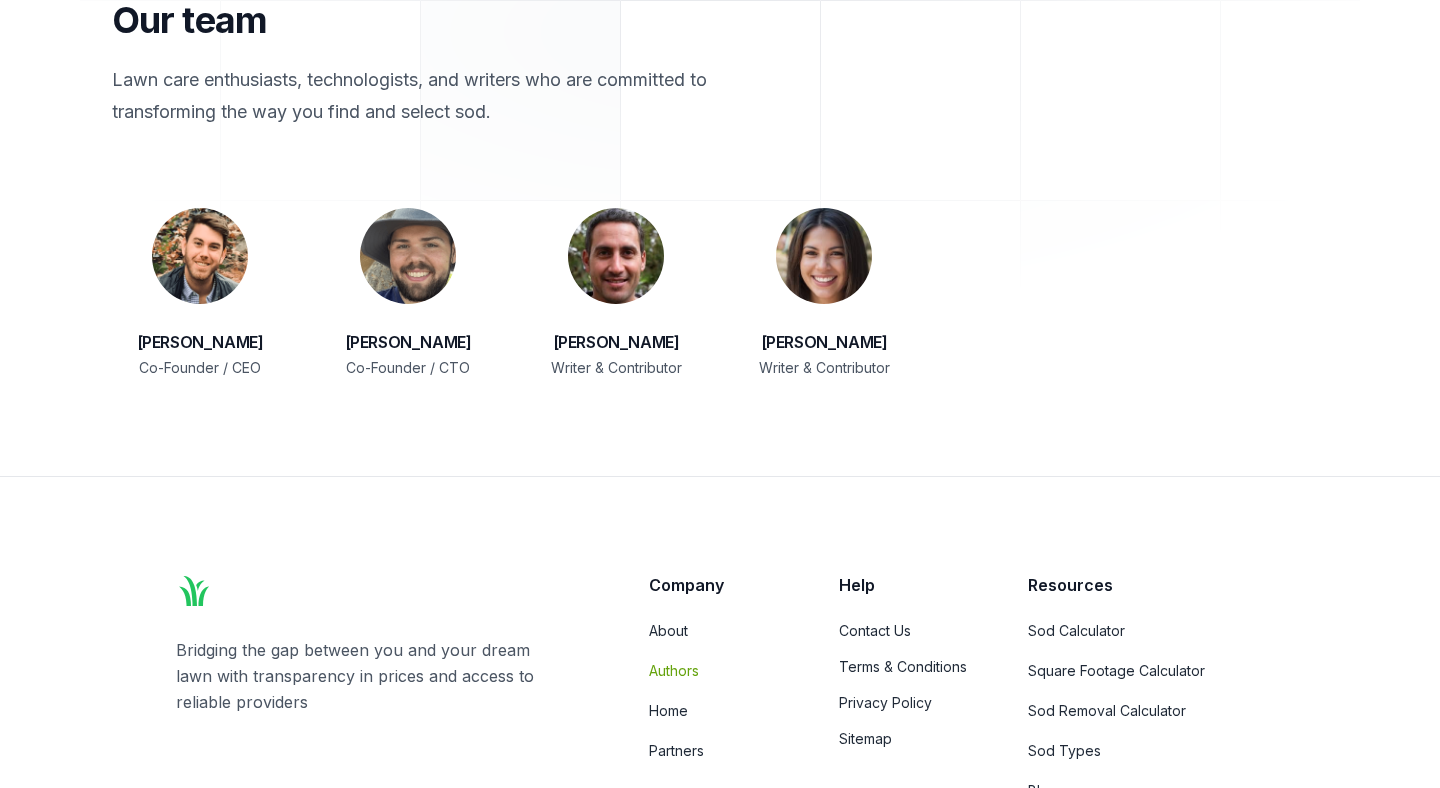 scroll, scrollTop: 3320, scrollLeft: 0, axis: vertical 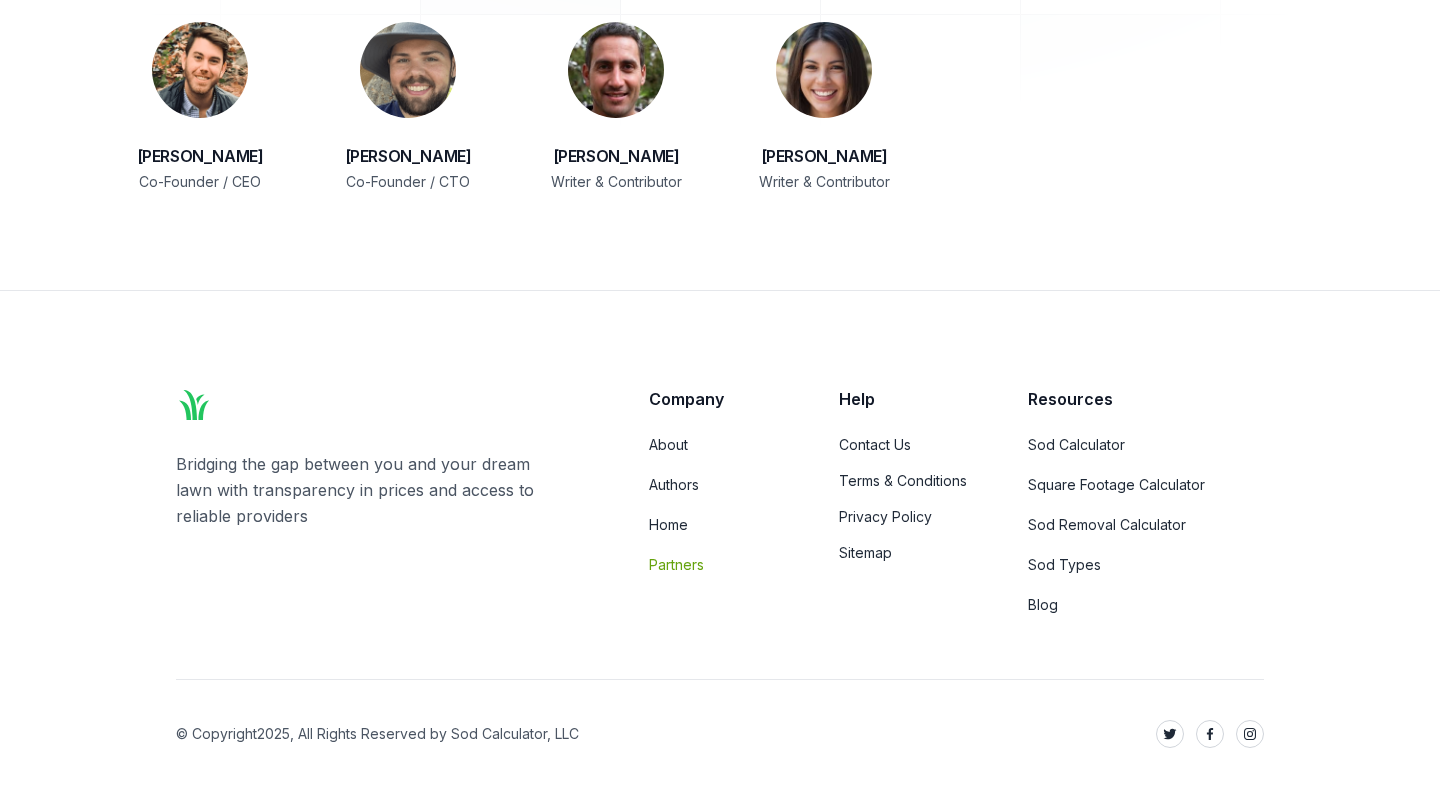 click on "Partners" at bounding box center [719, 565] 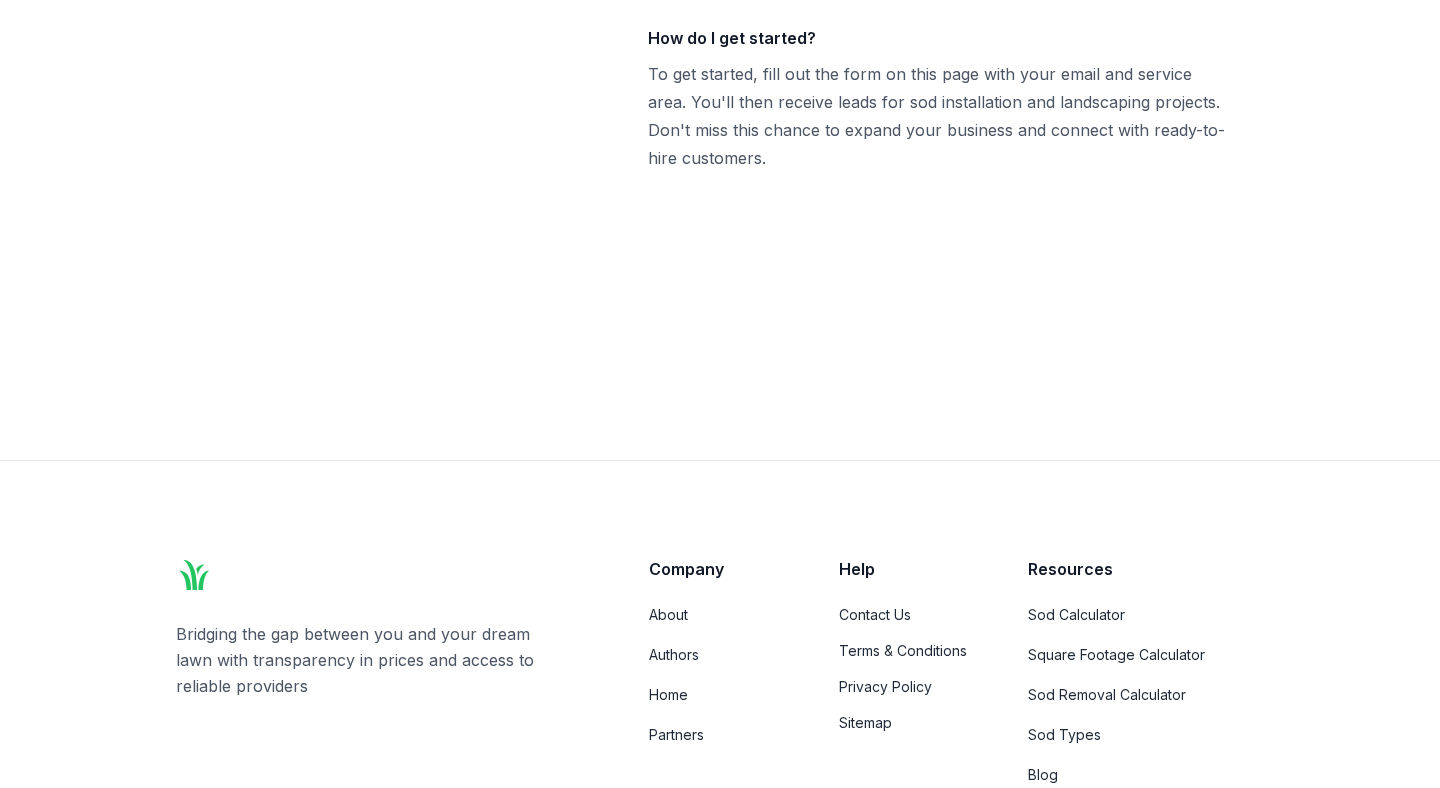 scroll, scrollTop: 5177, scrollLeft: 0, axis: vertical 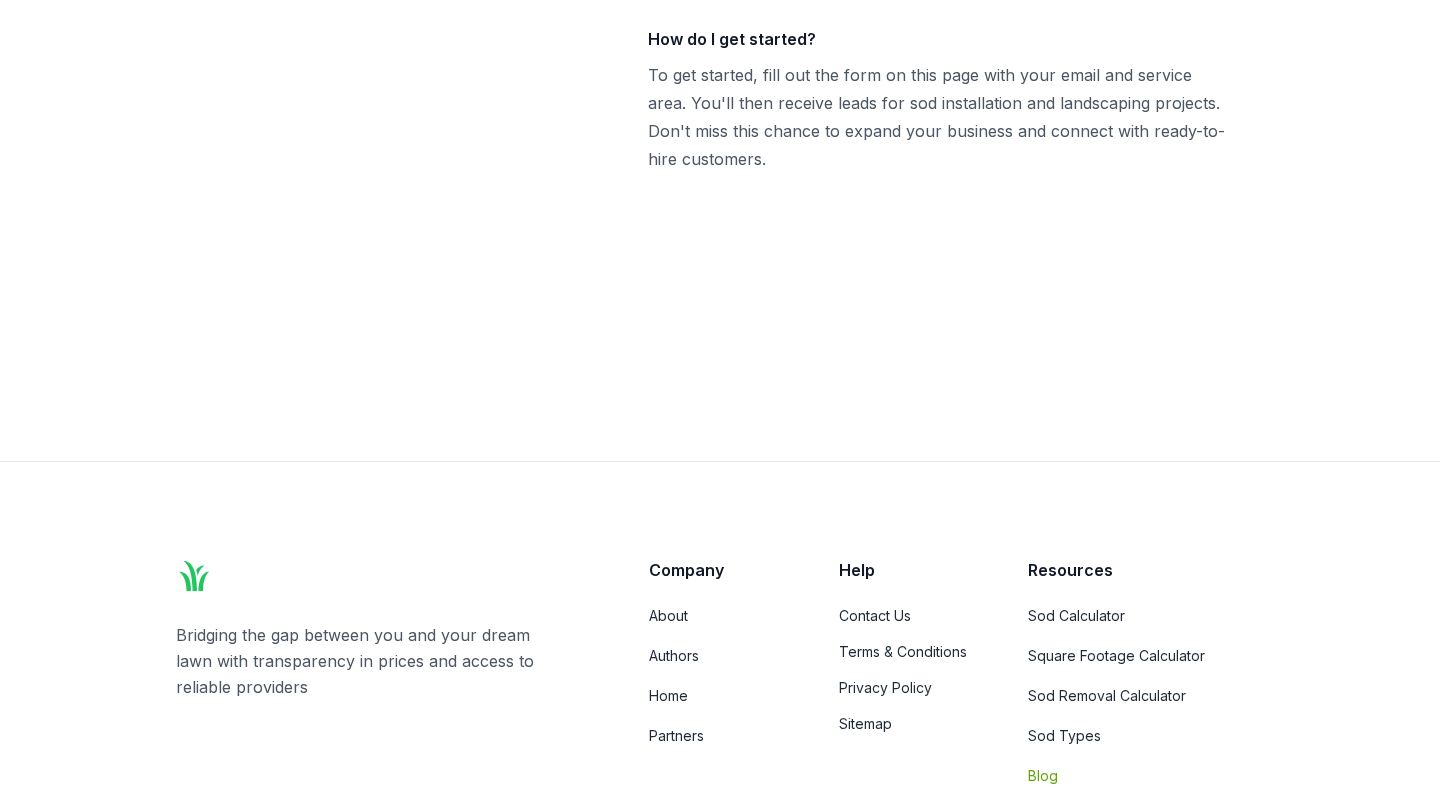 click on "Blog" at bounding box center [1146, 776] 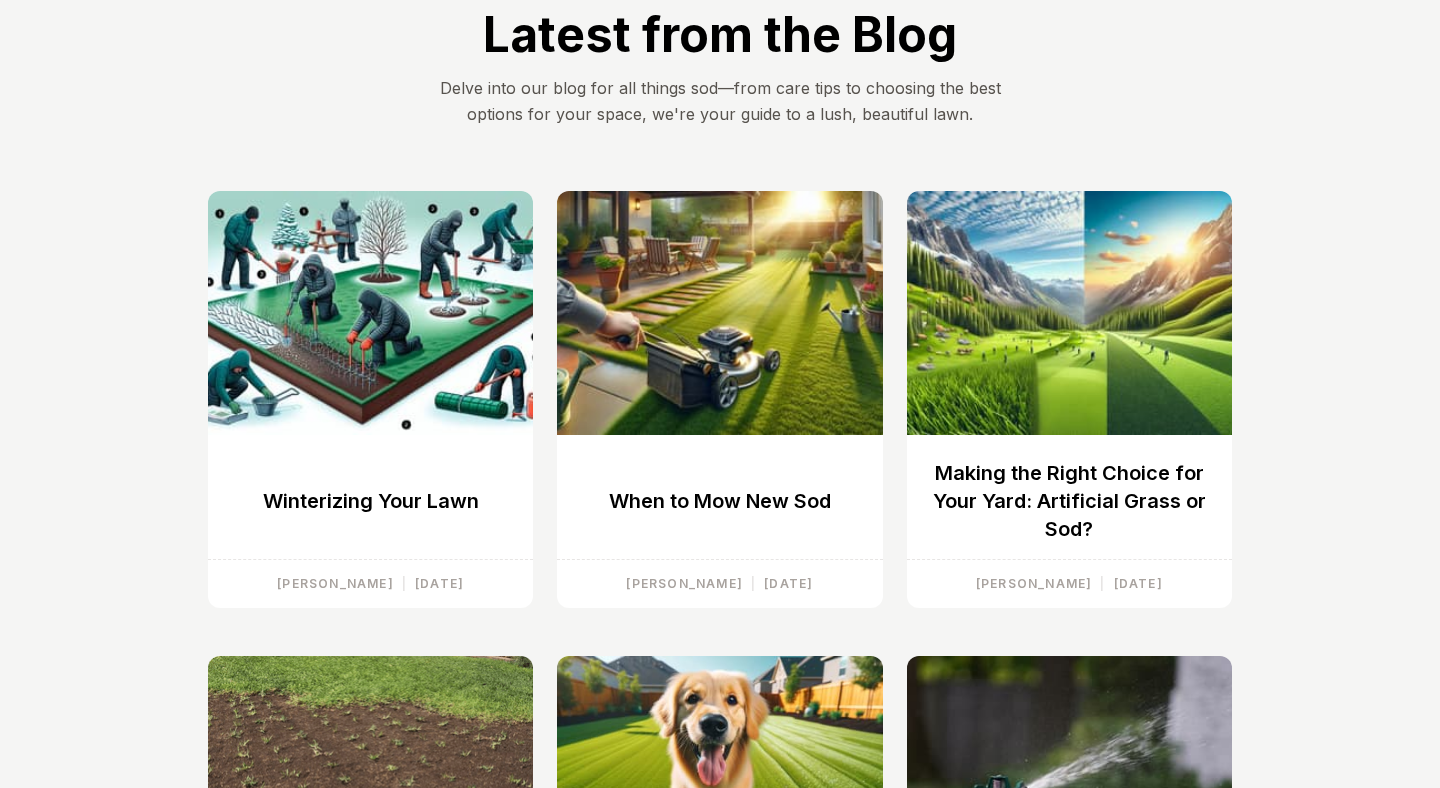 scroll, scrollTop: 0, scrollLeft: 0, axis: both 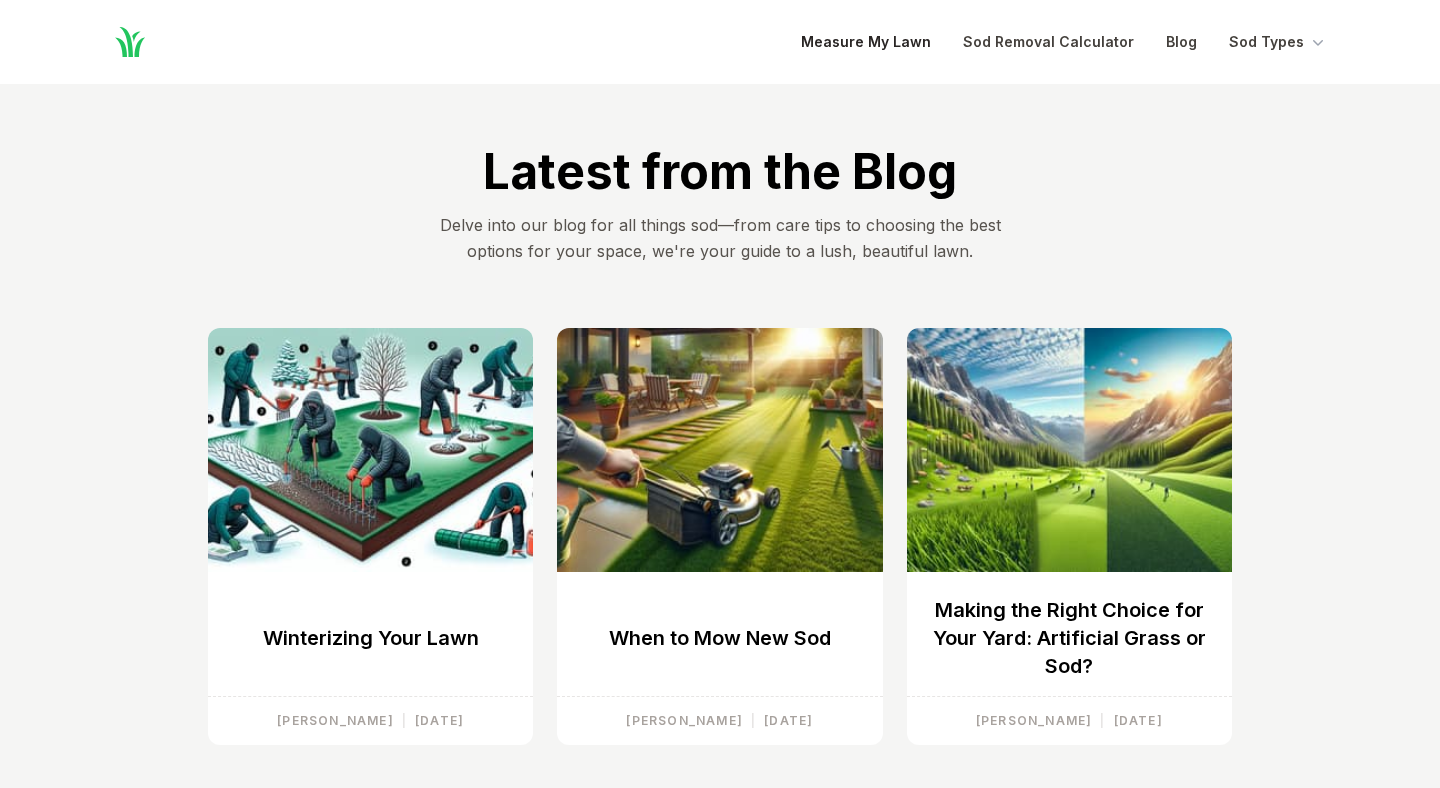 click on "Measure My Lawn" at bounding box center [866, 42] 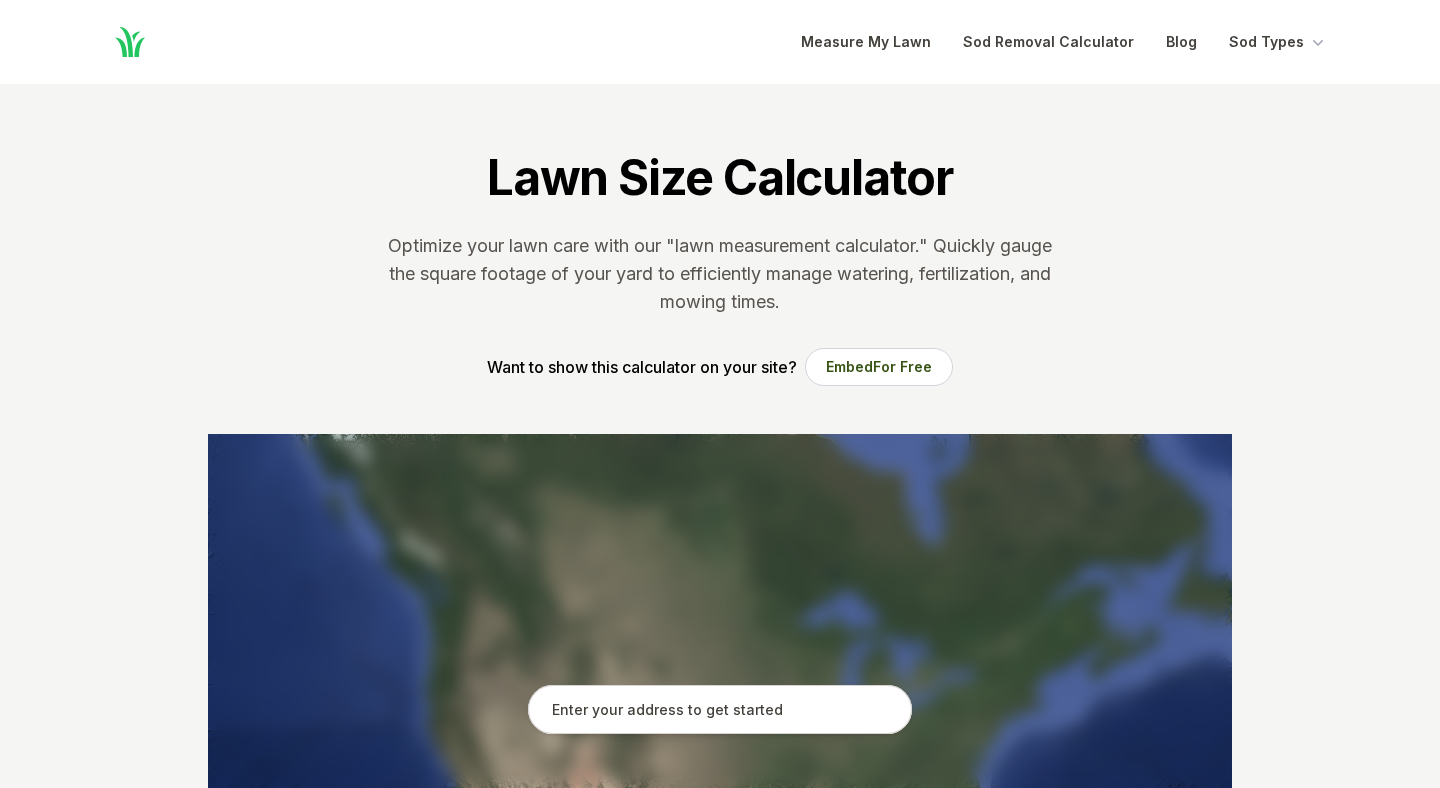 click 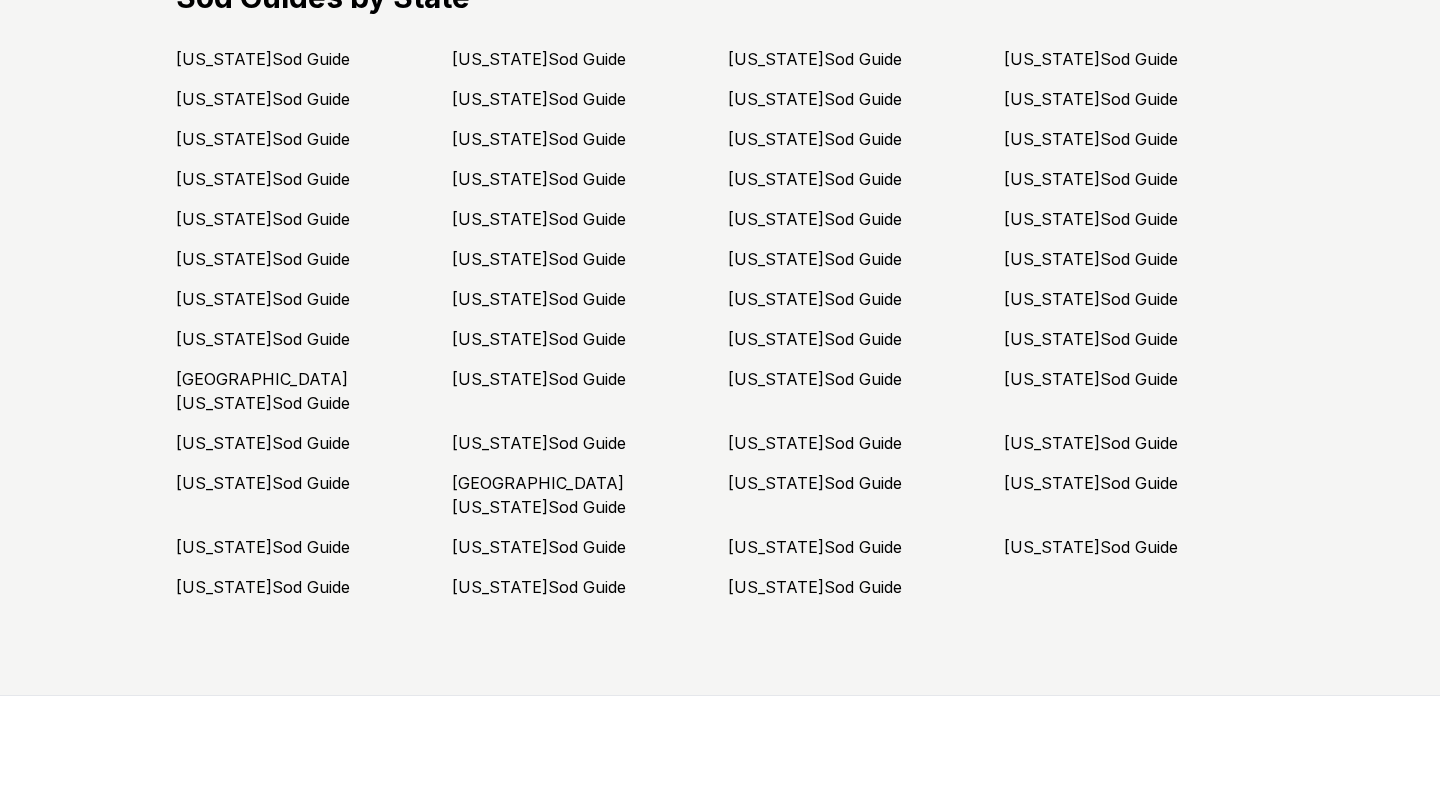 scroll, scrollTop: 5095, scrollLeft: 0, axis: vertical 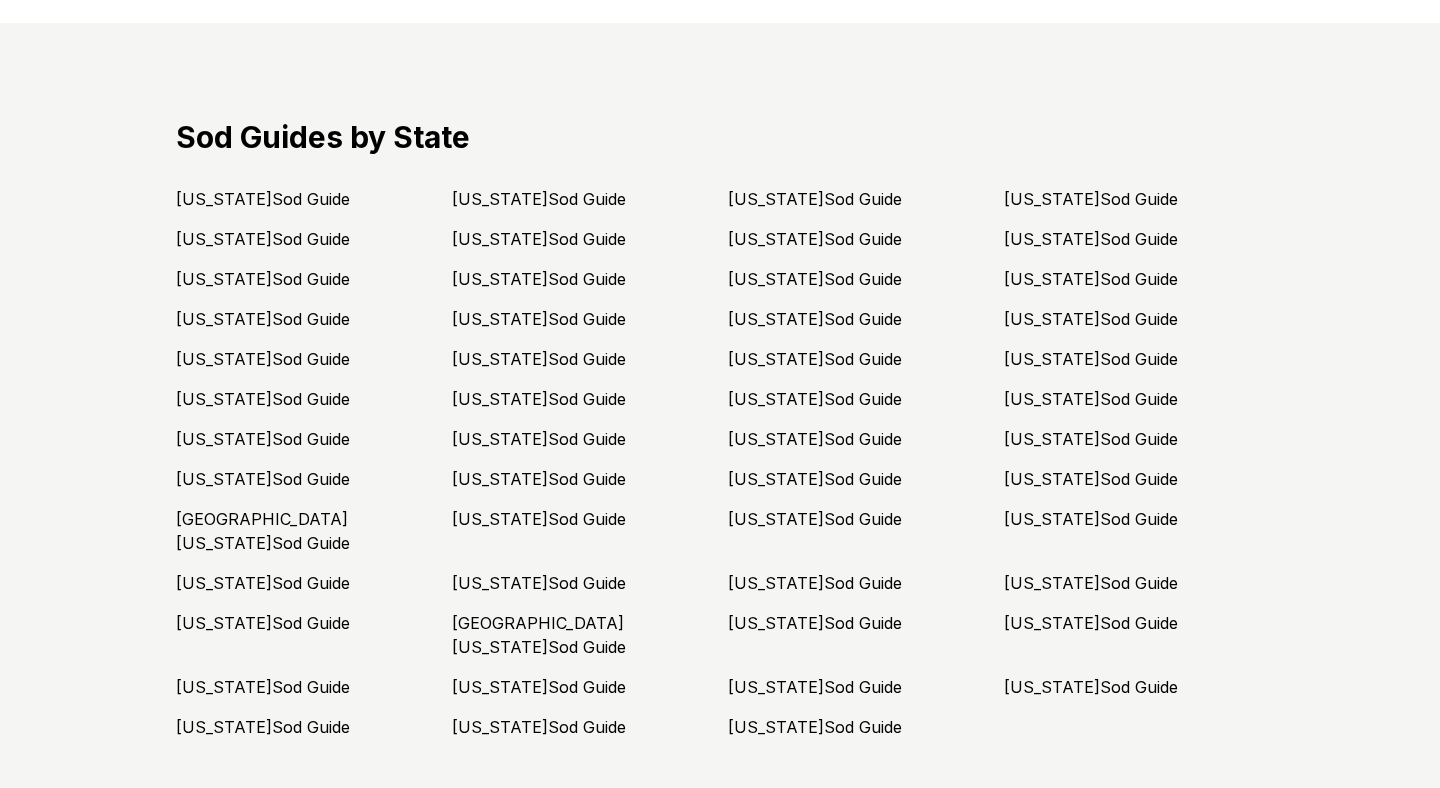 click on "[US_STATE]  Sod Guide" at bounding box center (1091, 687) 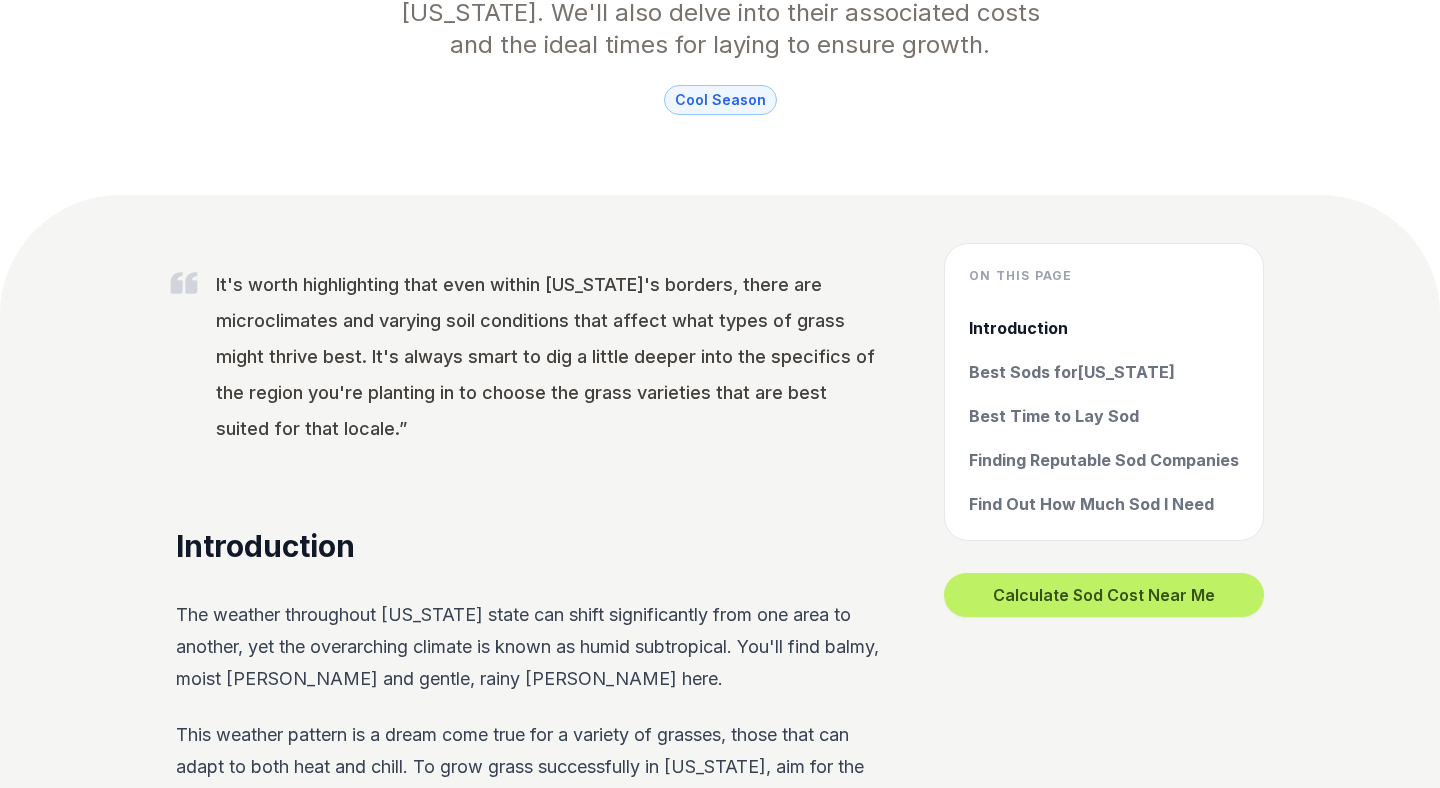scroll, scrollTop: 510, scrollLeft: 0, axis: vertical 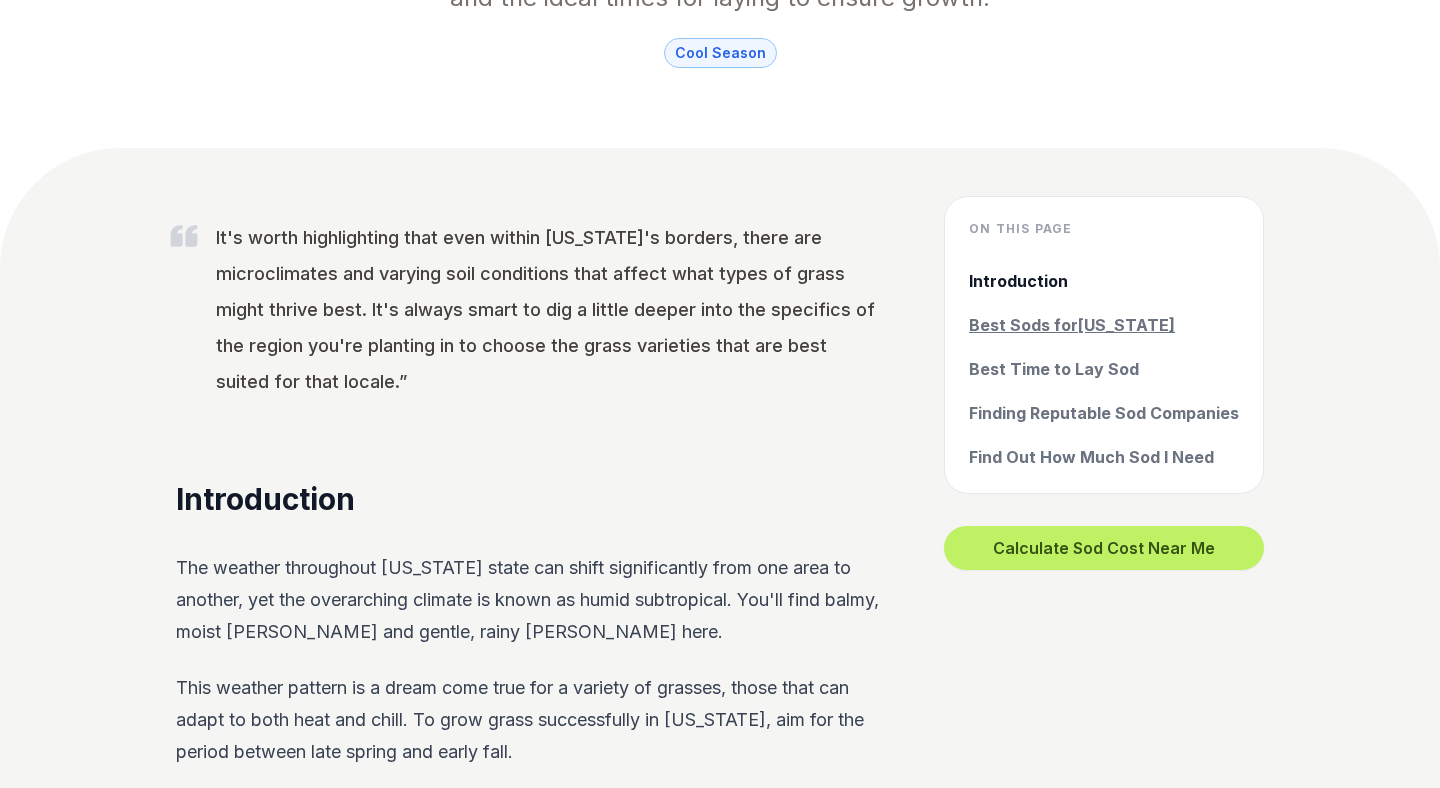 click on "Best Sods for  [US_STATE]" at bounding box center (1104, 325) 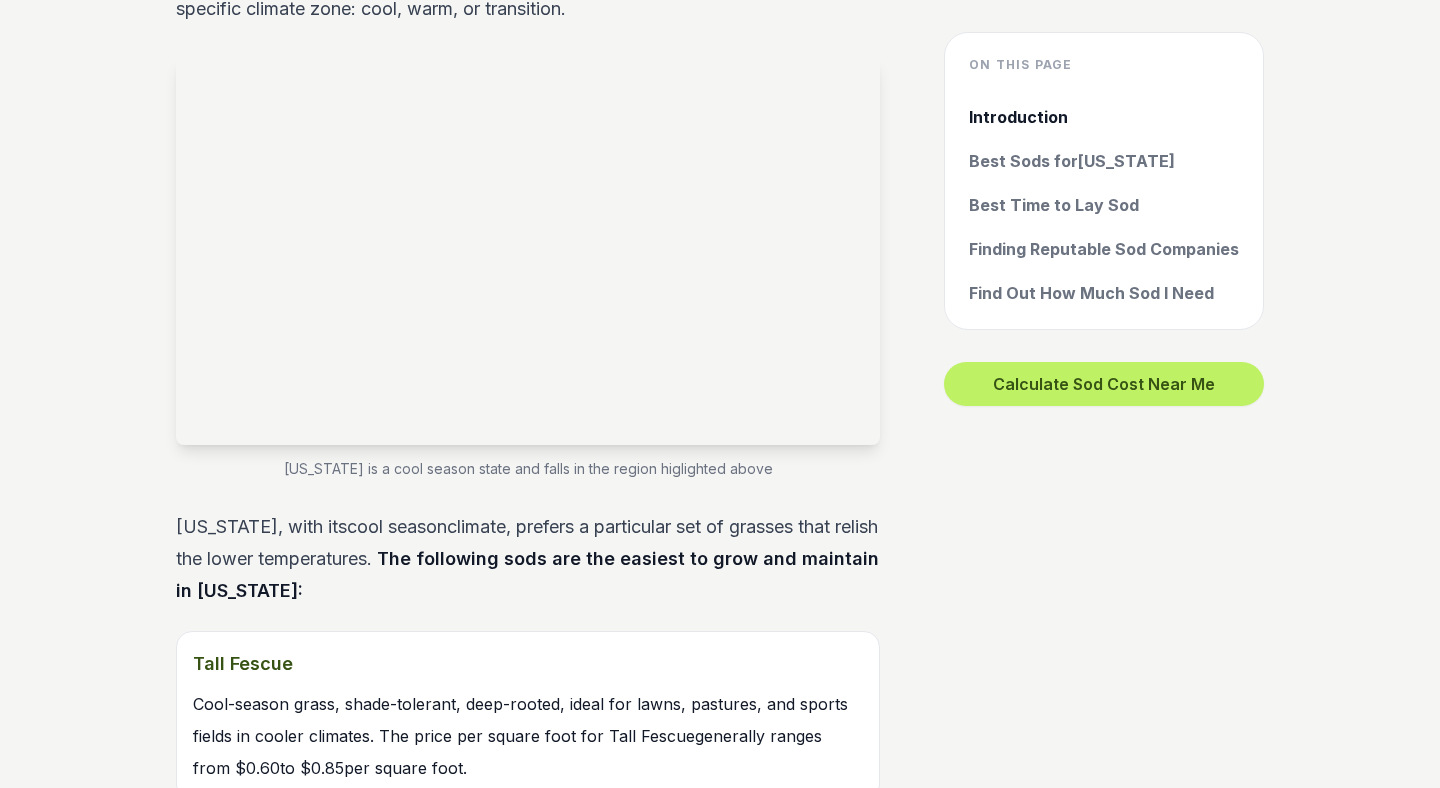 scroll, scrollTop: 1723, scrollLeft: 0, axis: vertical 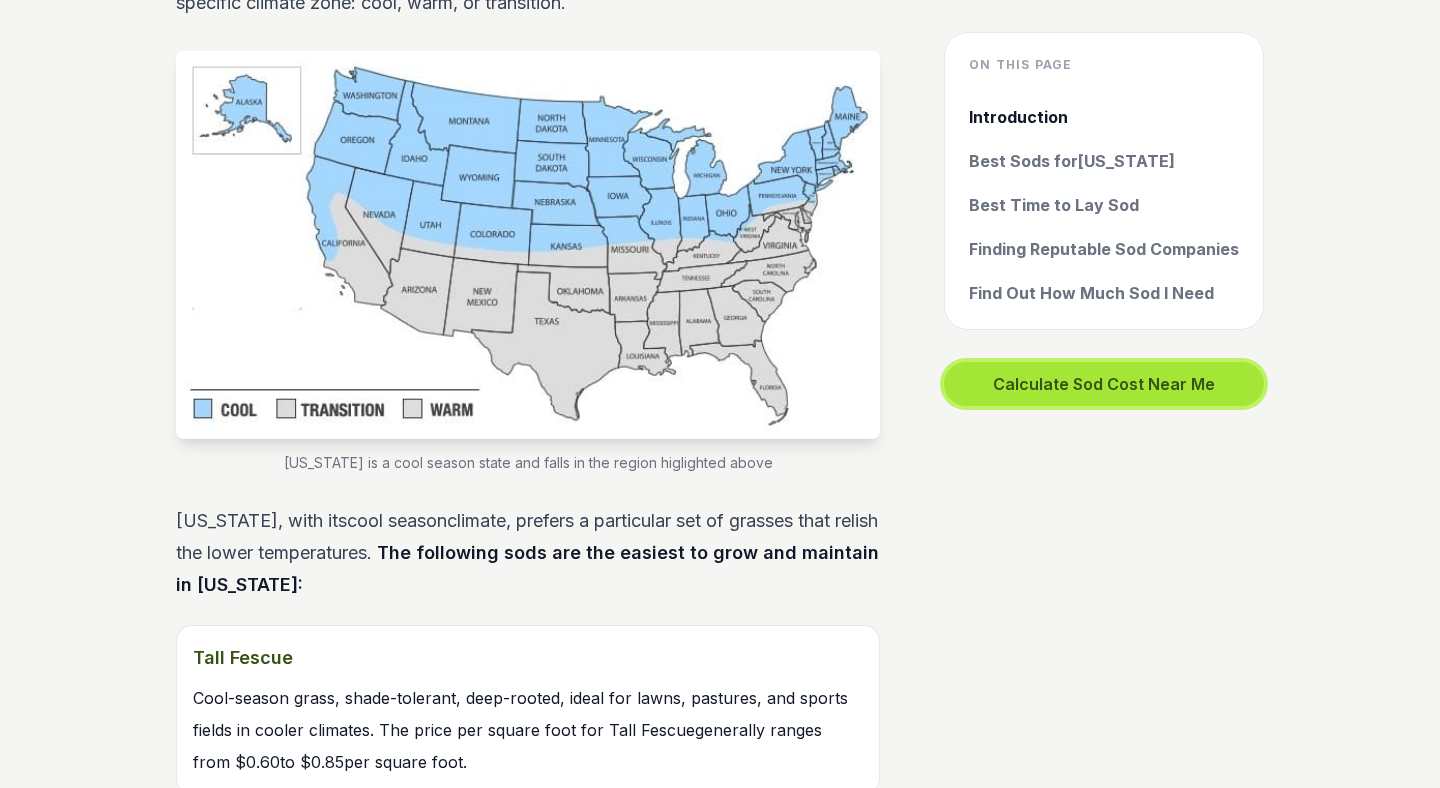click on "Calculate Sod Cost Near Me" at bounding box center [1104, 384] 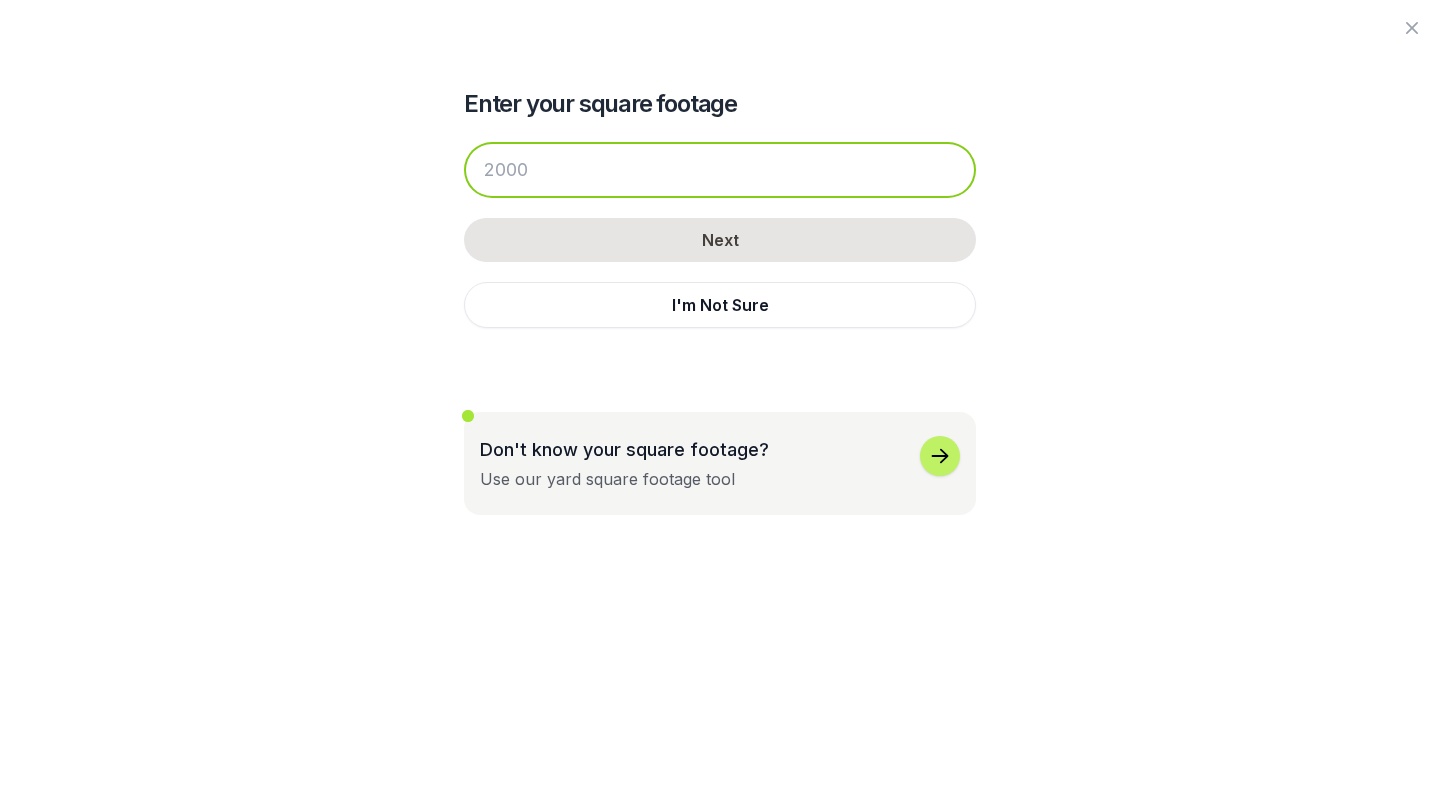 click at bounding box center (720, 170) 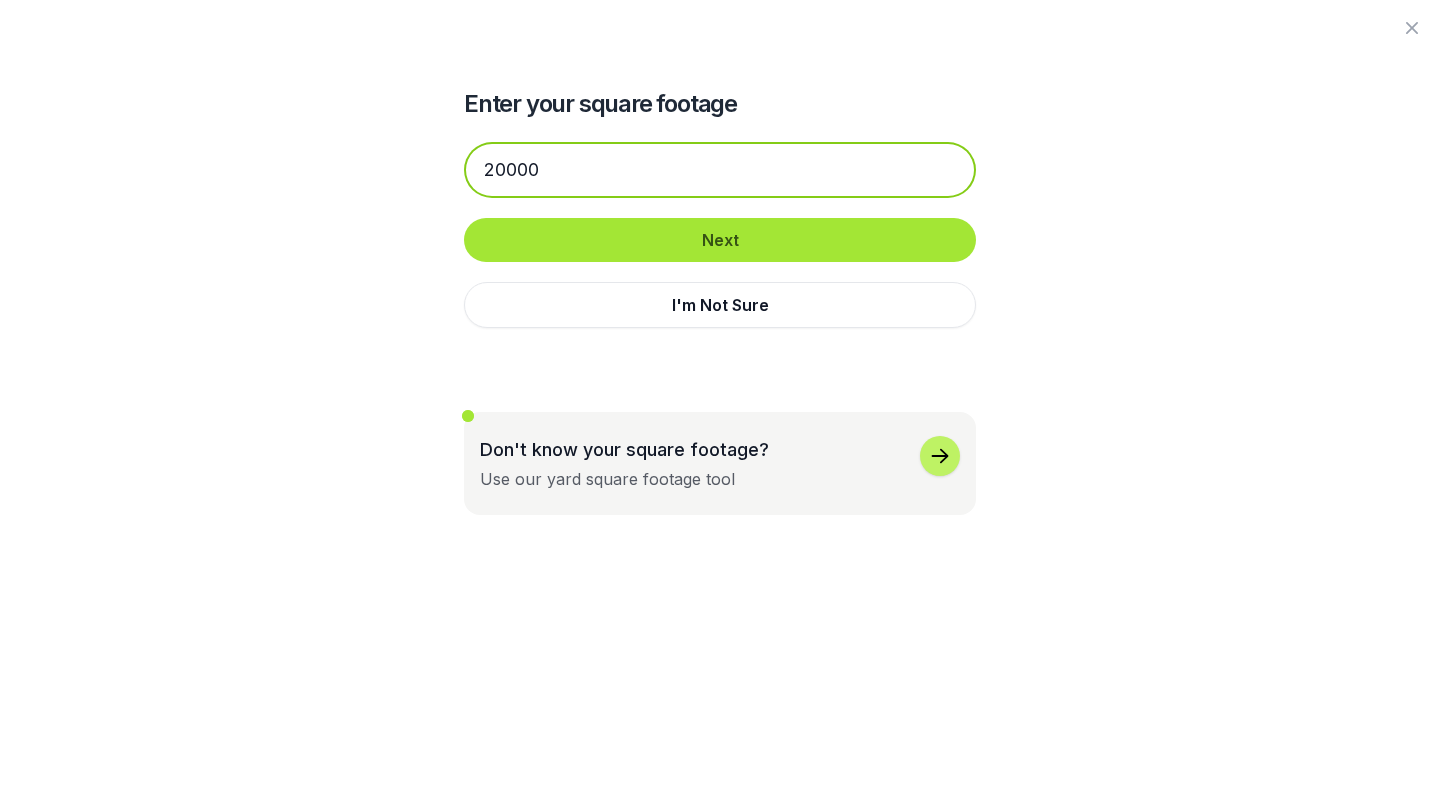 type on "20000" 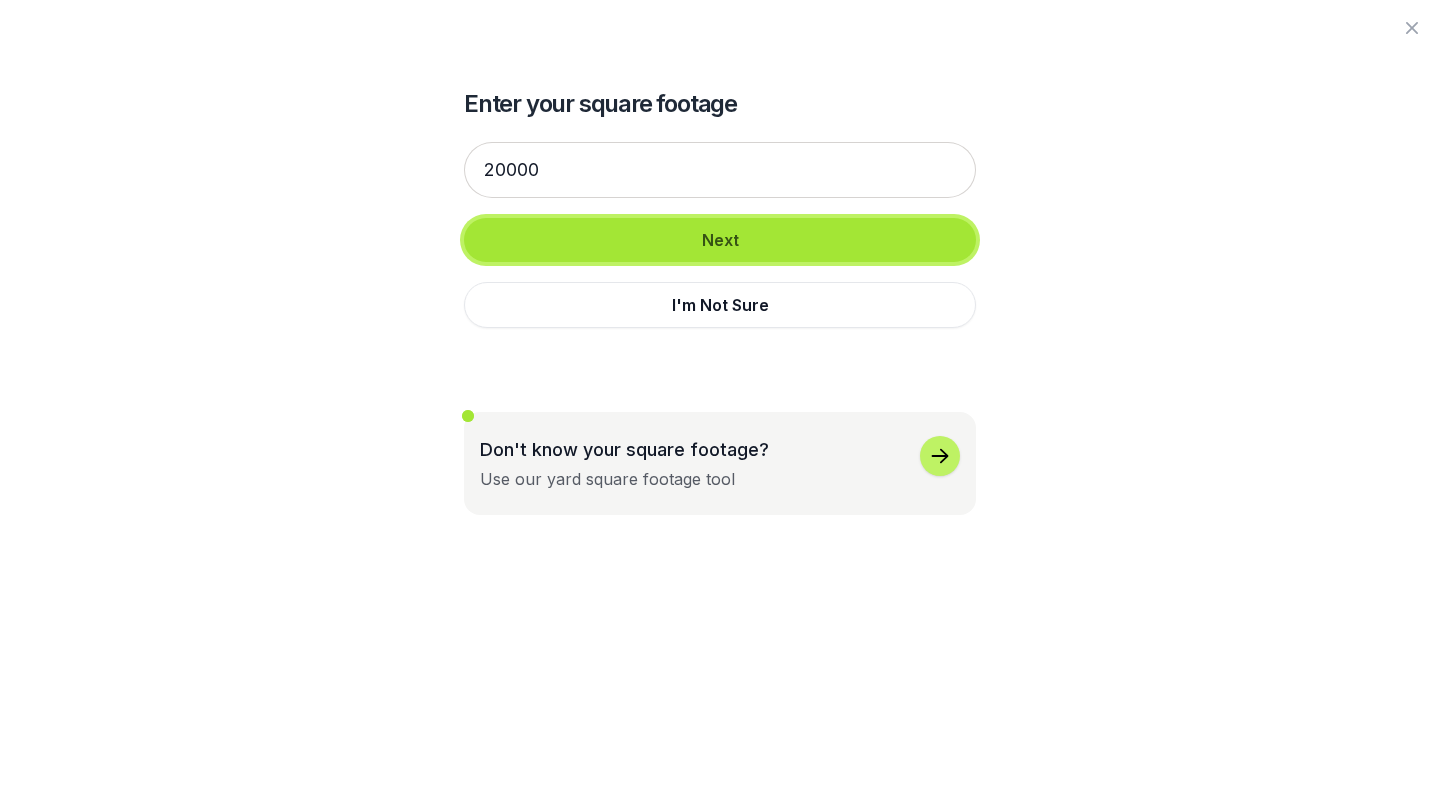 click on "Next" at bounding box center (720, 240) 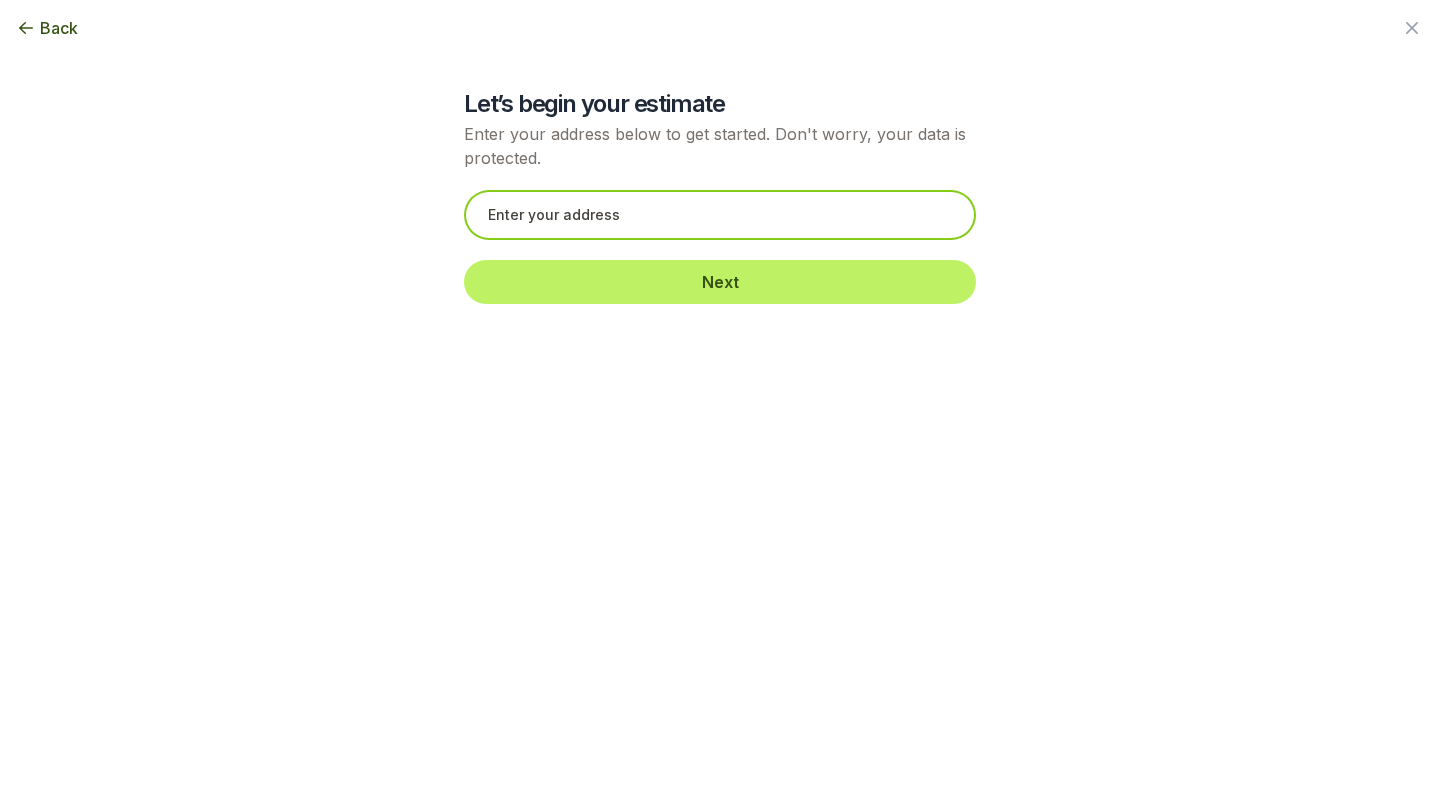 click at bounding box center [720, 215] 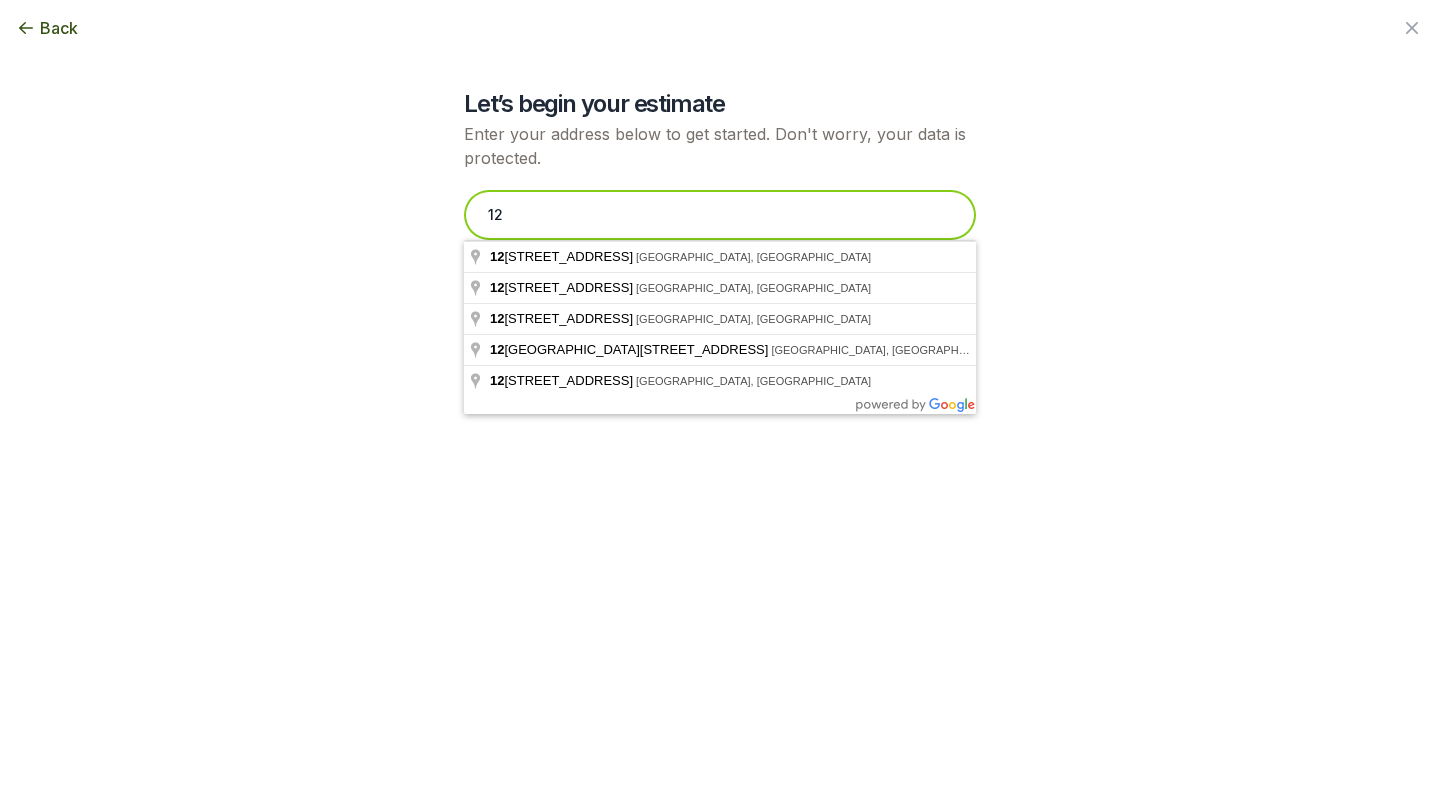 type on "1" 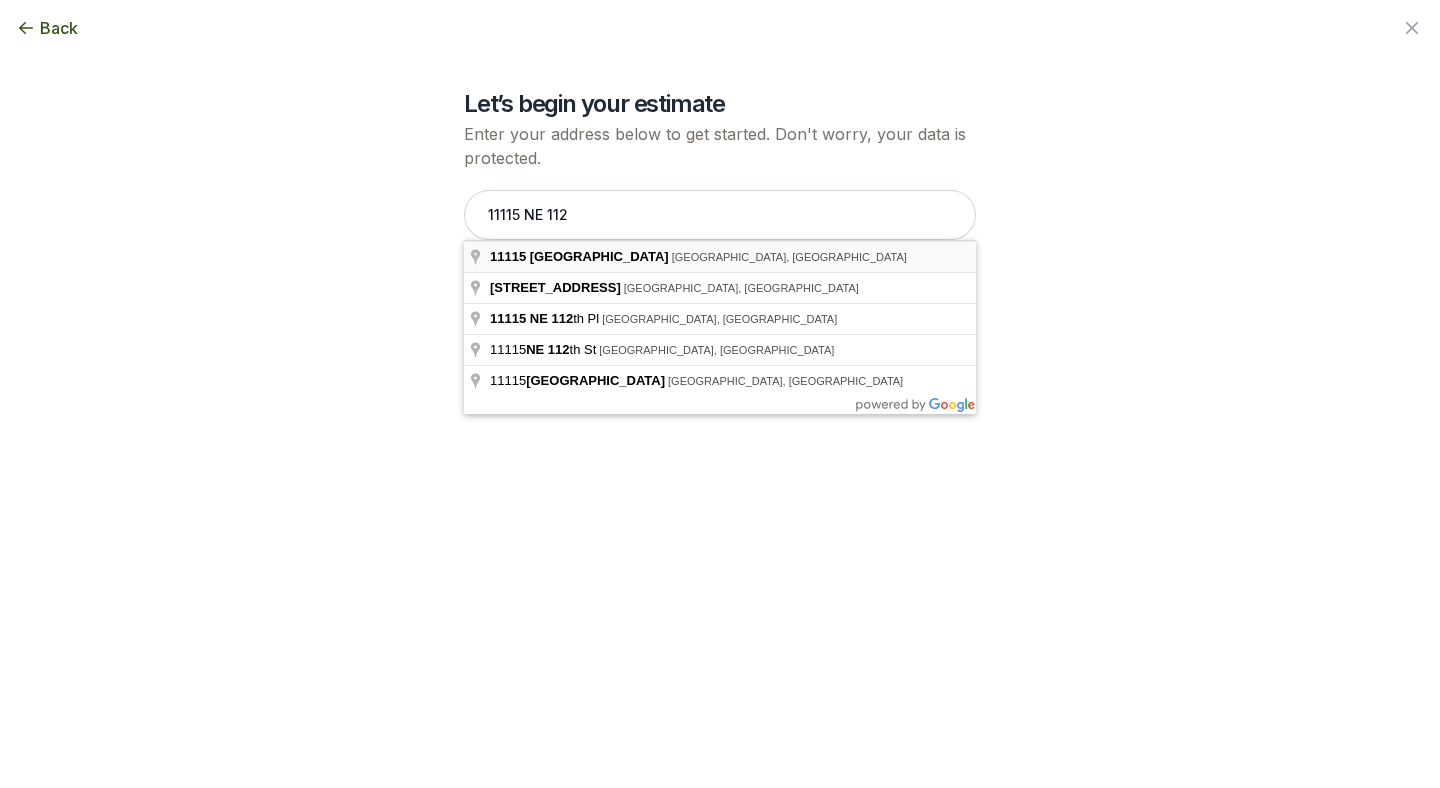 type on "[STREET_ADDRESS]" 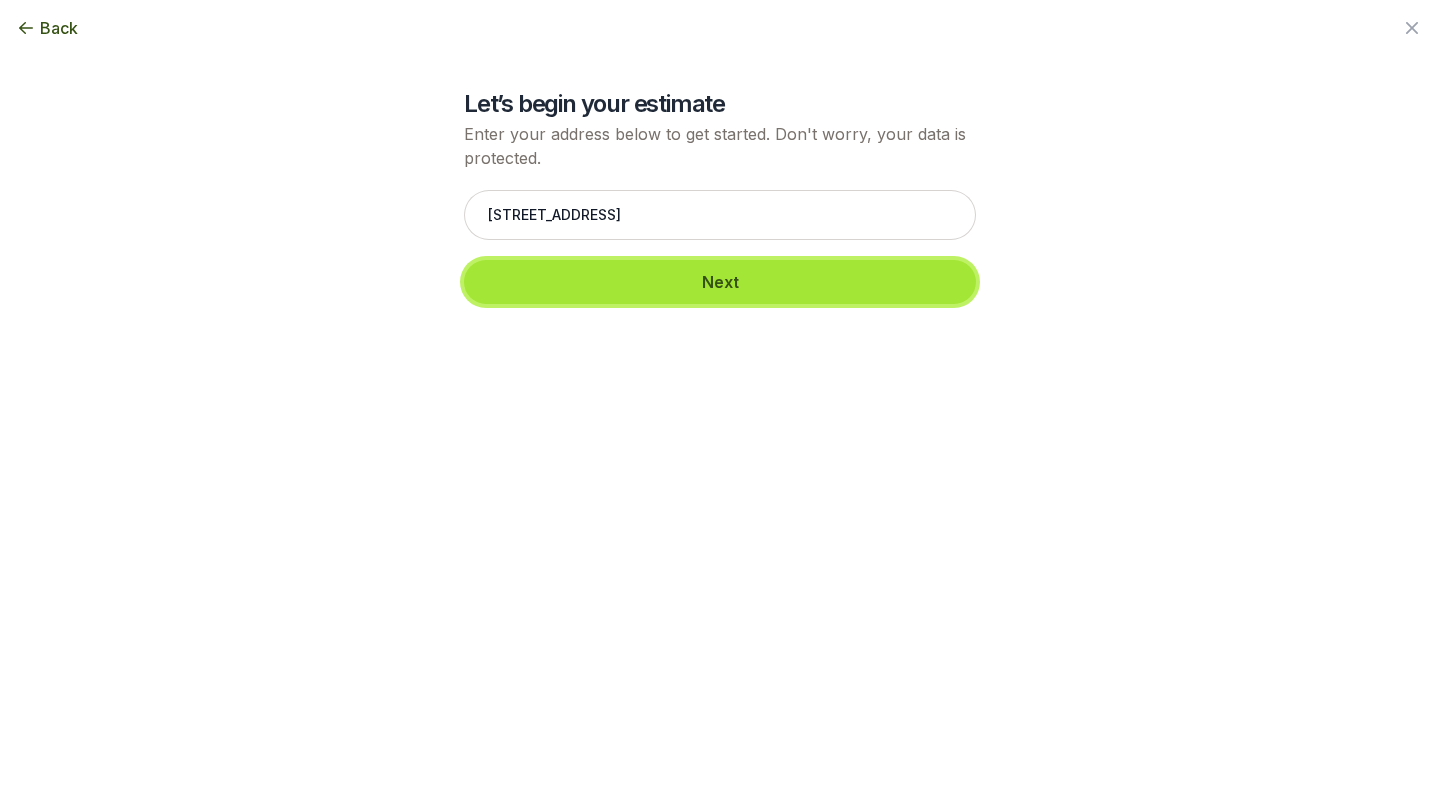 click on "Next" at bounding box center (720, 282) 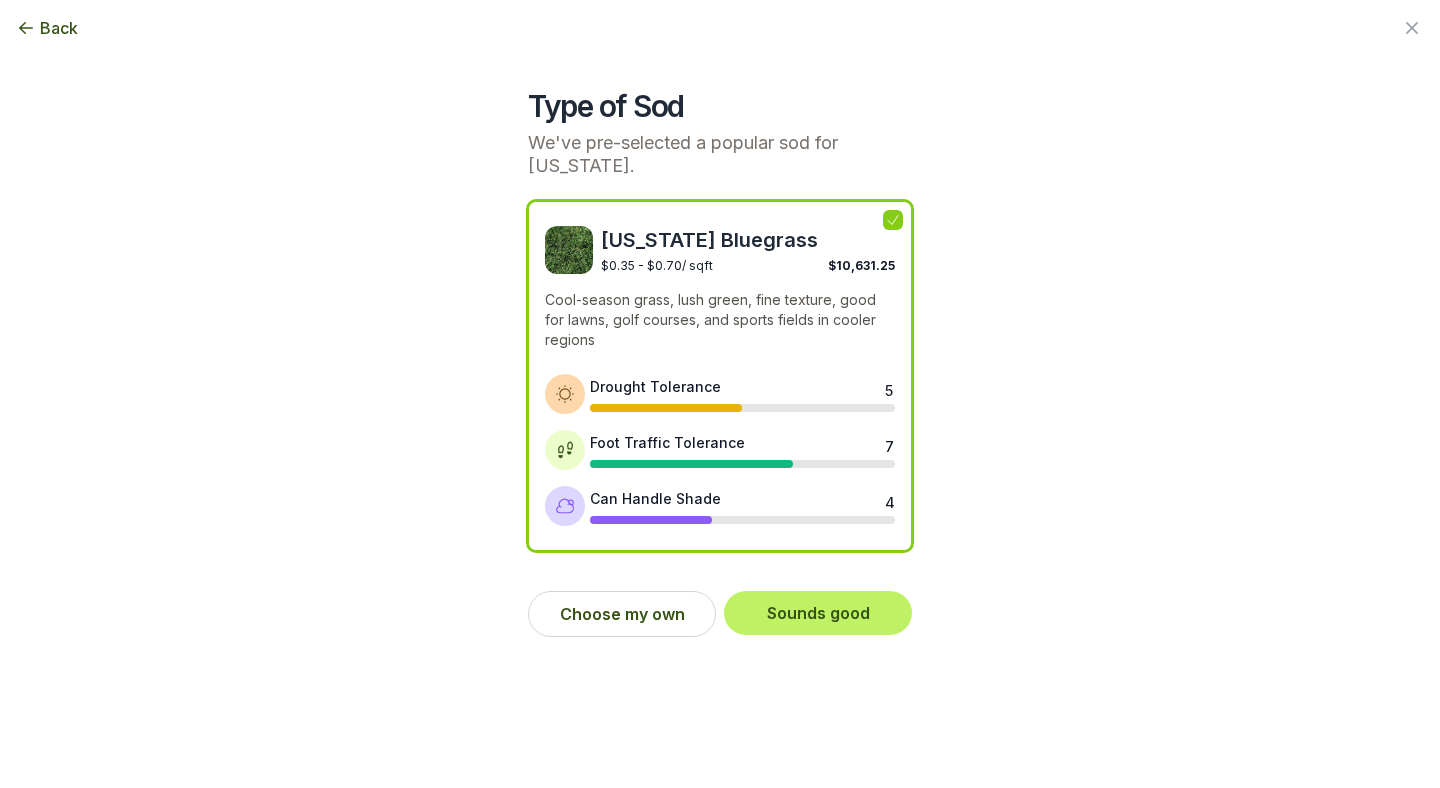 click on "$0.35 - $0.70  / sqft $10,631.25" at bounding box center (748, 263) 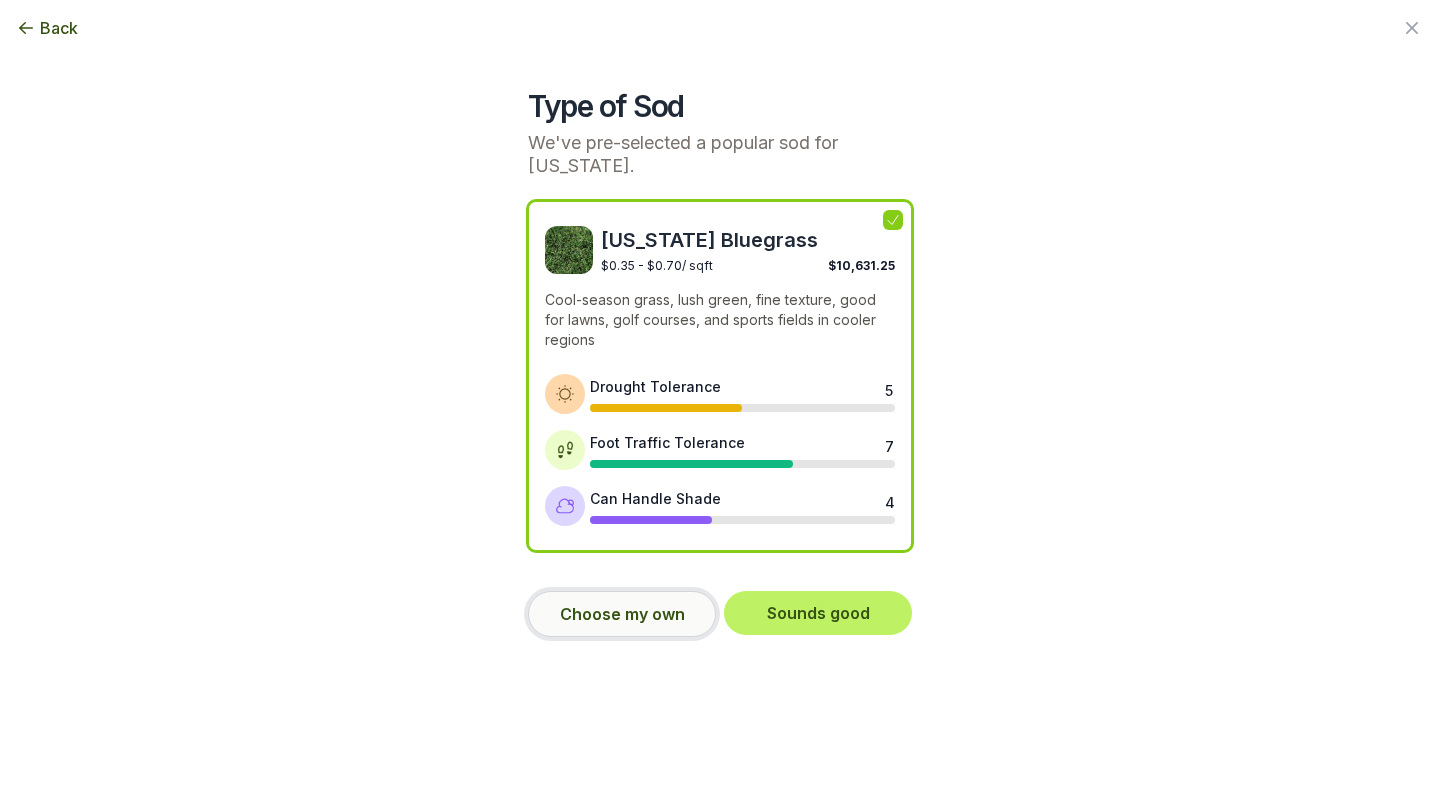 click on "Choose my own" at bounding box center (622, 614) 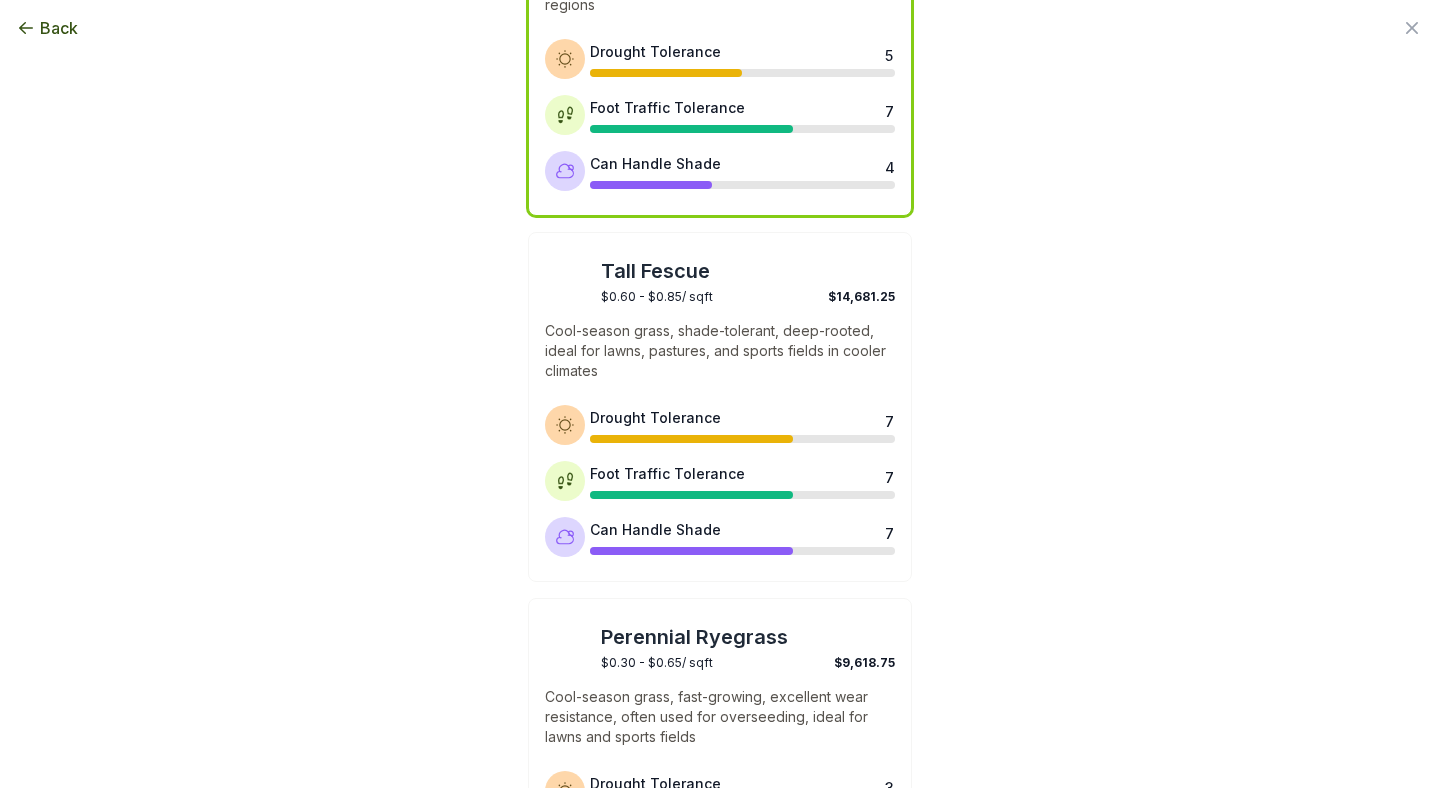 scroll, scrollTop: 337, scrollLeft: 0, axis: vertical 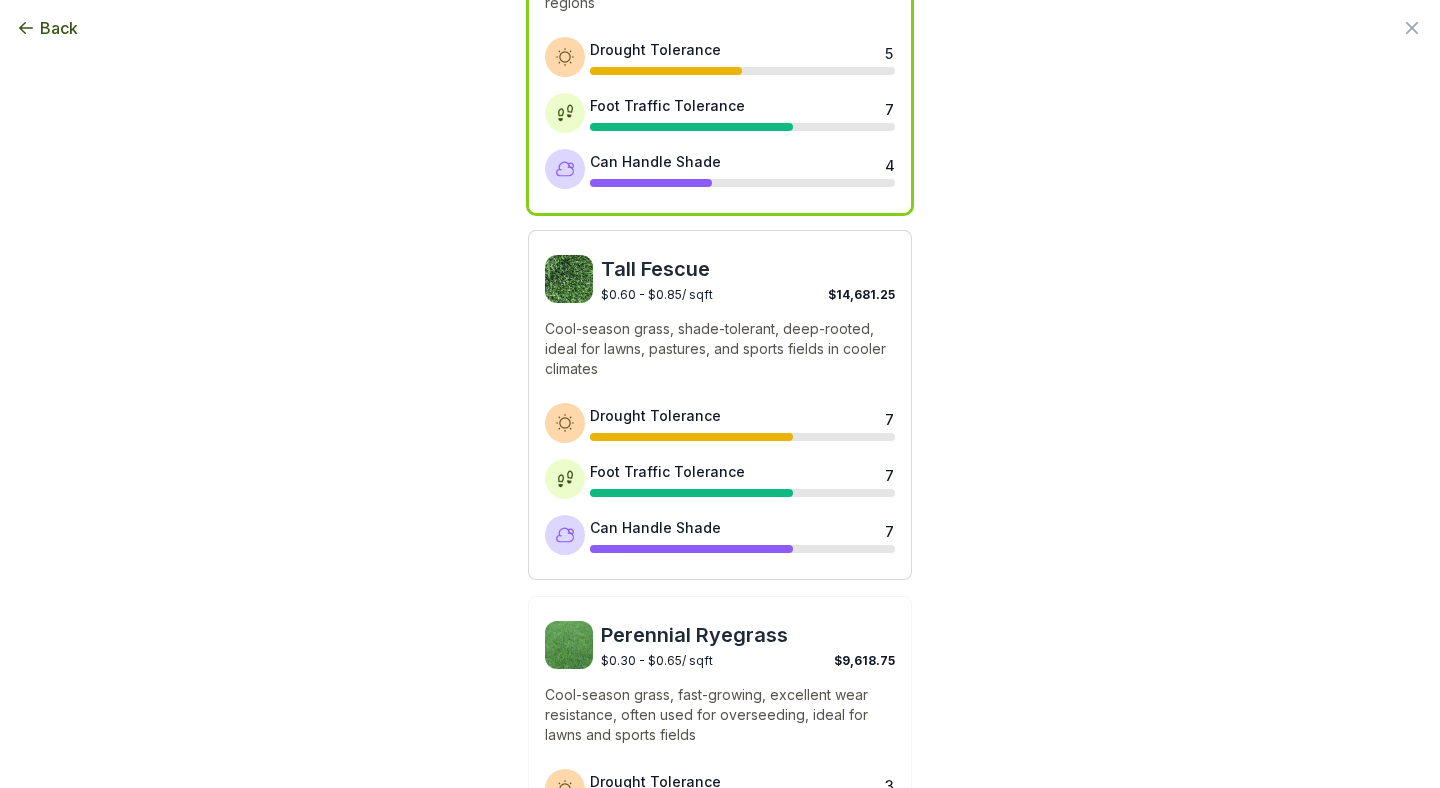 click on "Cool-season grass, shade-tolerant, deep-rooted, ideal for lawns, pastures, and sports fields in cooler climates" at bounding box center [720, 349] 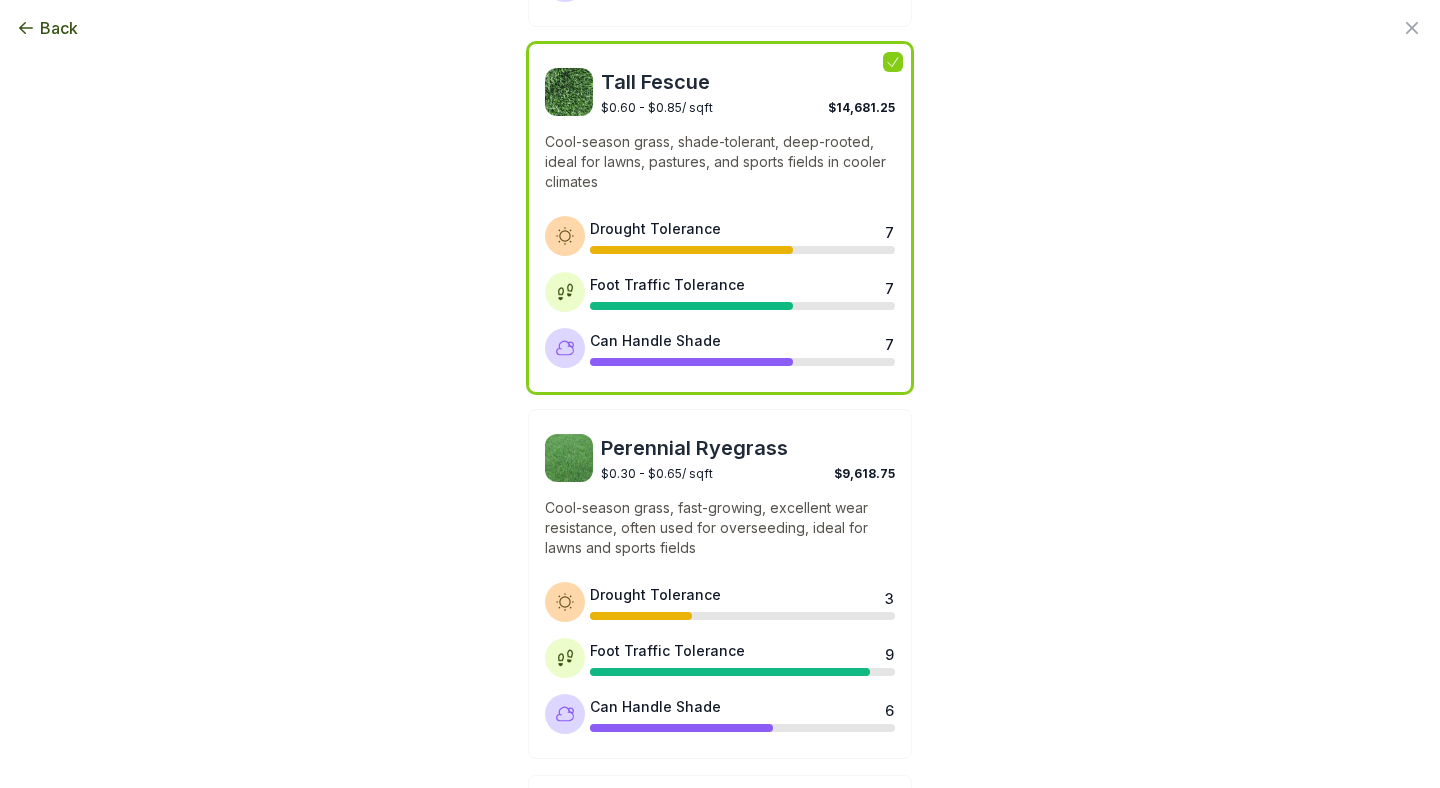 scroll, scrollTop: 738, scrollLeft: 0, axis: vertical 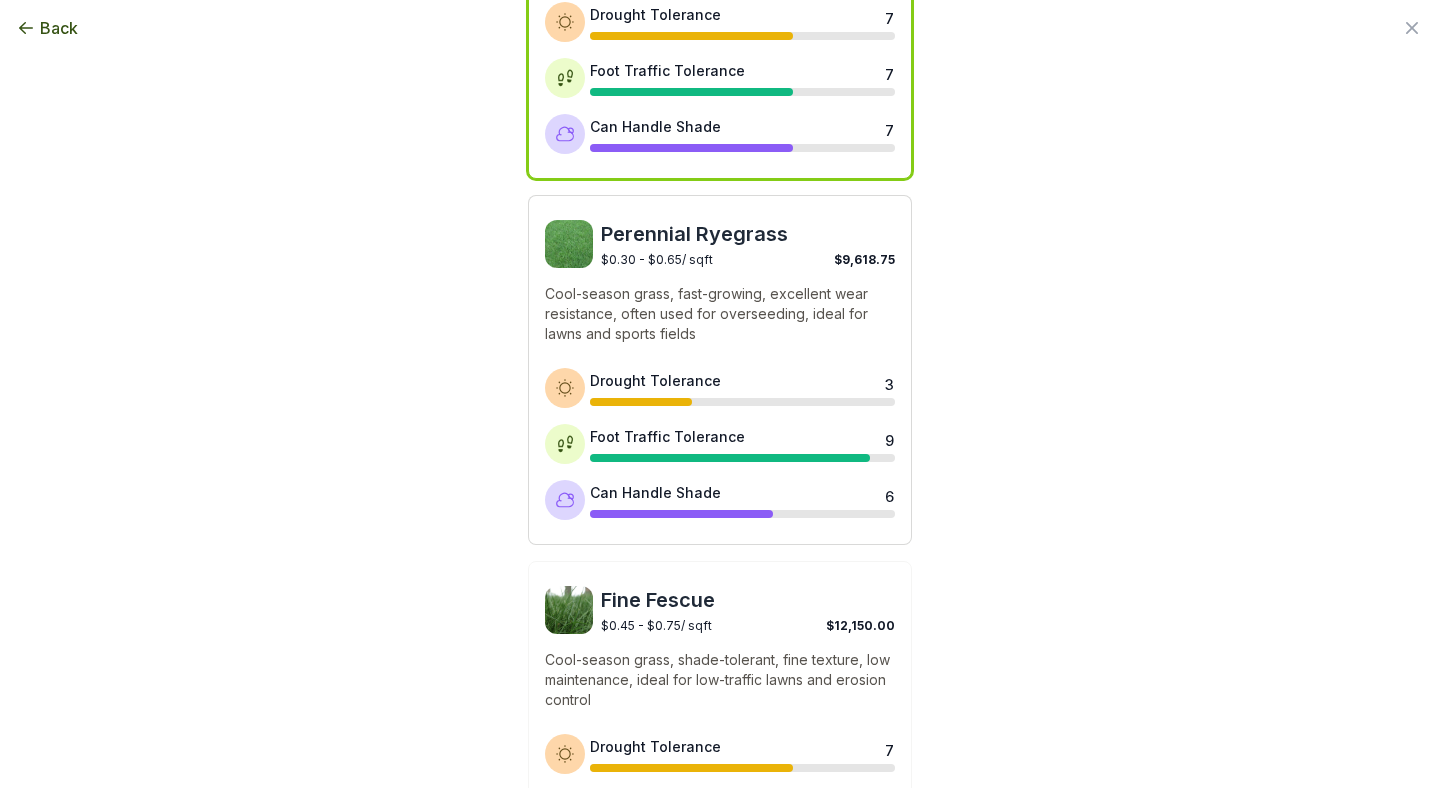 click on "Cool-season grass, fast-growing, excellent wear resistance, often used for overseeding, ideal for lawns and sports fields" at bounding box center (720, 314) 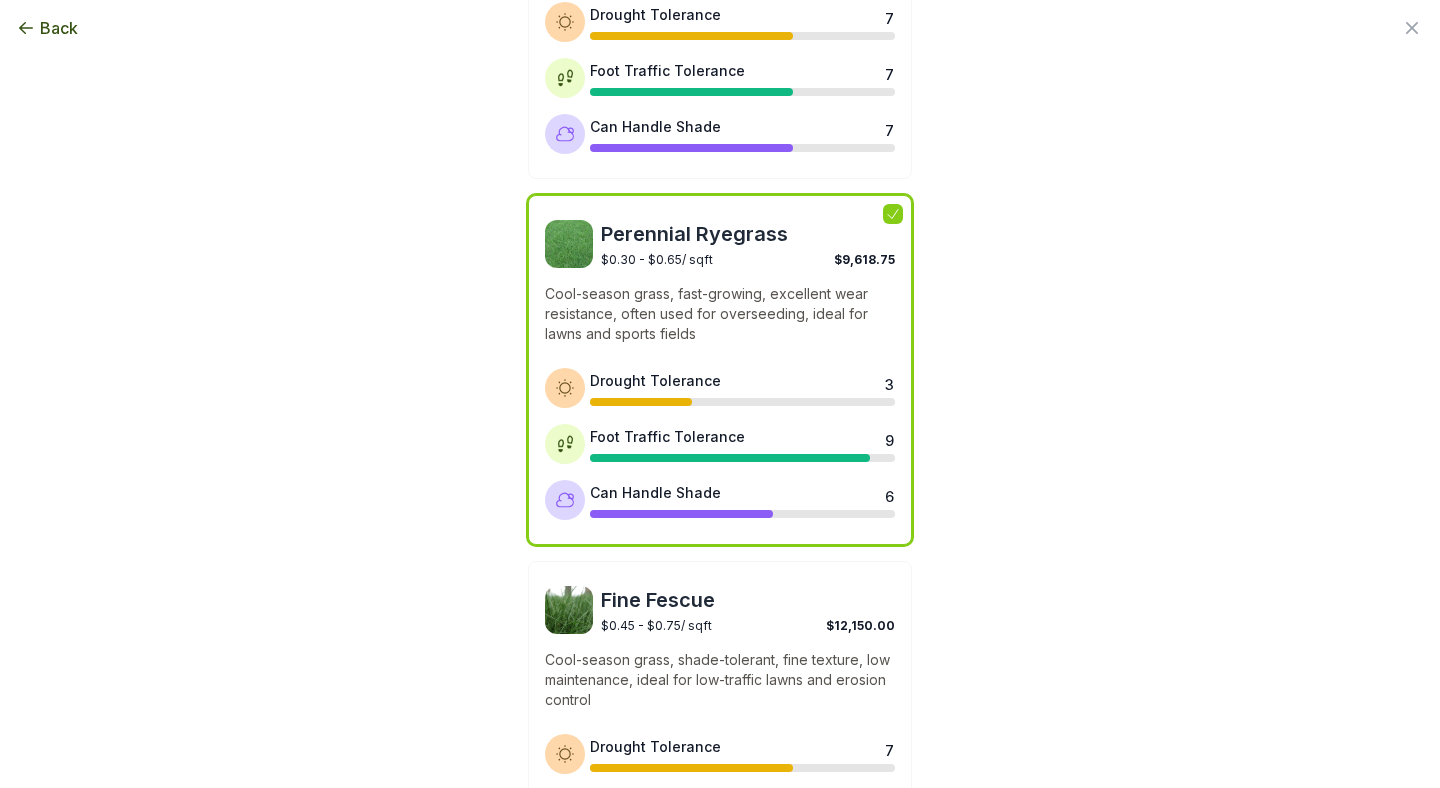 scroll, scrollTop: 961, scrollLeft: 0, axis: vertical 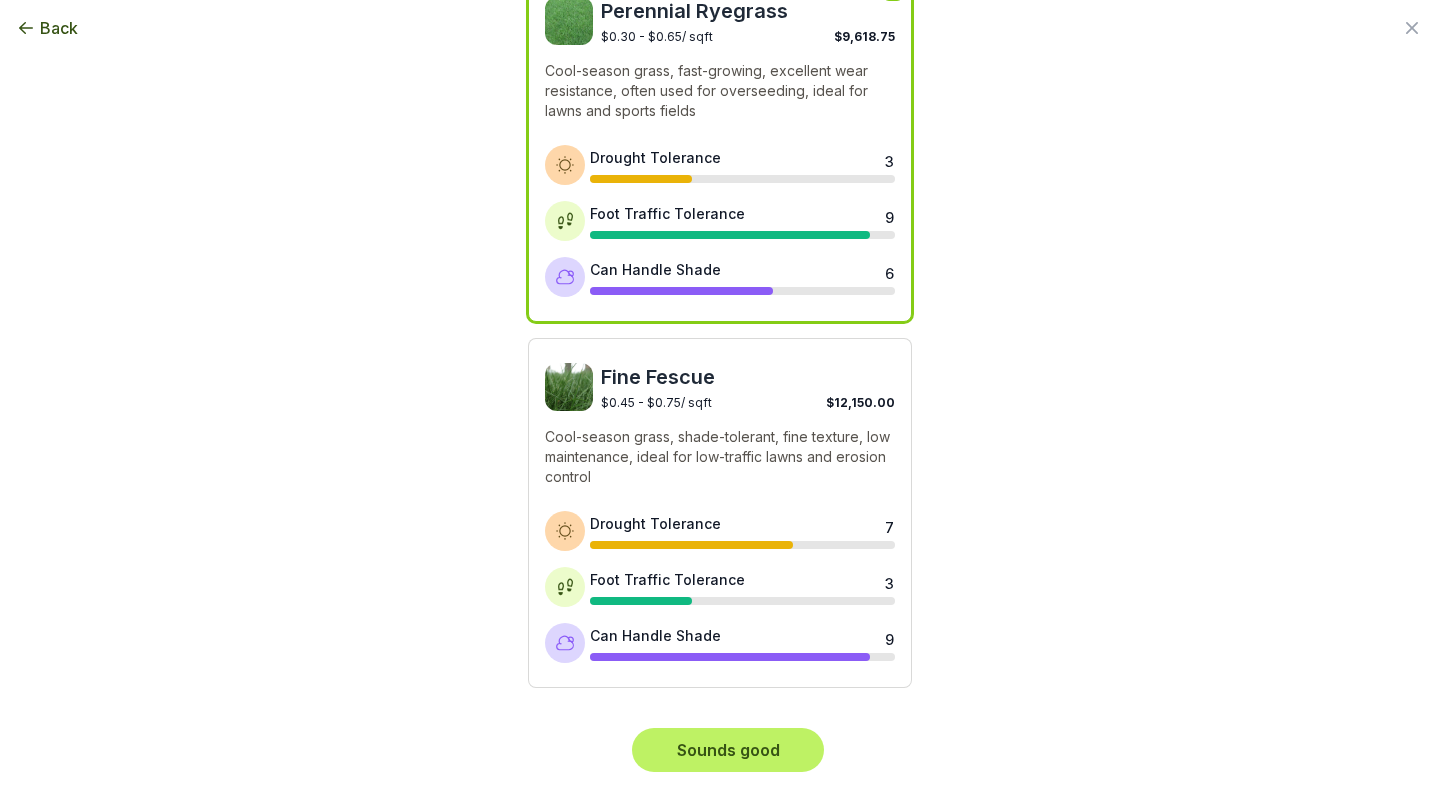 click on "$0.45 - $0.75  / sqft" at bounding box center (656, 402) 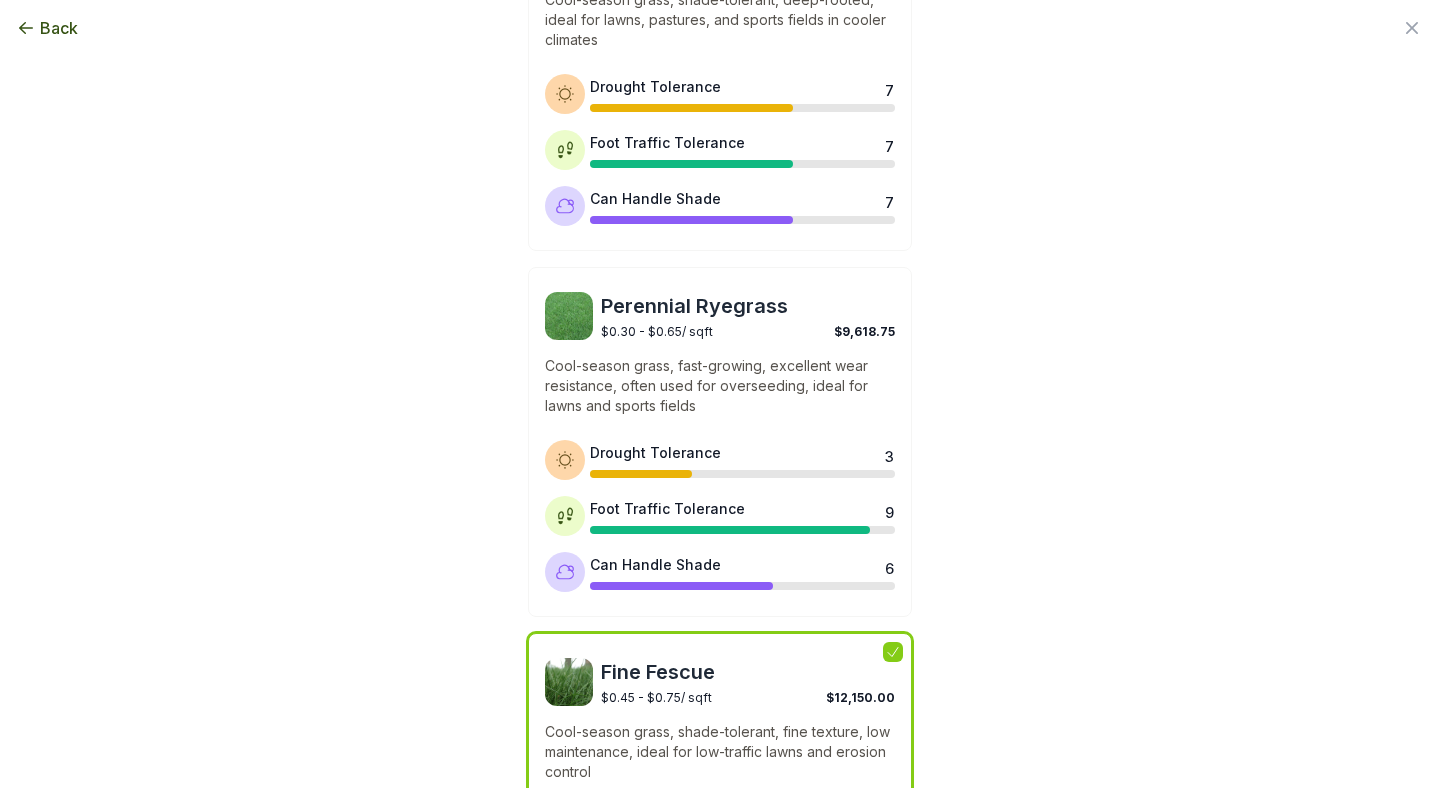scroll, scrollTop: 665, scrollLeft: 0, axis: vertical 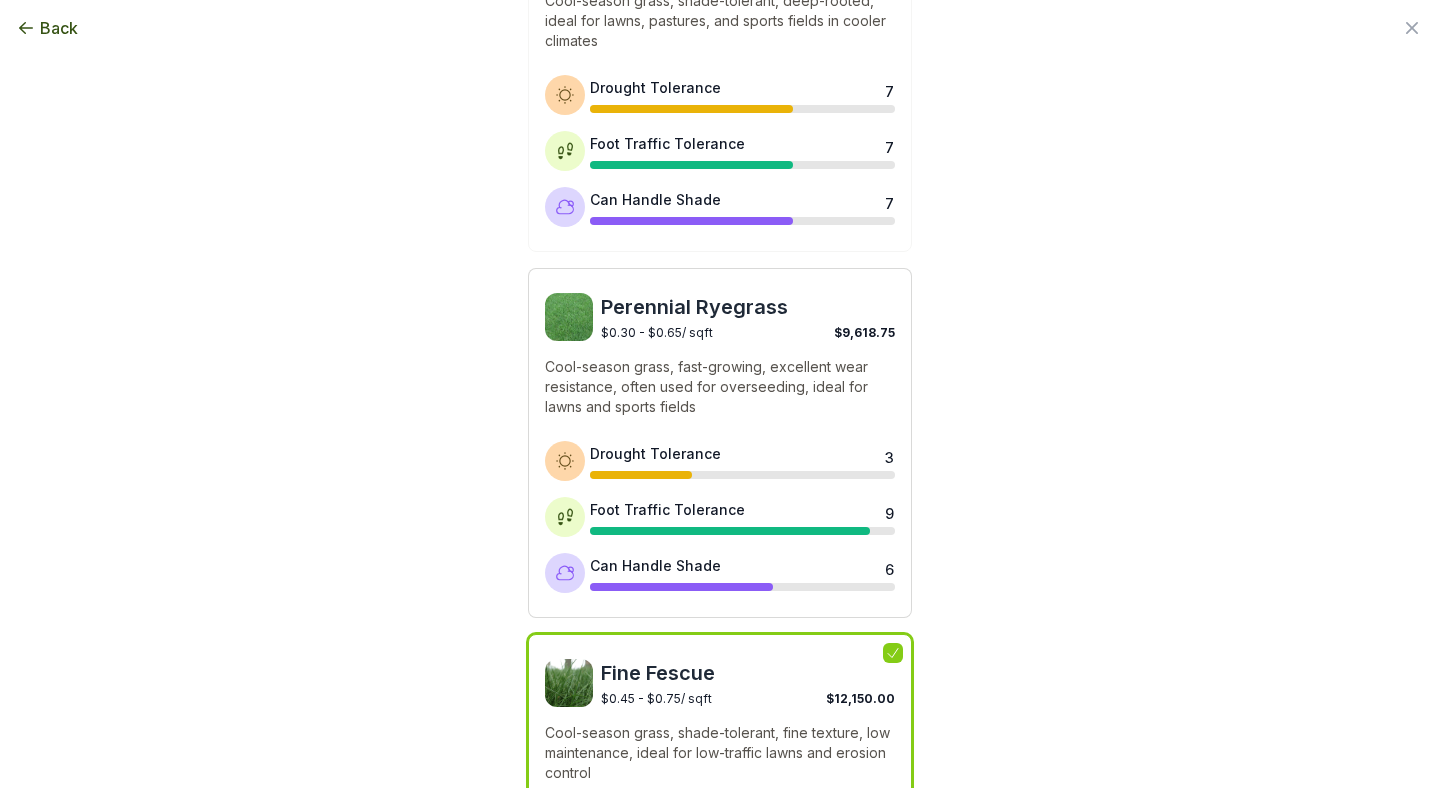 click on "Cool-season grass, fast-growing, excellent wear resistance, often used for overseeding, ideal for lawns and sports fields" at bounding box center [720, 387] 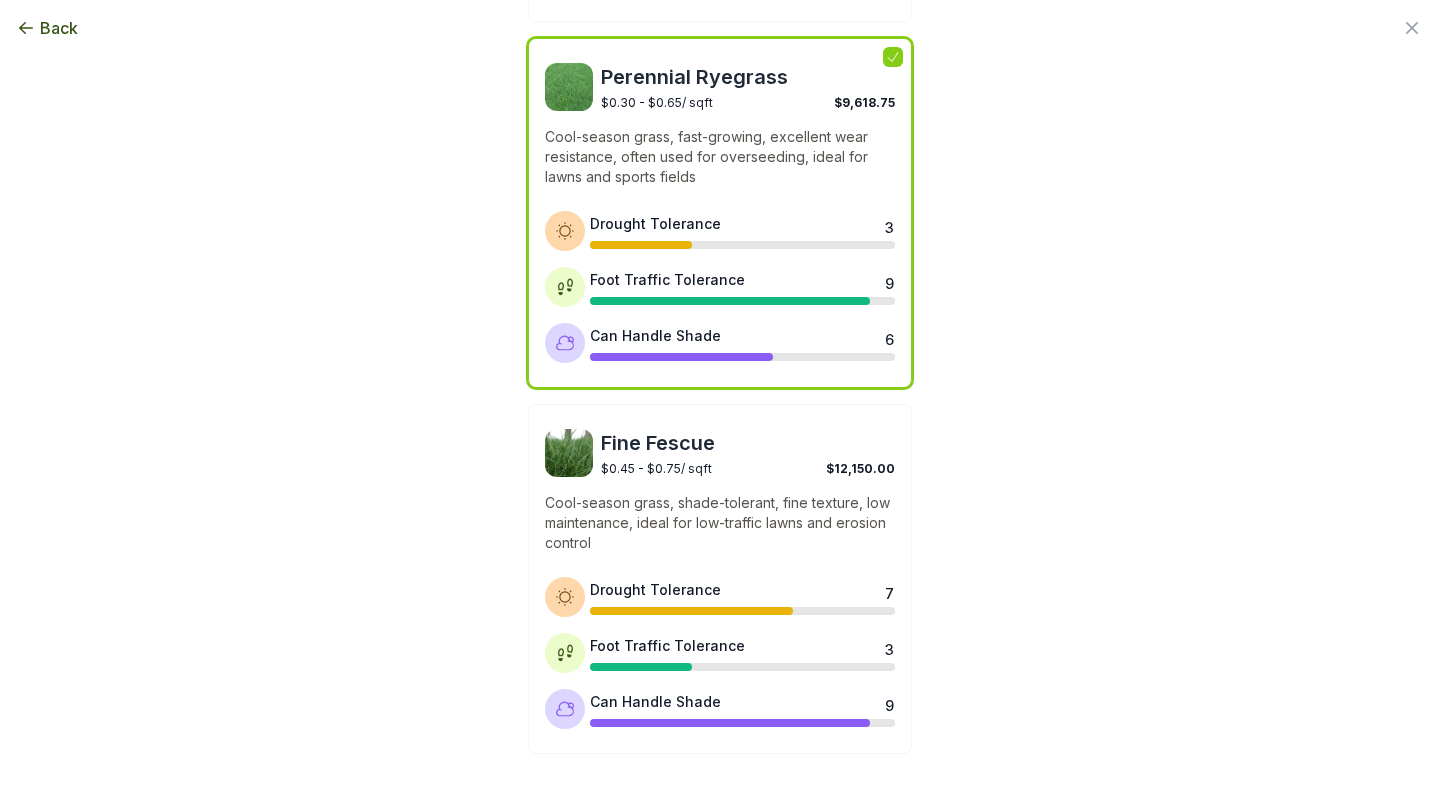 scroll, scrollTop: 956, scrollLeft: 0, axis: vertical 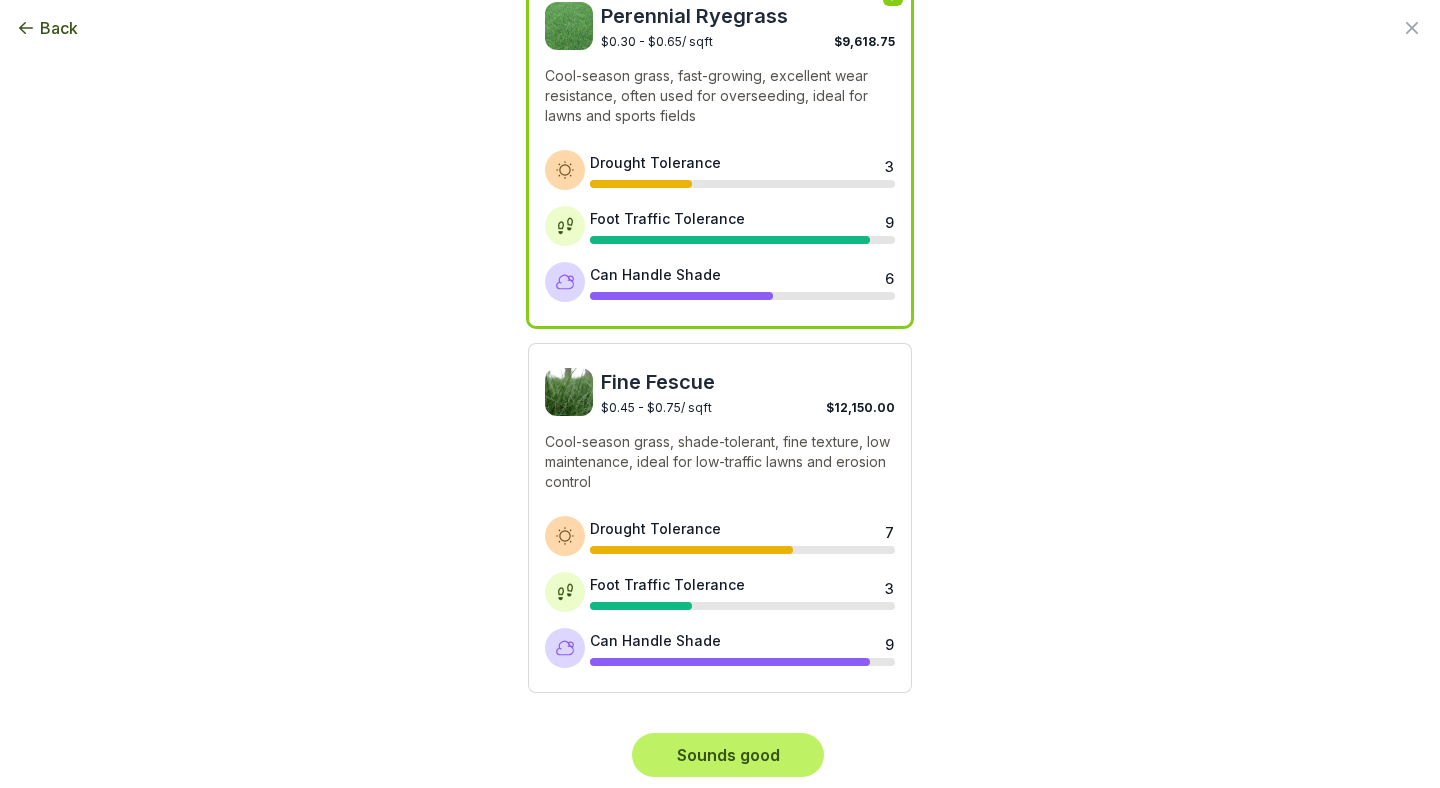 click on "$0.45 - $0.75  / sqft $12,150.00" at bounding box center (748, 405) 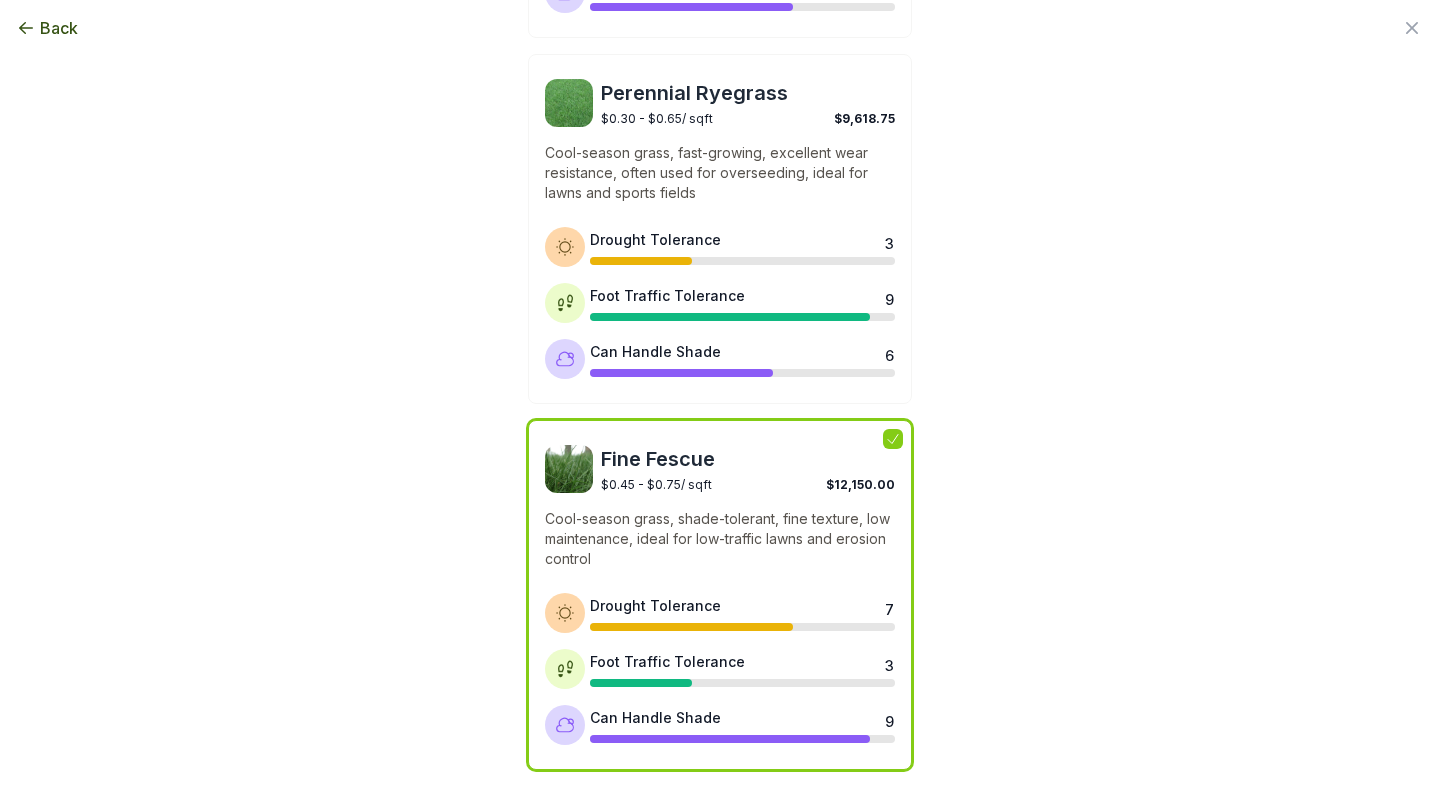 scroll, scrollTop: 961, scrollLeft: 0, axis: vertical 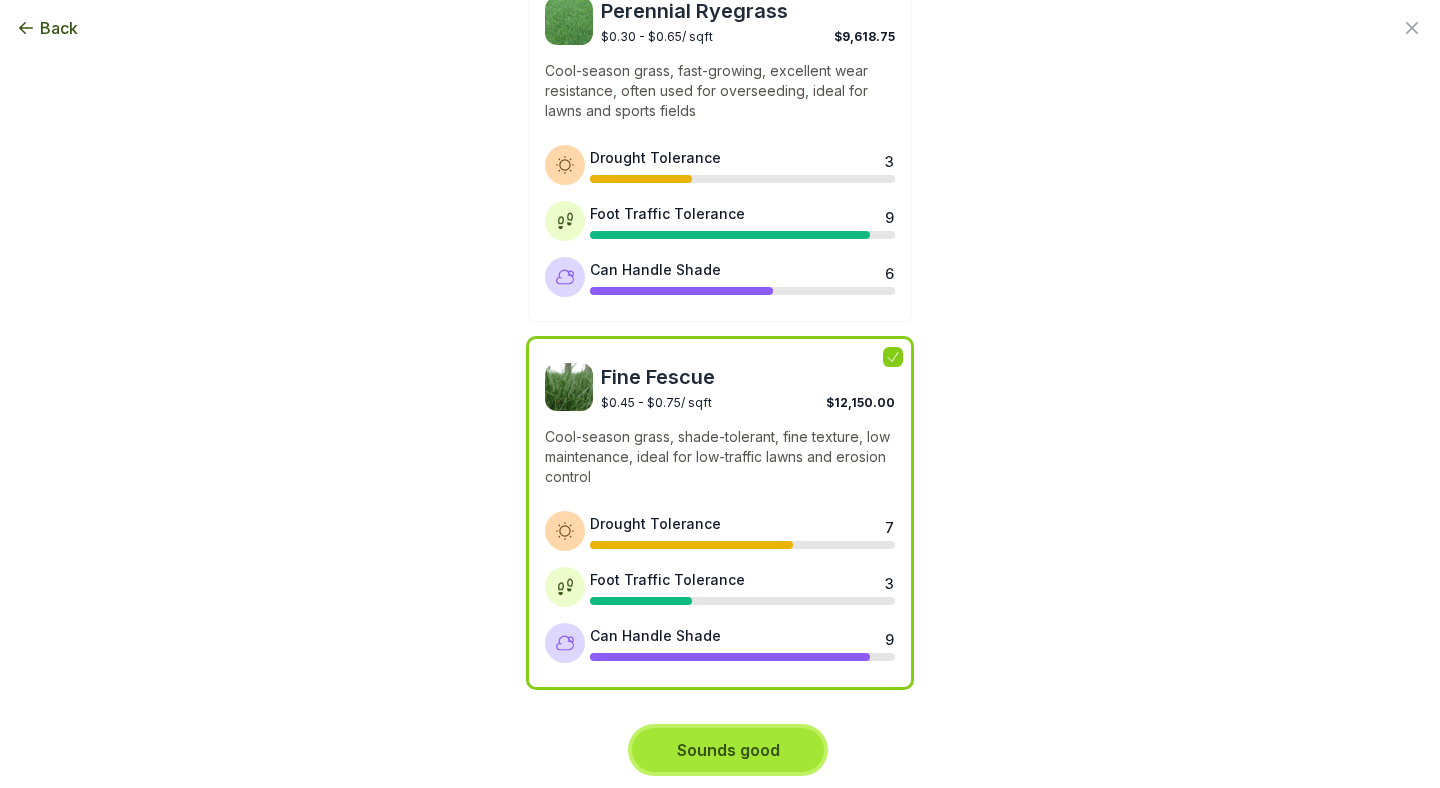click on "Sounds good" at bounding box center (728, 750) 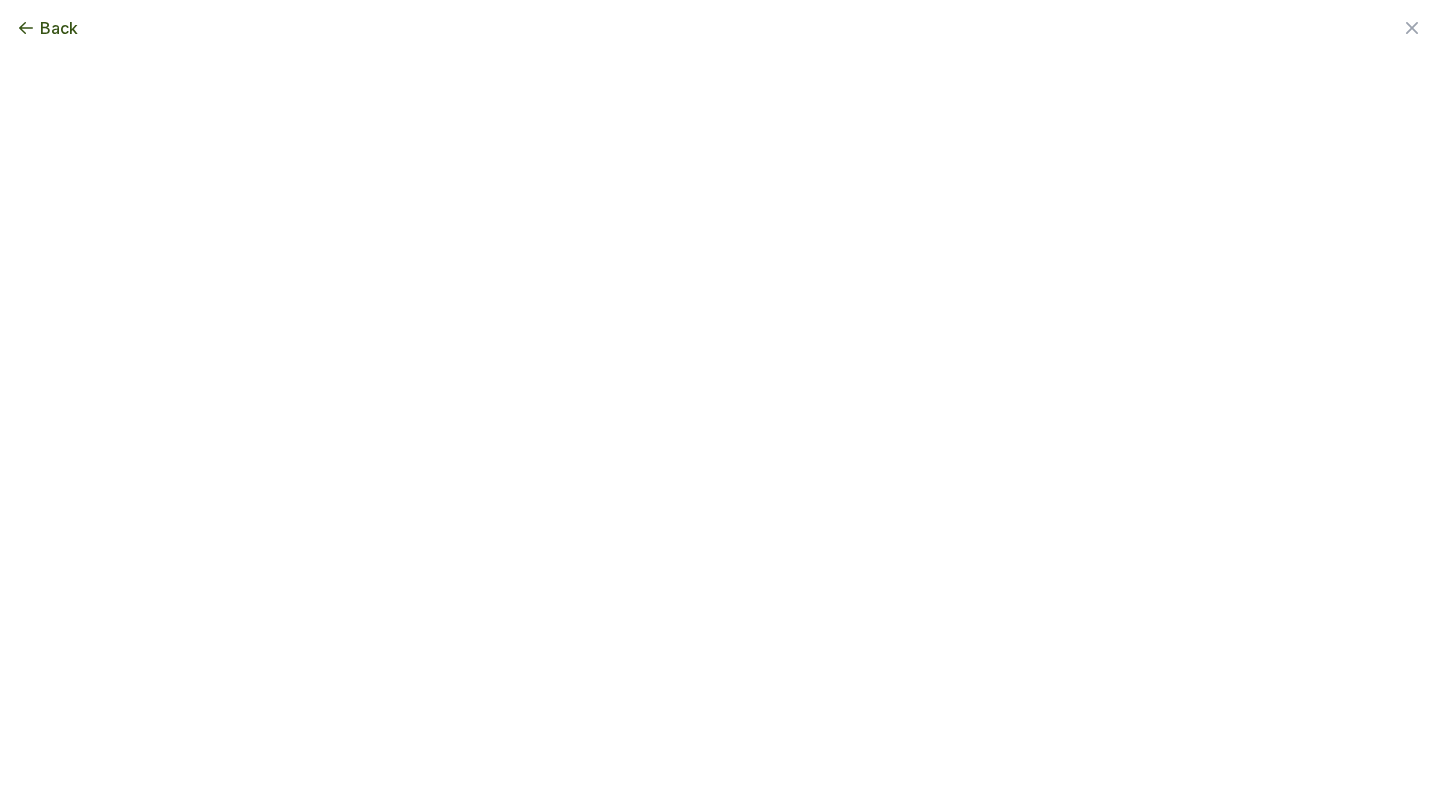 scroll, scrollTop: 0, scrollLeft: 0, axis: both 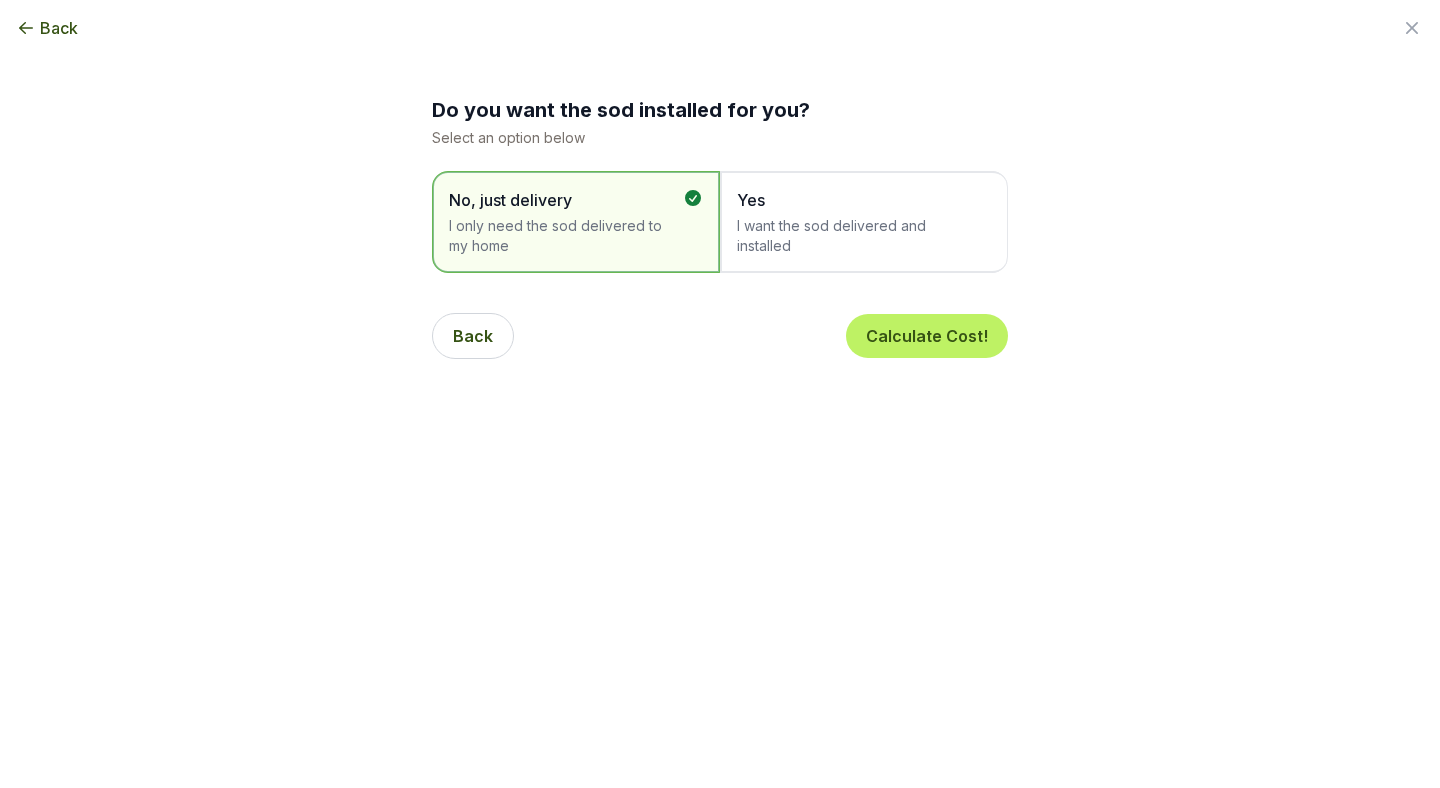 click on "I want the sod delivered and installed" at bounding box center [854, 236] 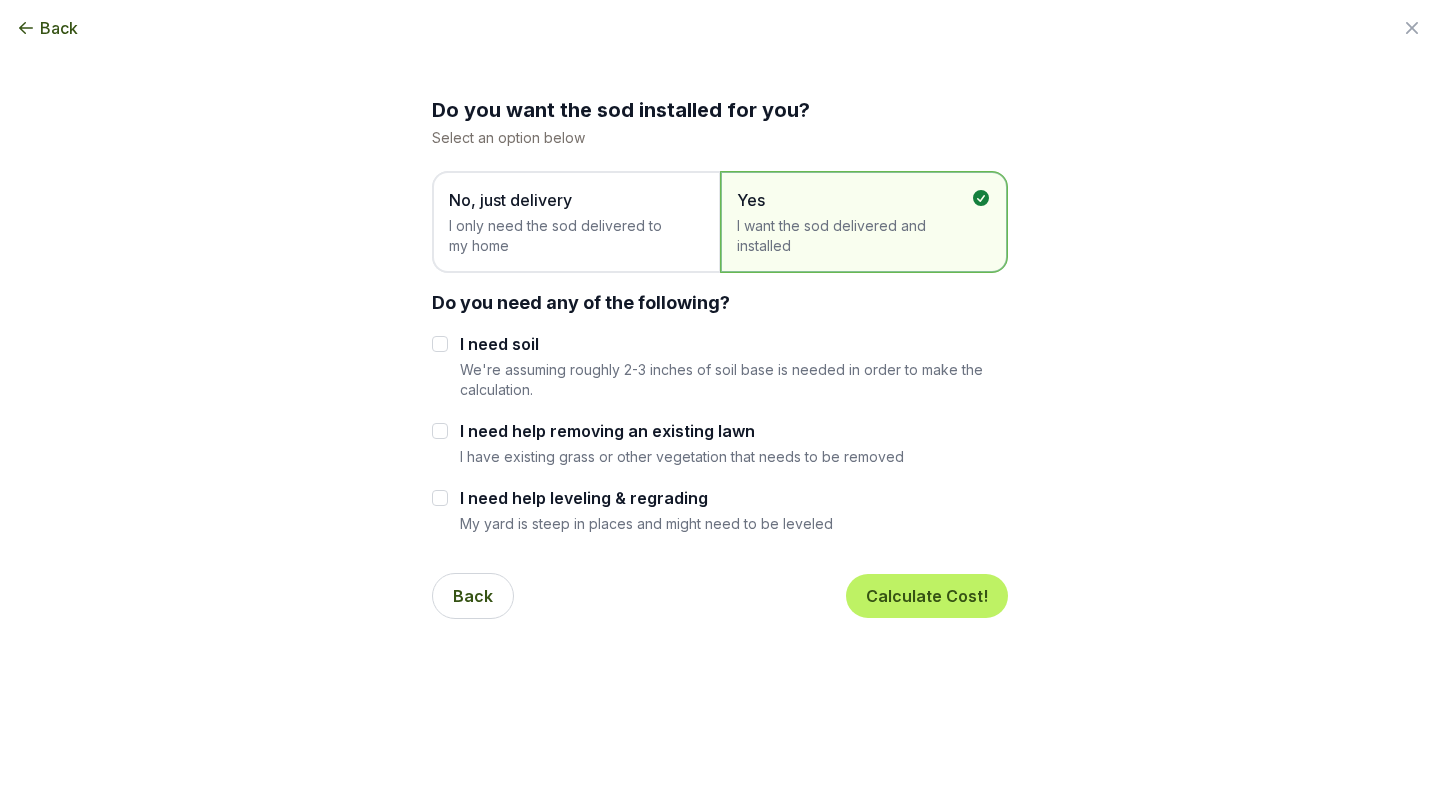click on "I need soil" at bounding box center [734, 344] 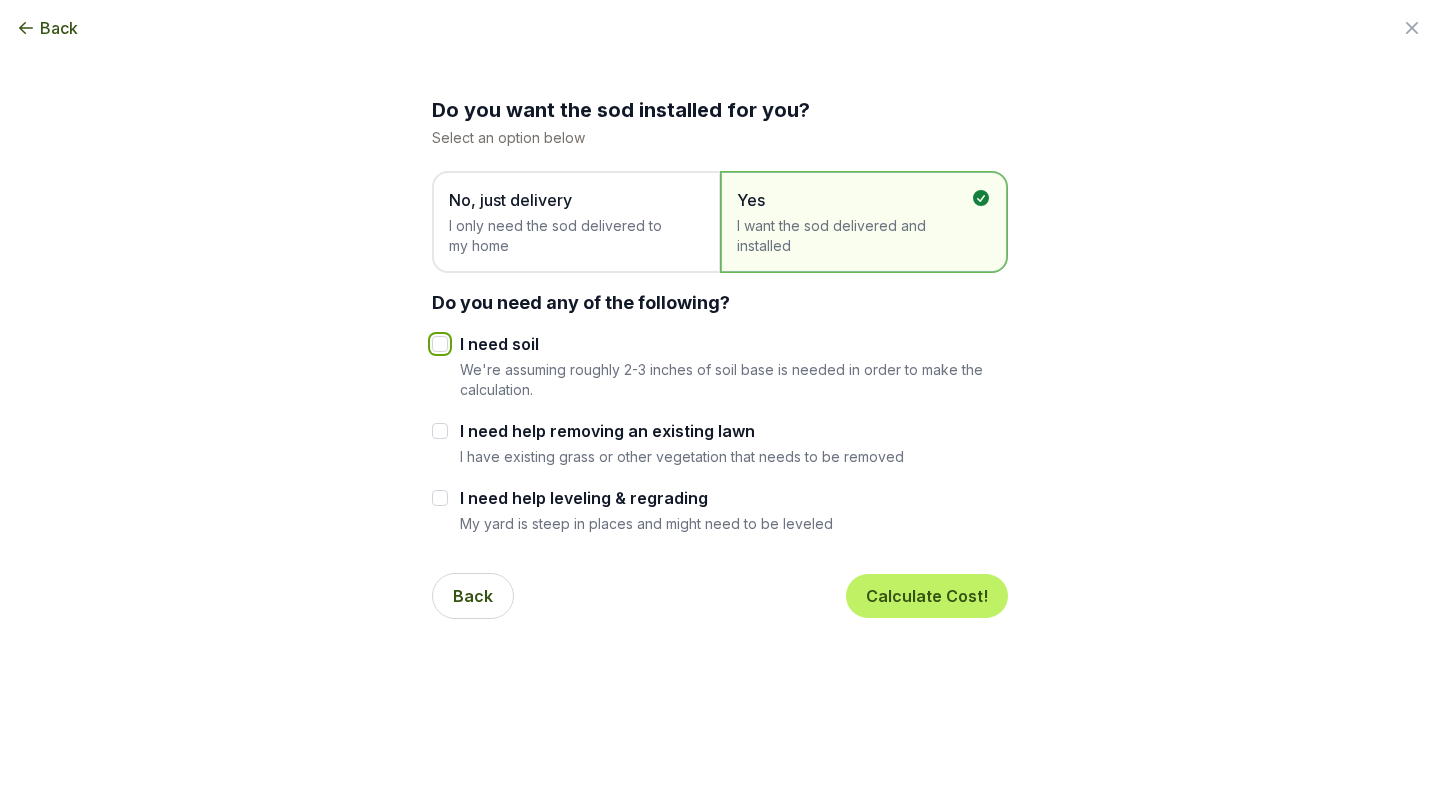click on "I need soil" at bounding box center [440, 344] 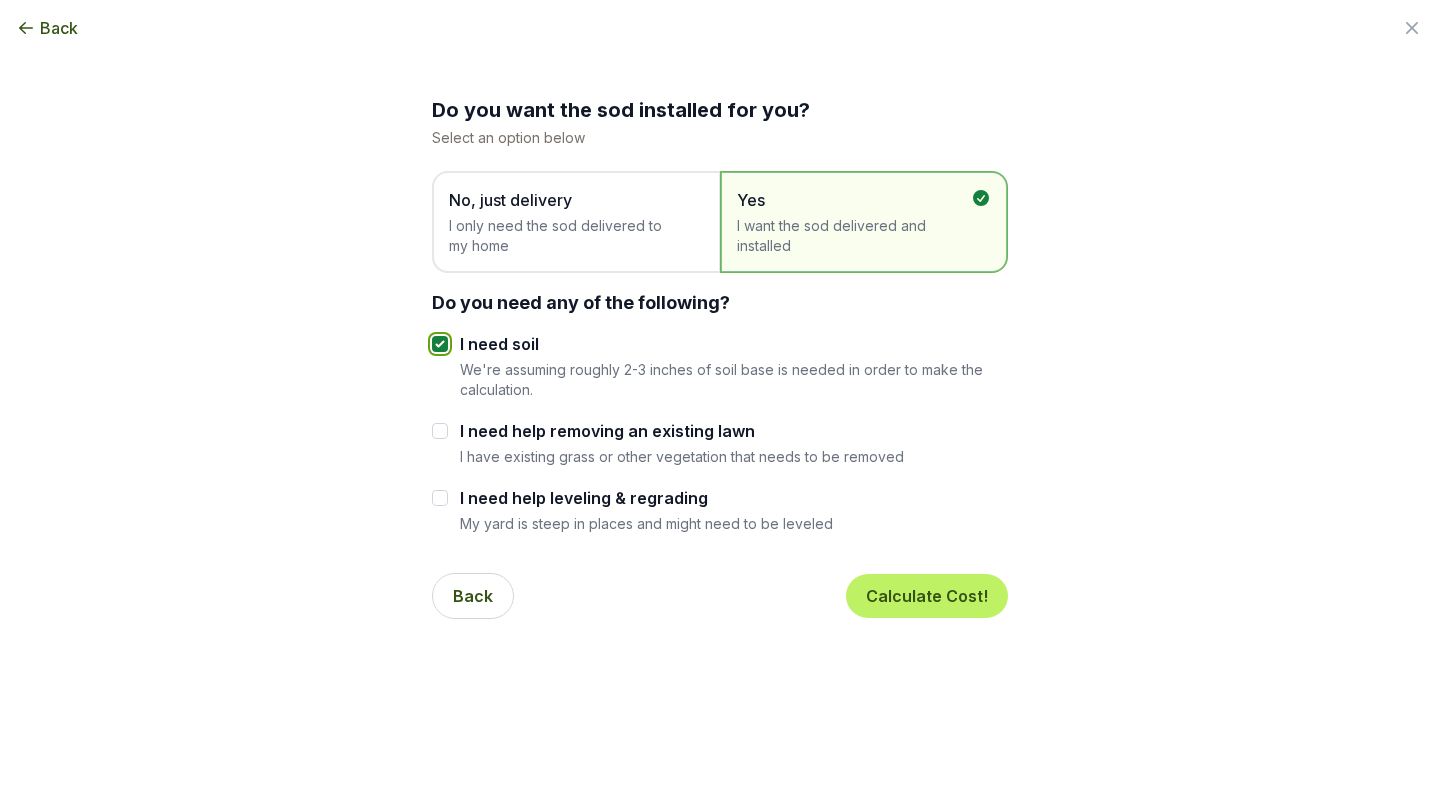 checkbox on "true" 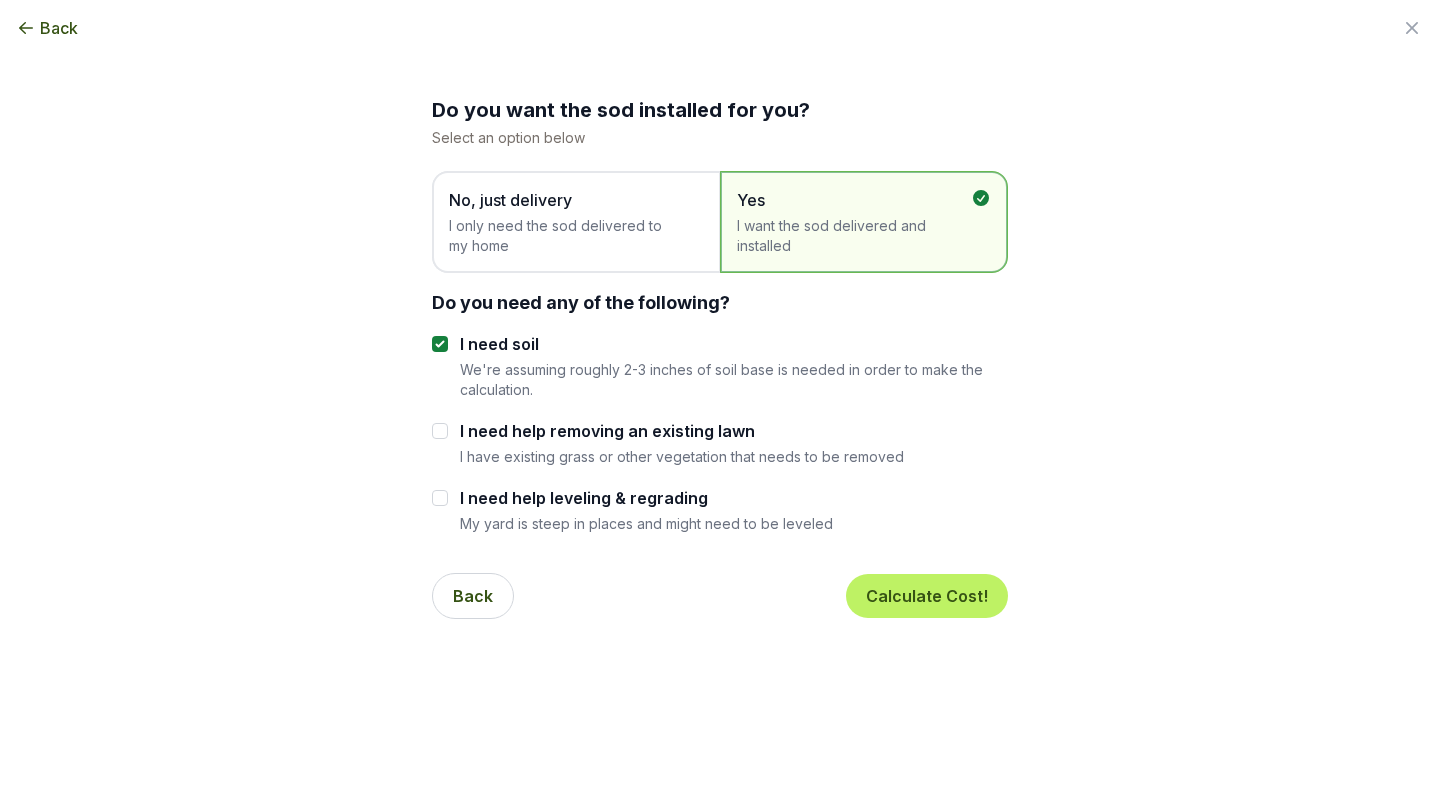 click on "I need help removing an existing lawn" at bounding box center (682, 431) 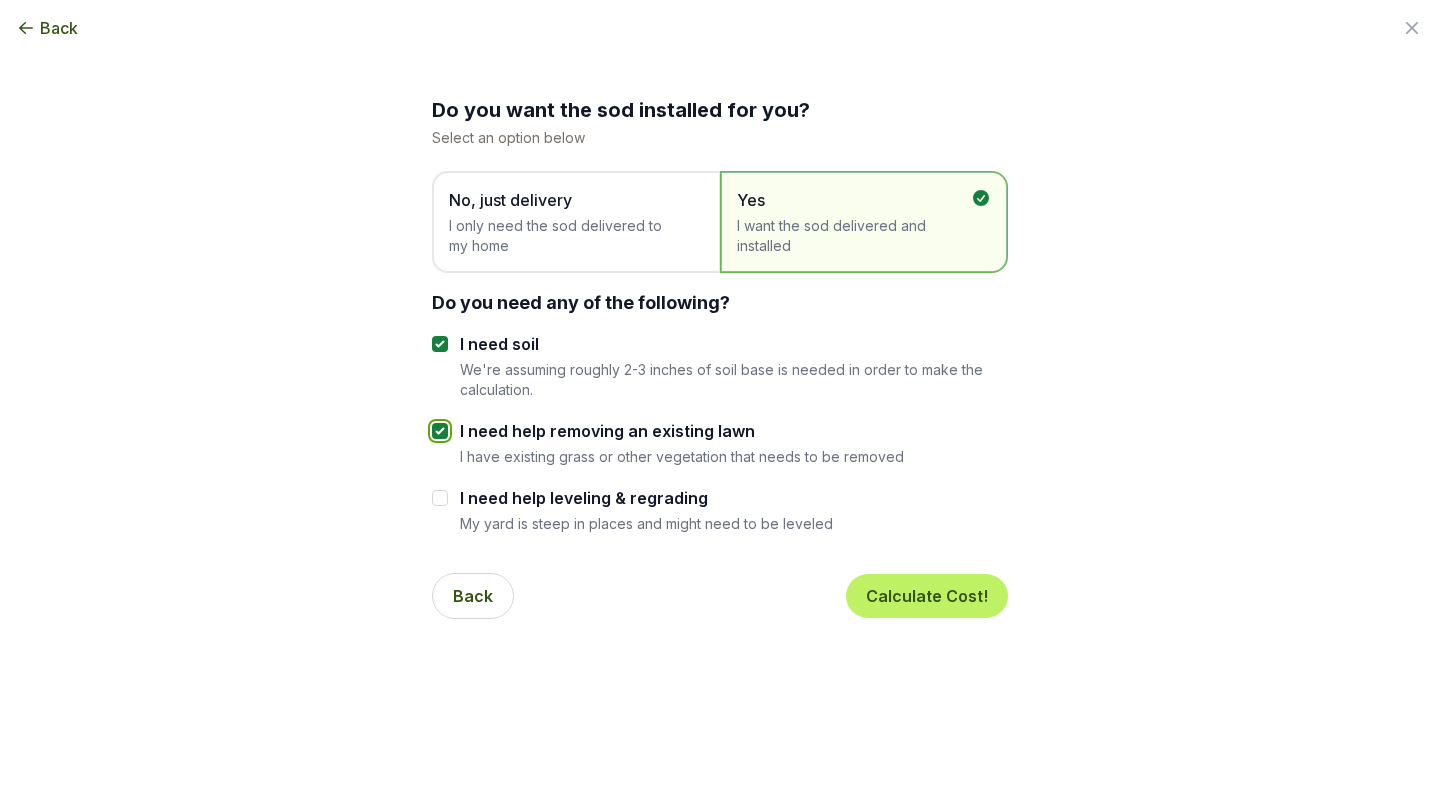 checkbox on "true" 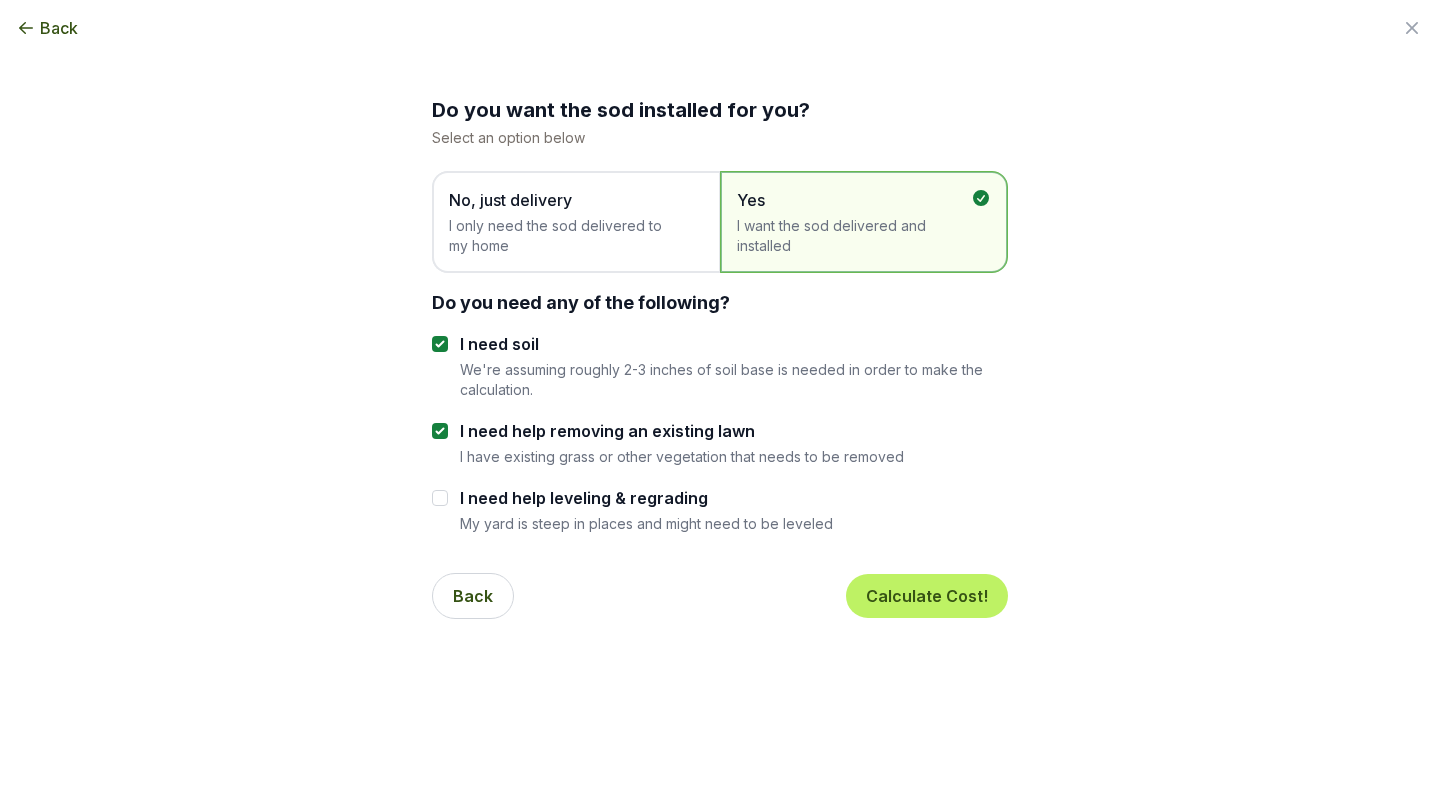 click on "I need help leveling & regrading" at bounding box center (646, 498) 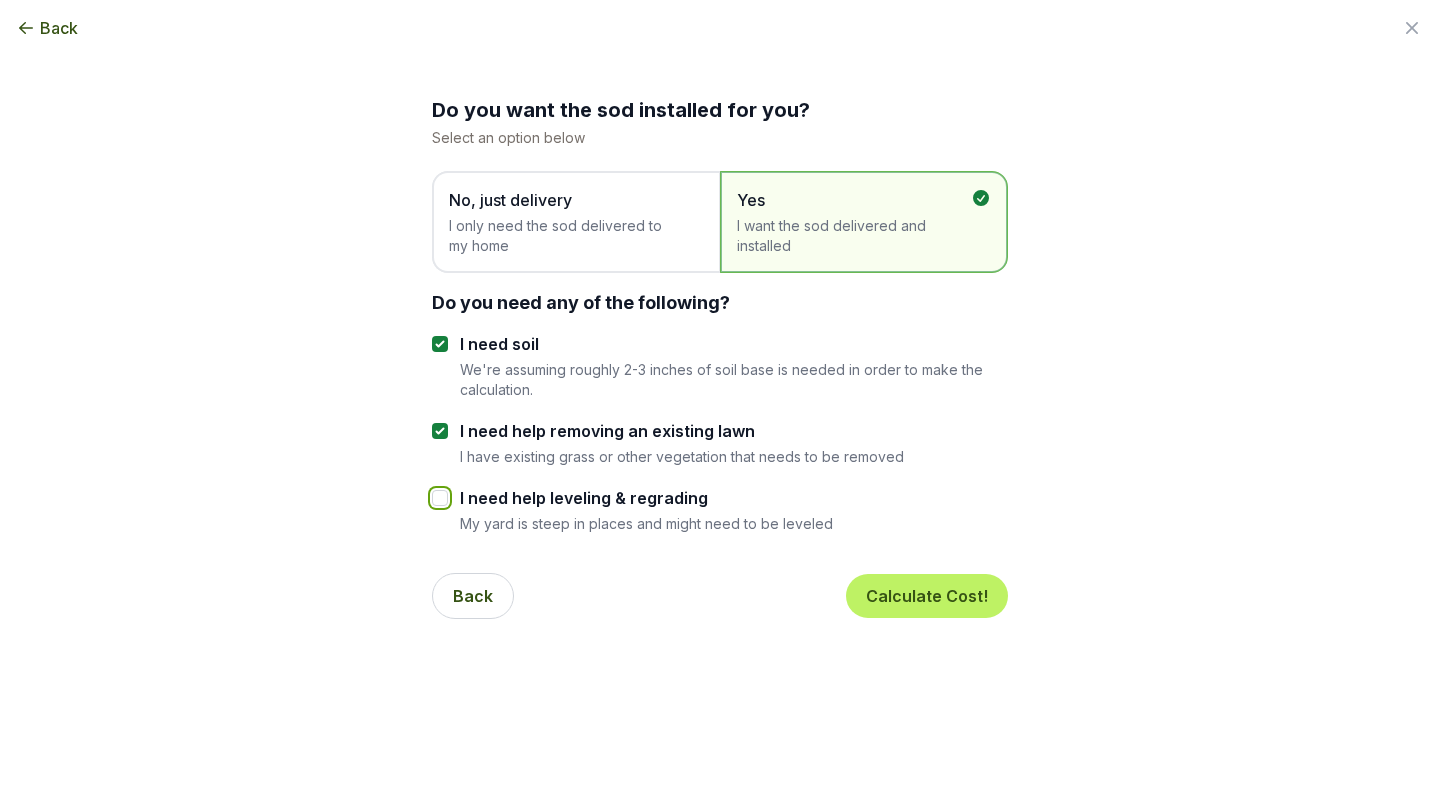 click on "I need help leveling & regrading" at bounding box center (440, 498) 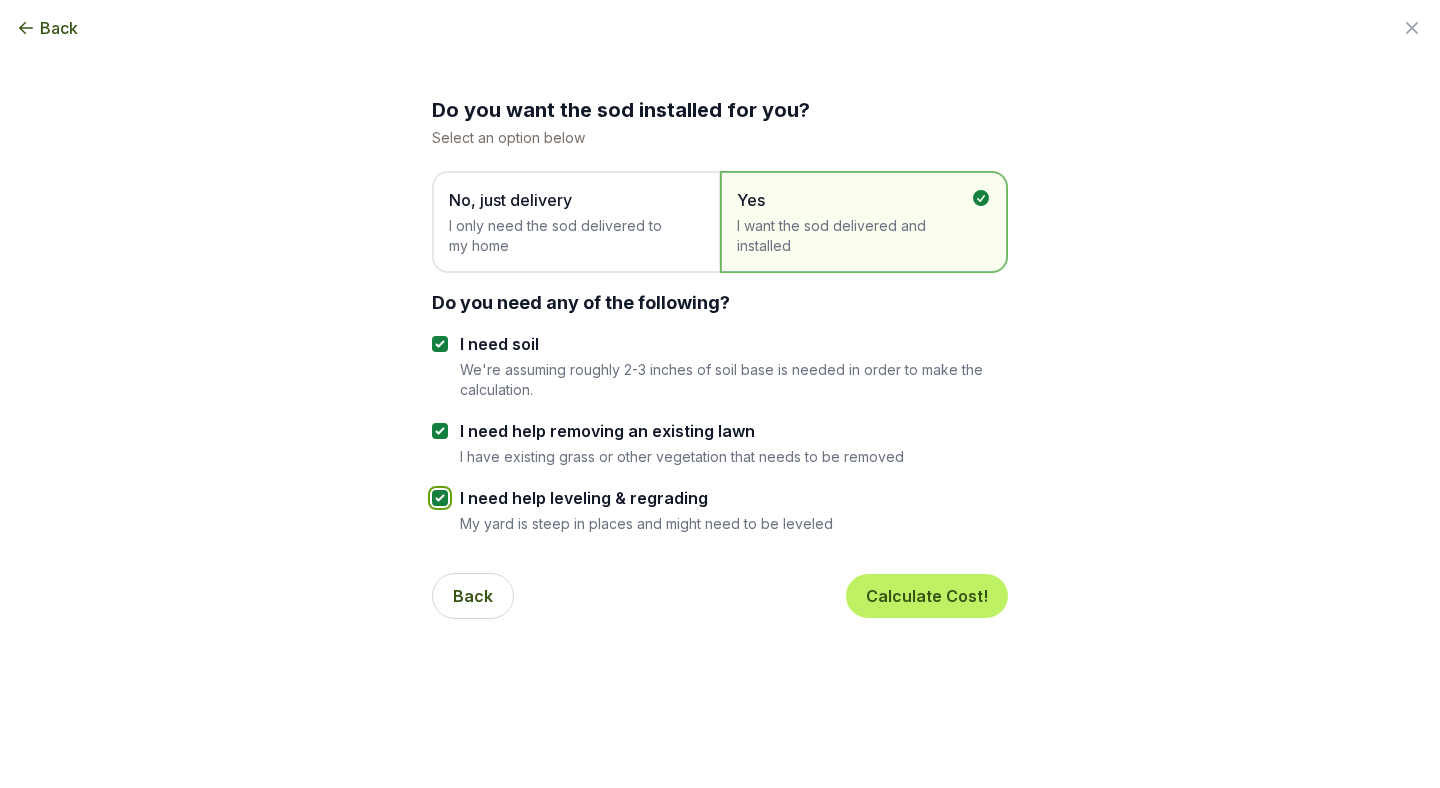 checkbox on "true" 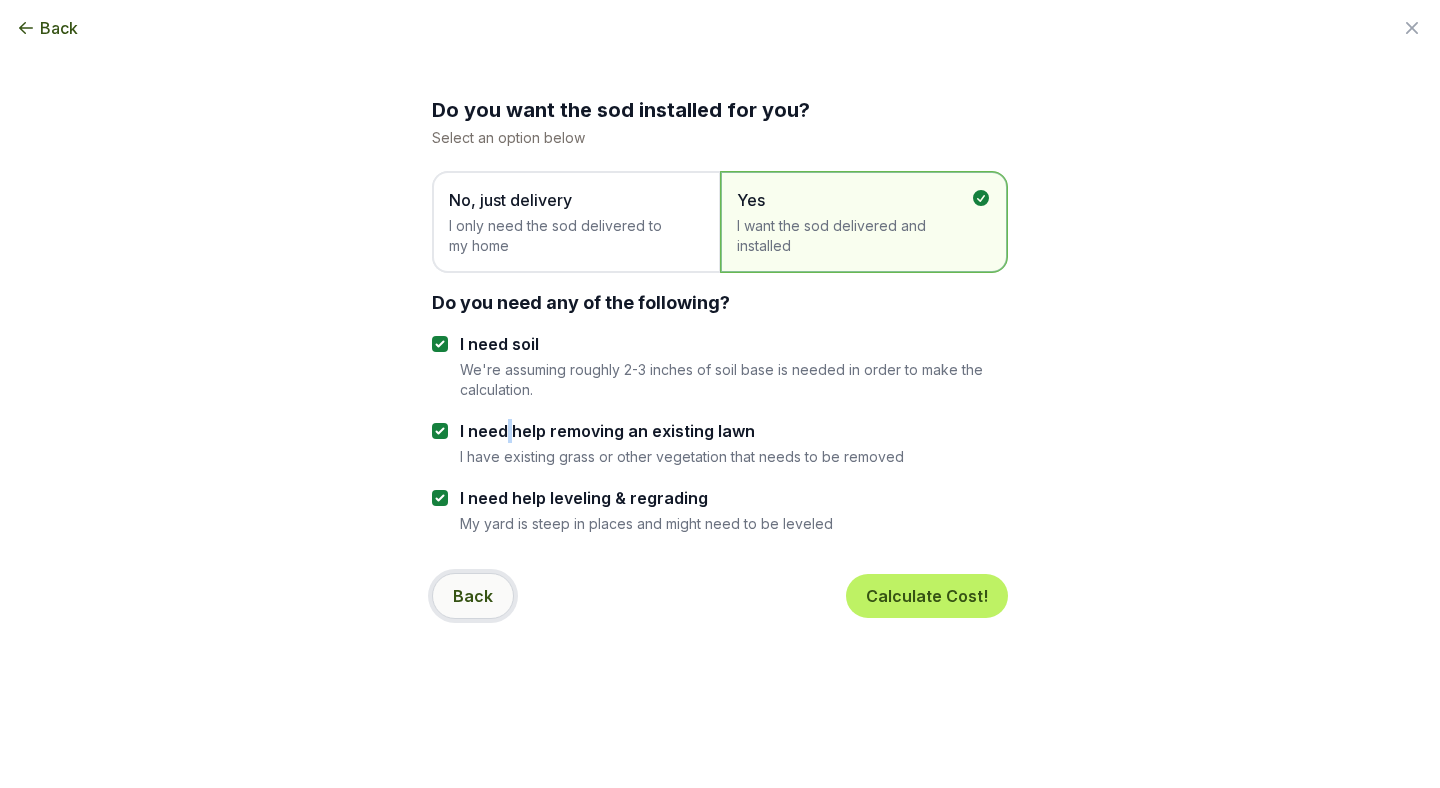 click on "Back" at bounding box center (473, 596) 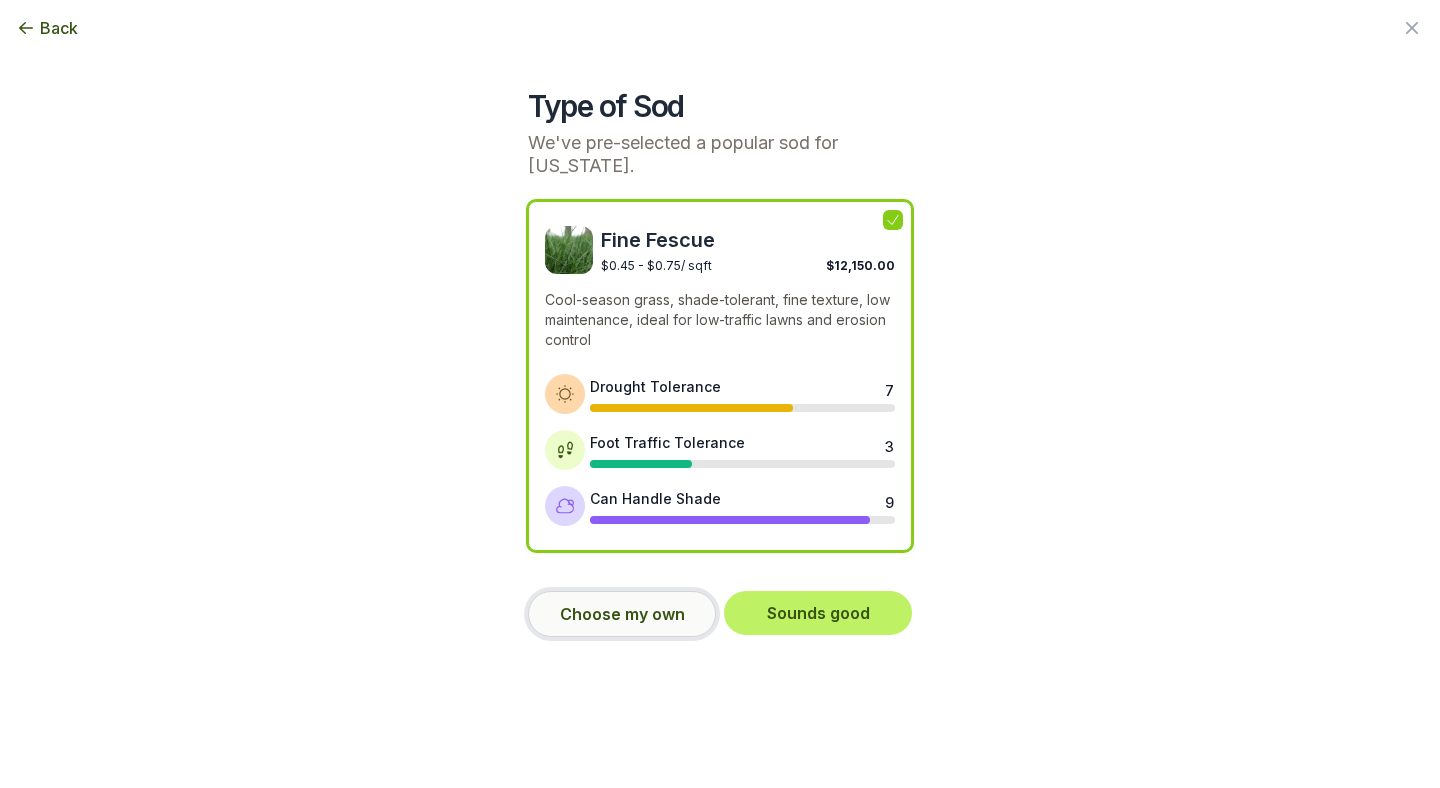 click on "Choose my own" at bounding box center (622, 614) 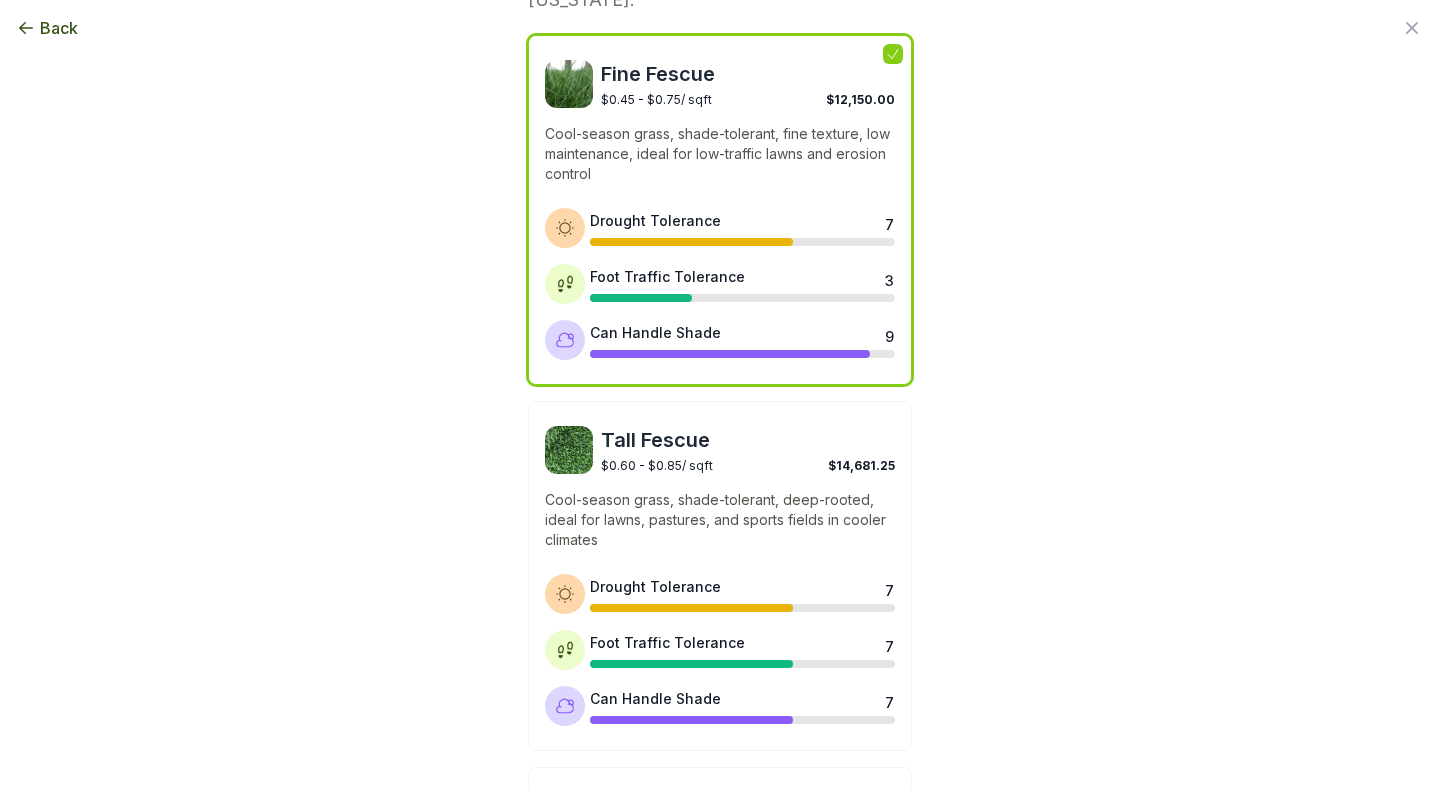 scroll, scrollTop: 0, scrollLeft: 0, axis: both 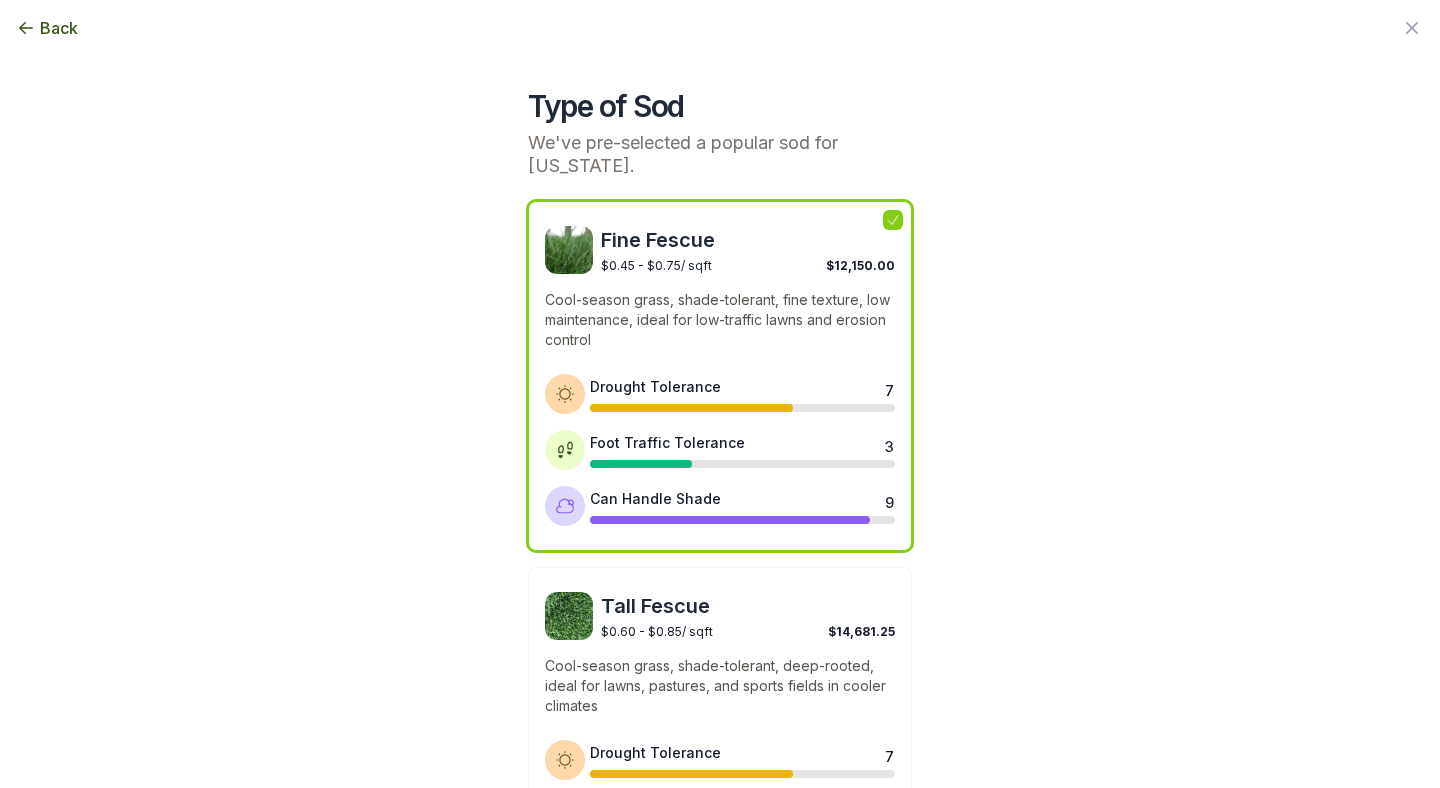 click on "Back" at bounding box center (59, 28) 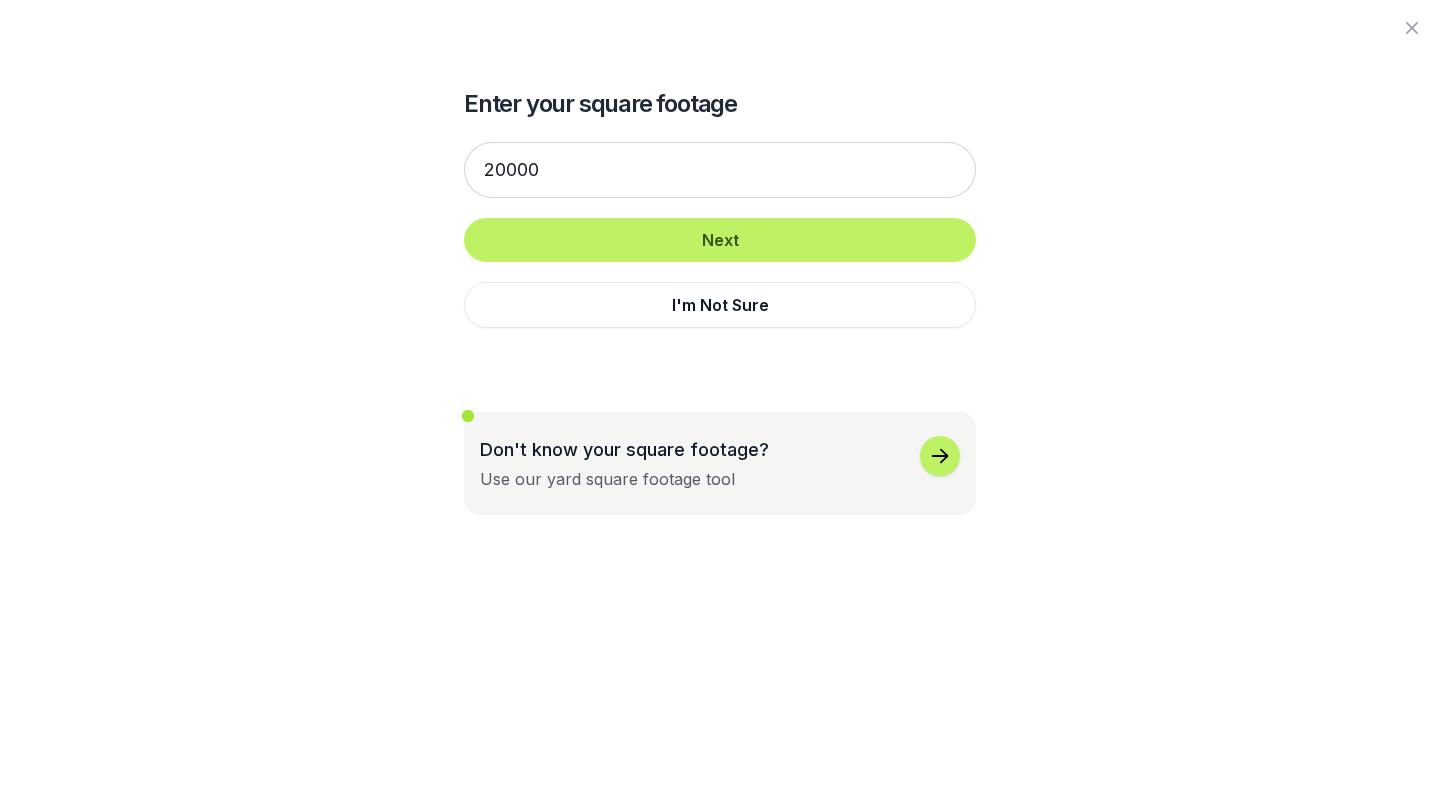 click on "Don't know your square footage?" at bounding box center (624, 449) 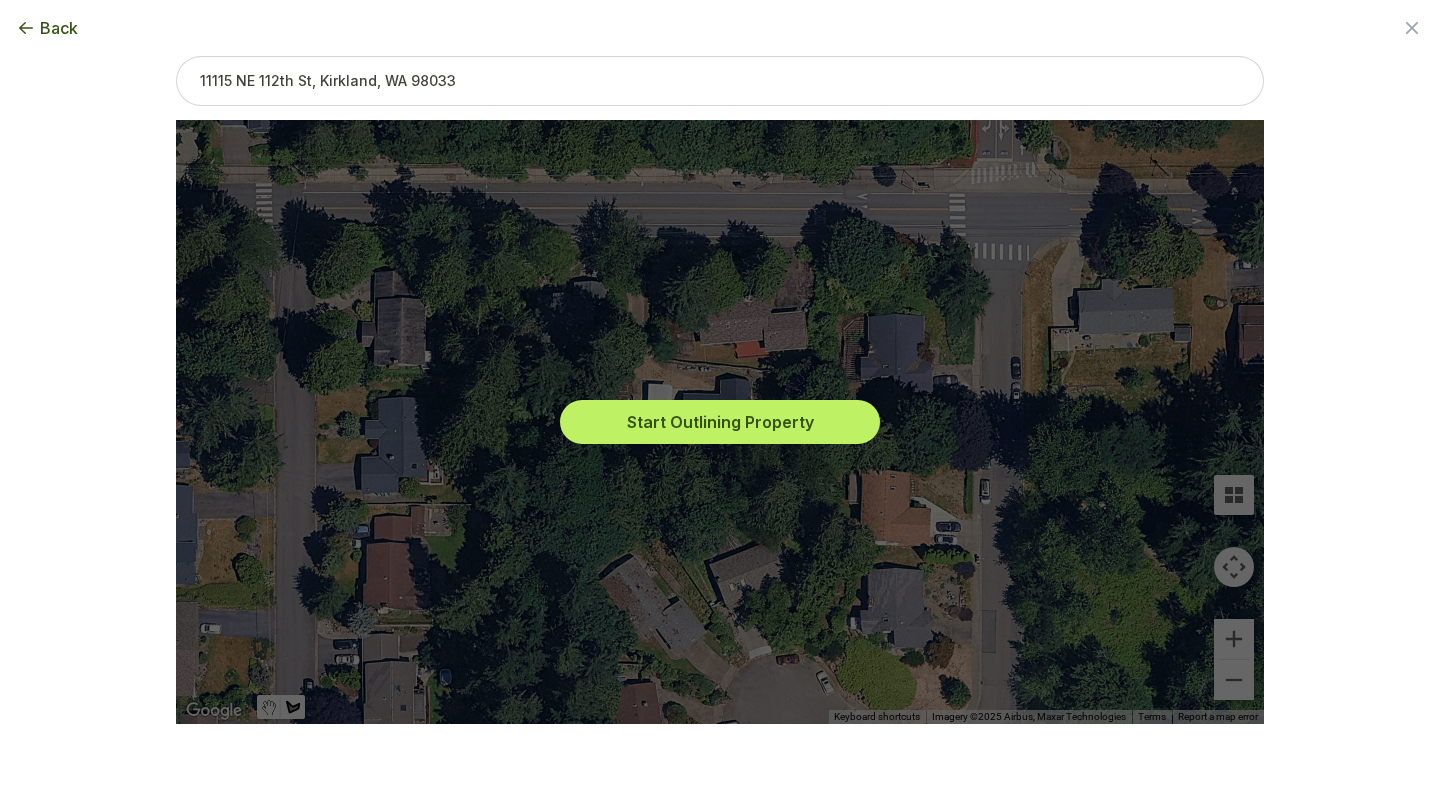 click on "Start Outlining Property" at bounding box center (720, 422) 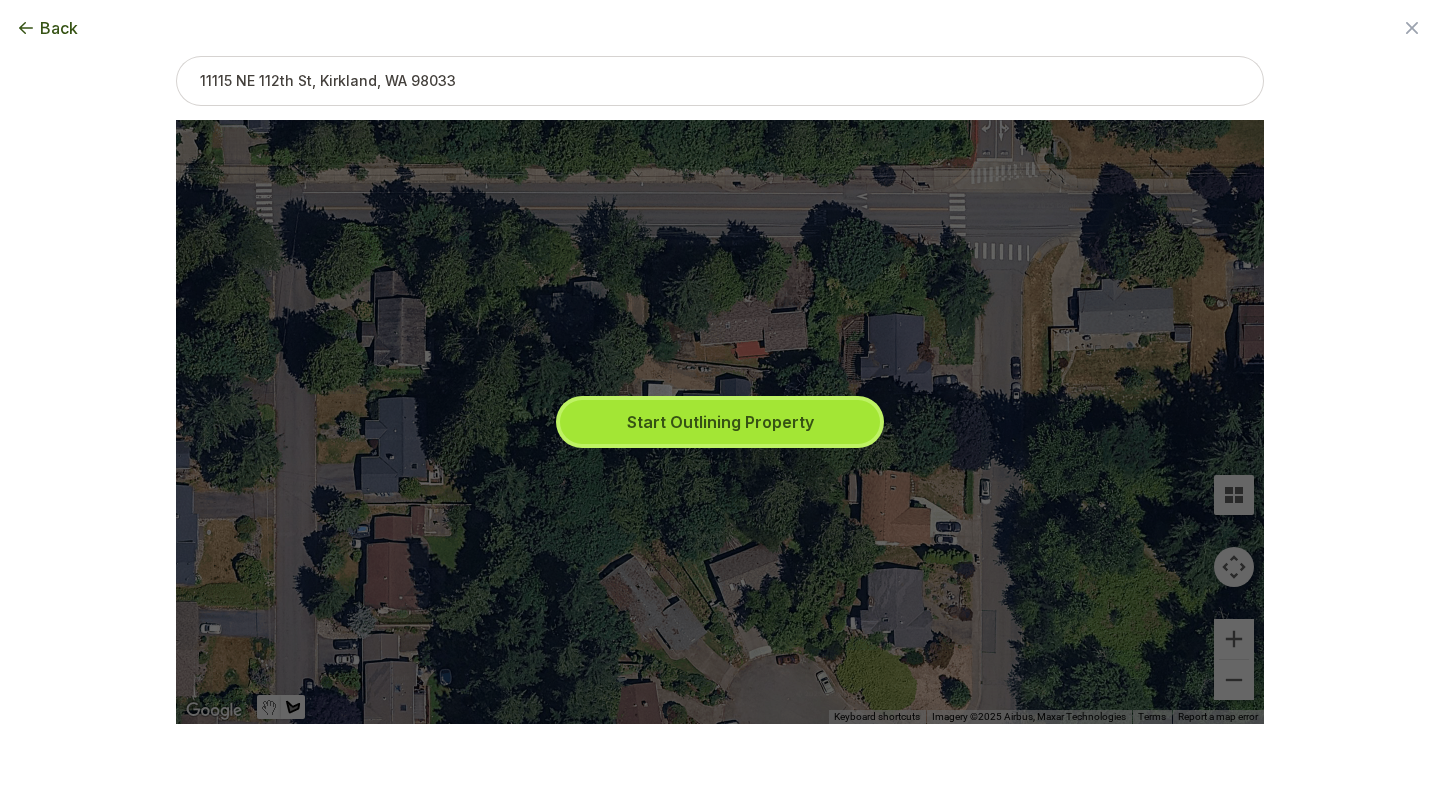 click on "Start Outlining Property" at bounding box center [720, 422] 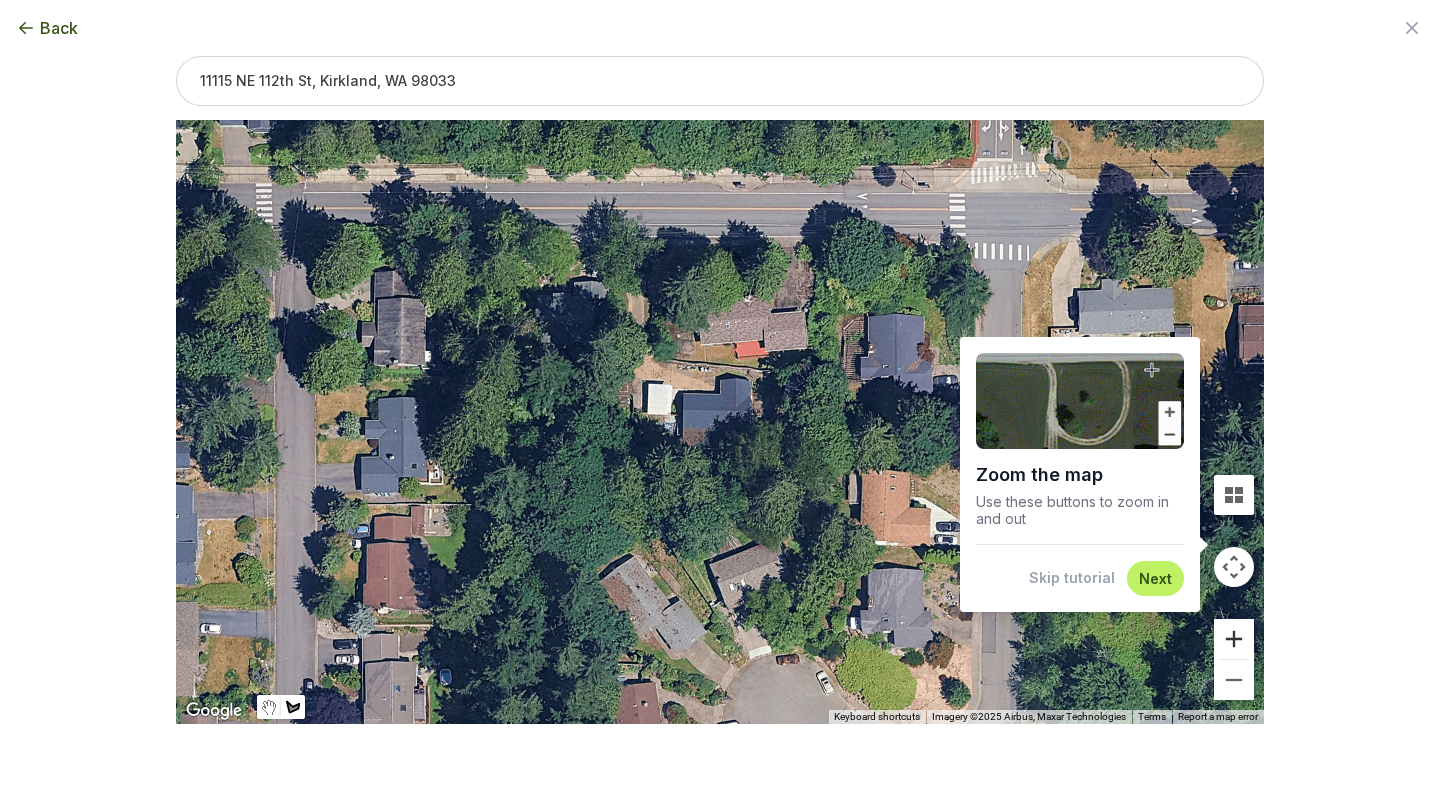 click at bounding box center (1234, 639) 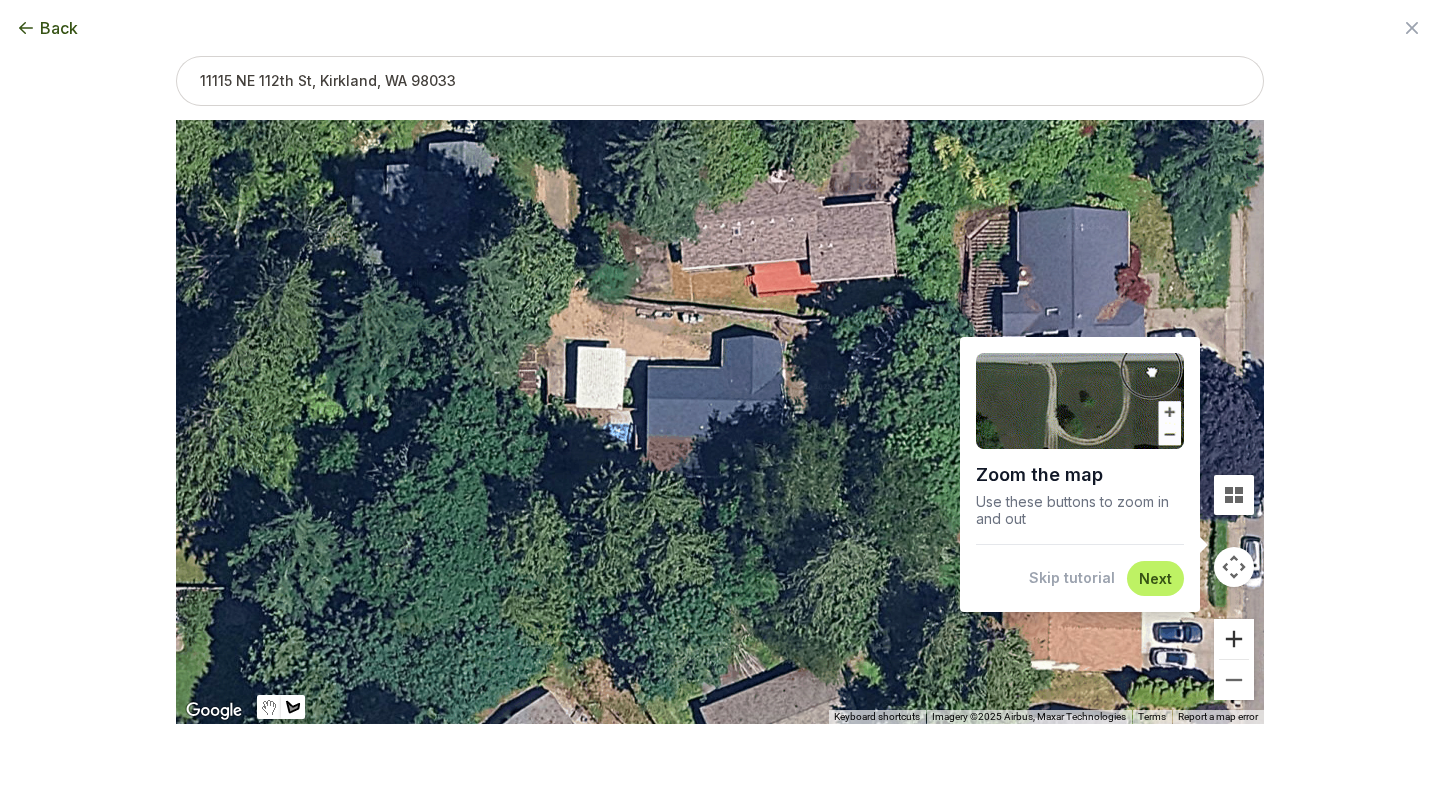 click at bounding box center [1234, 639] 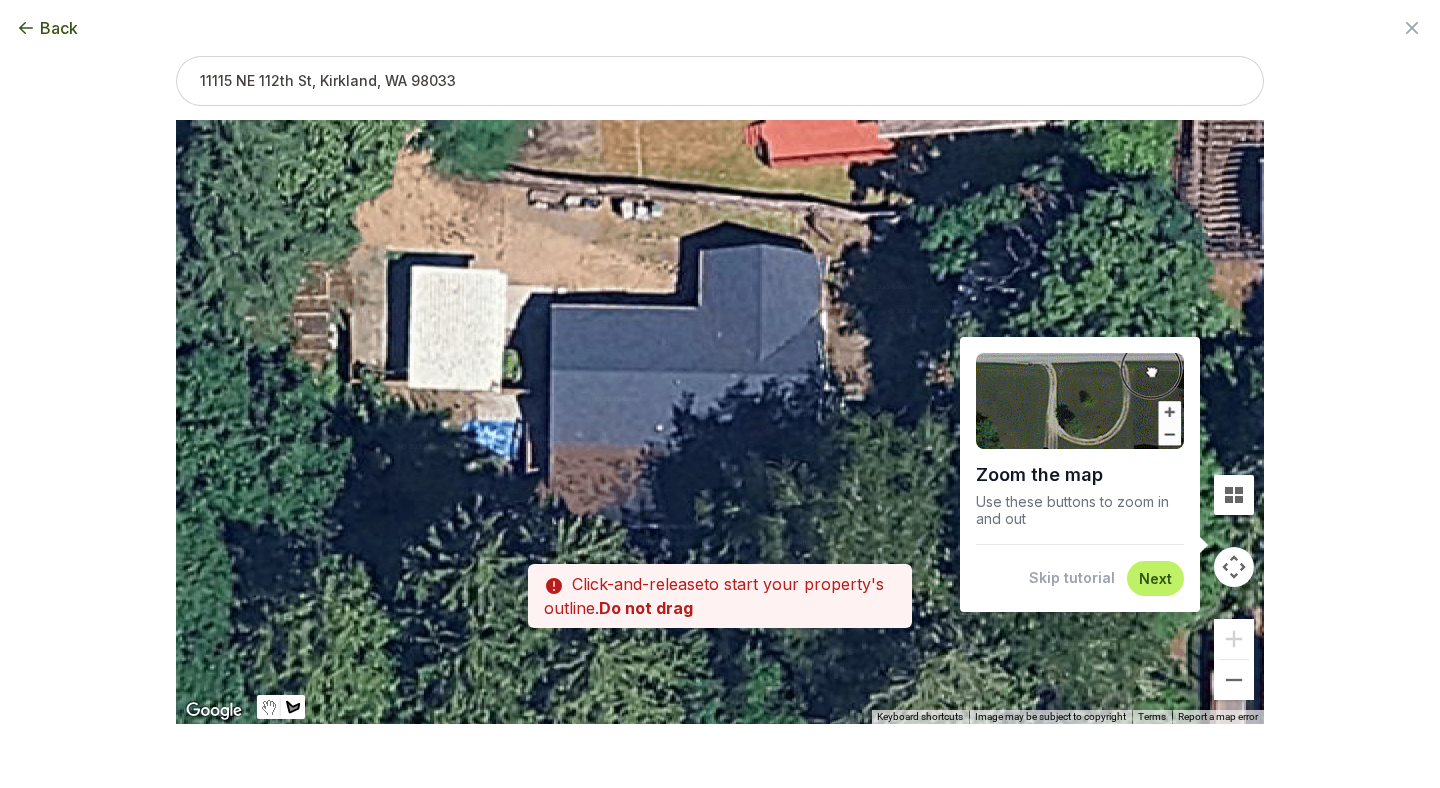 drag, startPoint x: 720, startPoint y: 311, endPoint x: 694, endPoint y: 306, distance: 26.476404 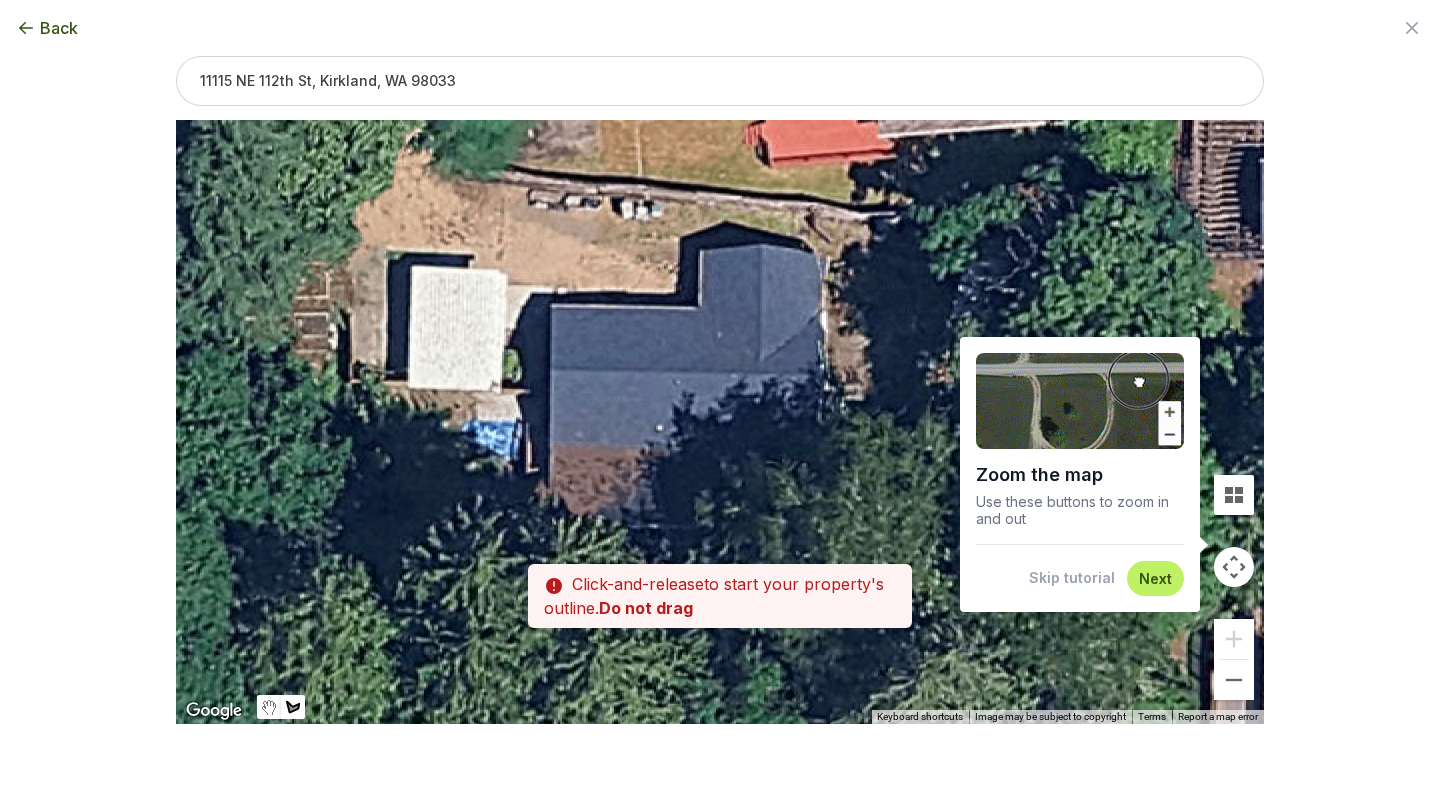 click at bounding box center [720, 422] 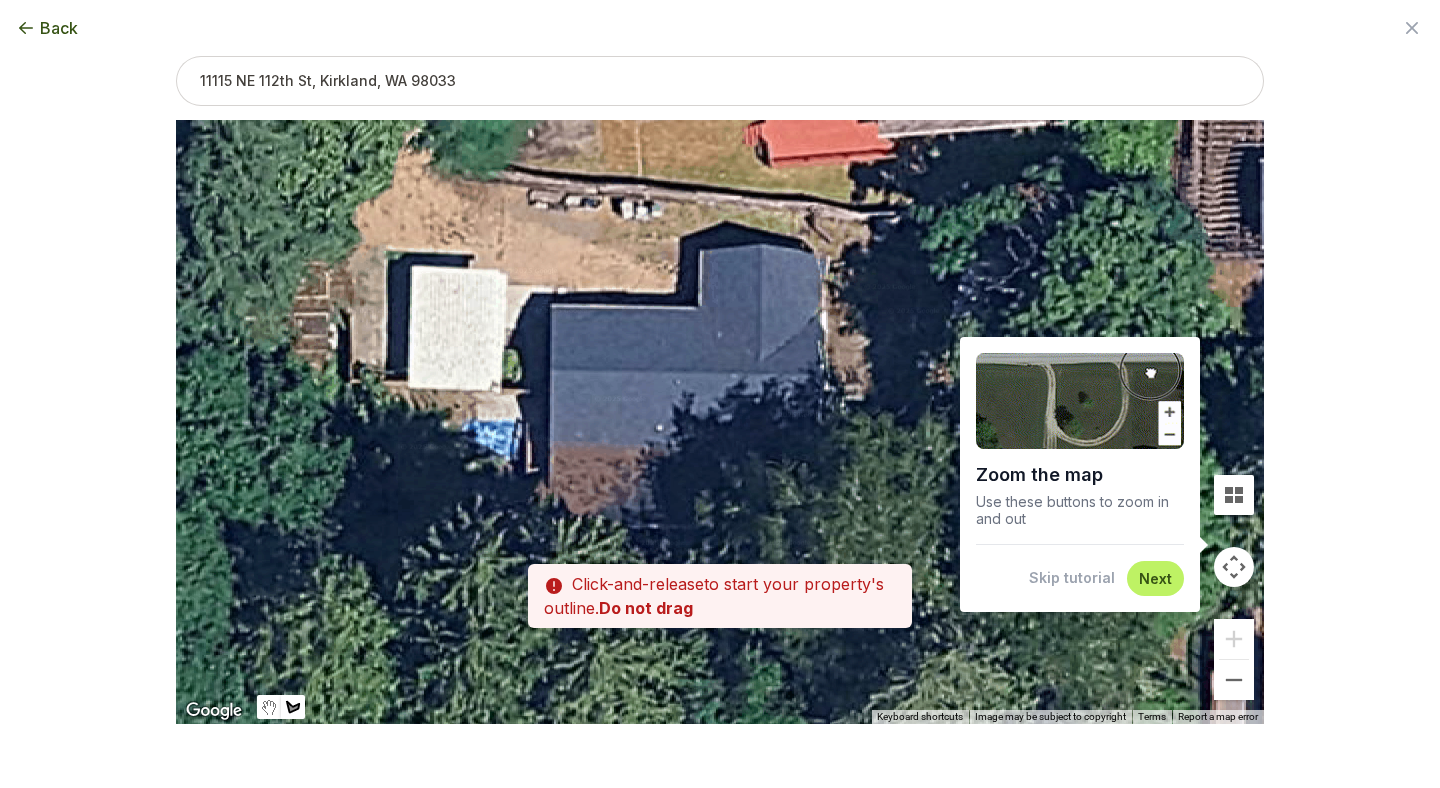 click at bounding box center [720, 422] 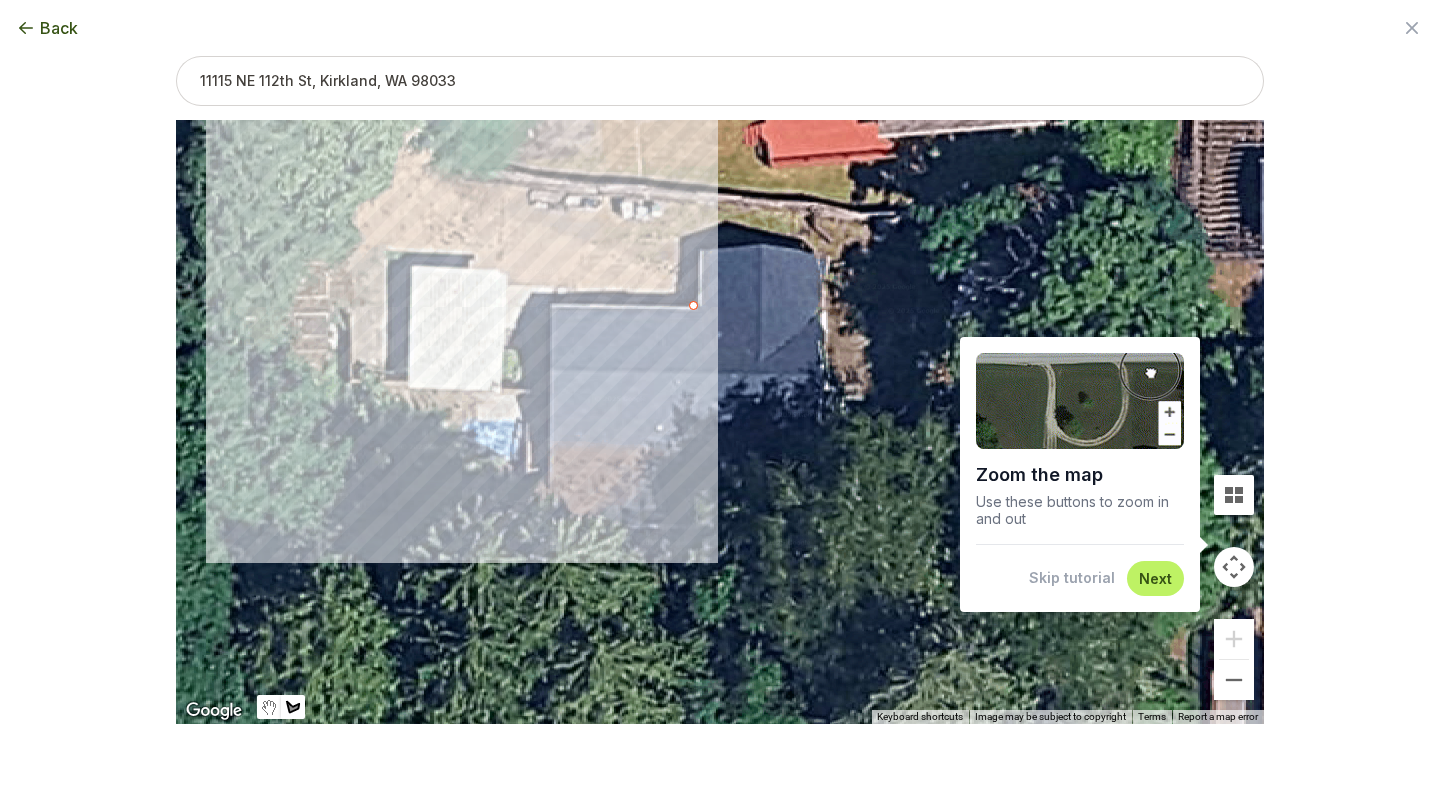 click at bounding box center [720, 422] 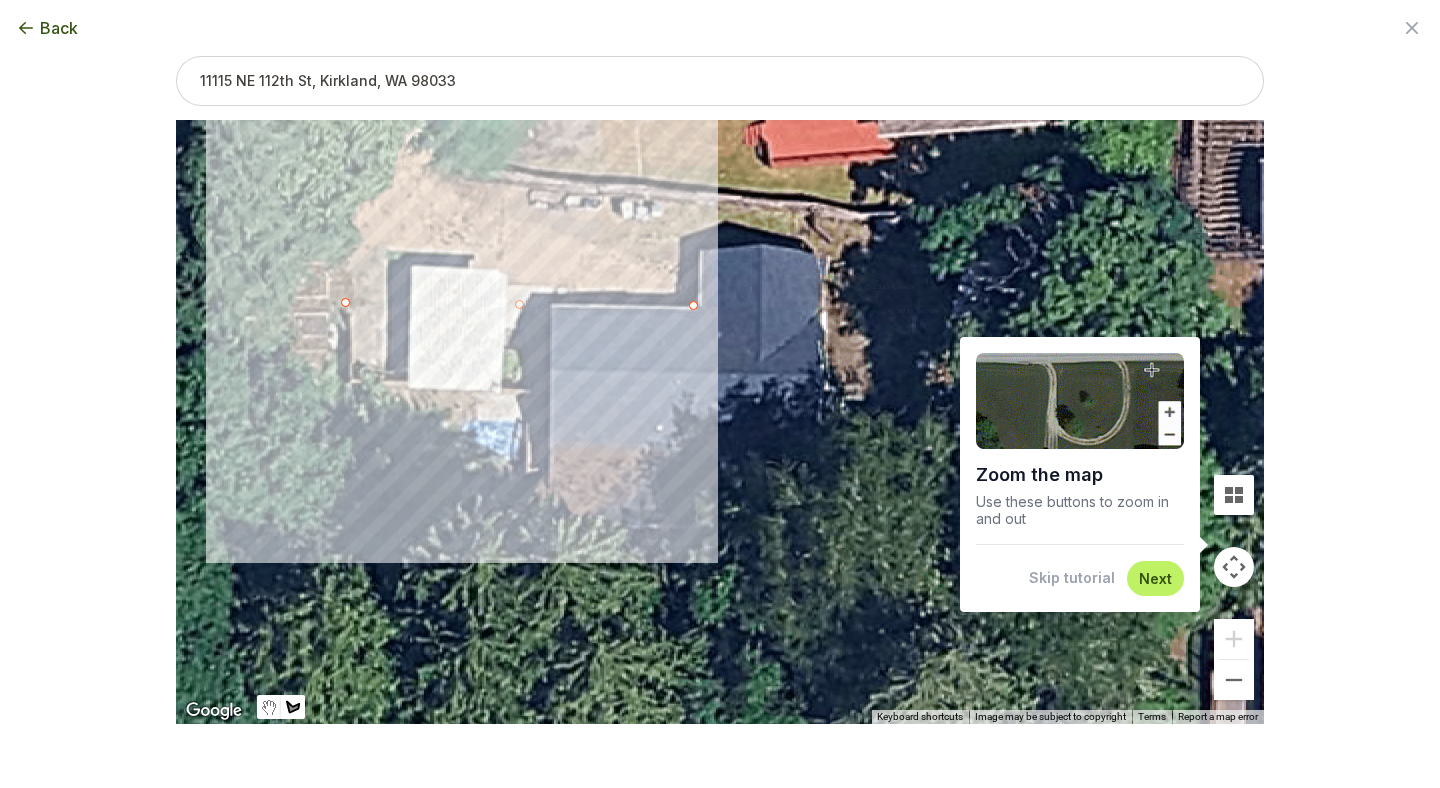 click at bounding box center (720, 422) 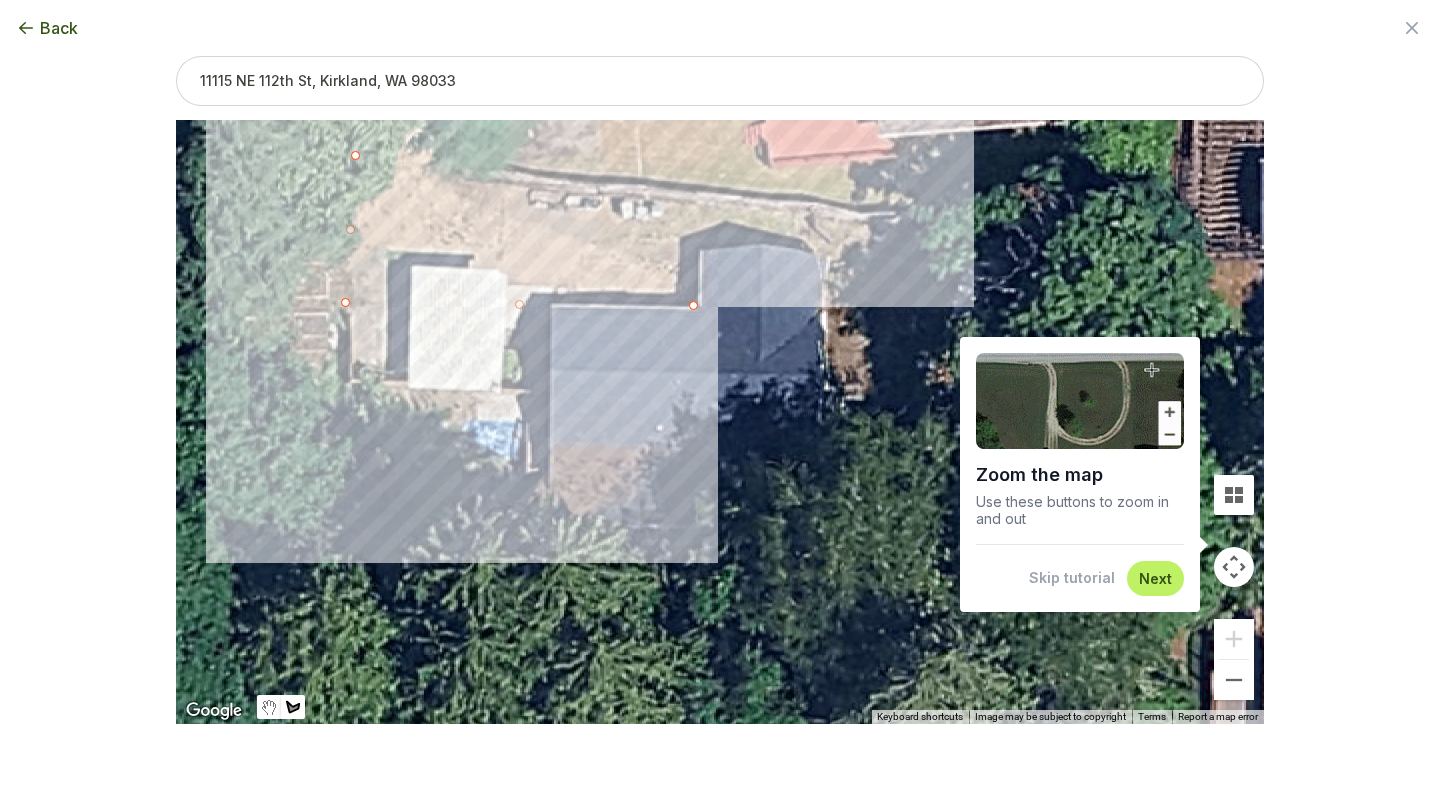click at bounding box center (720, 422) 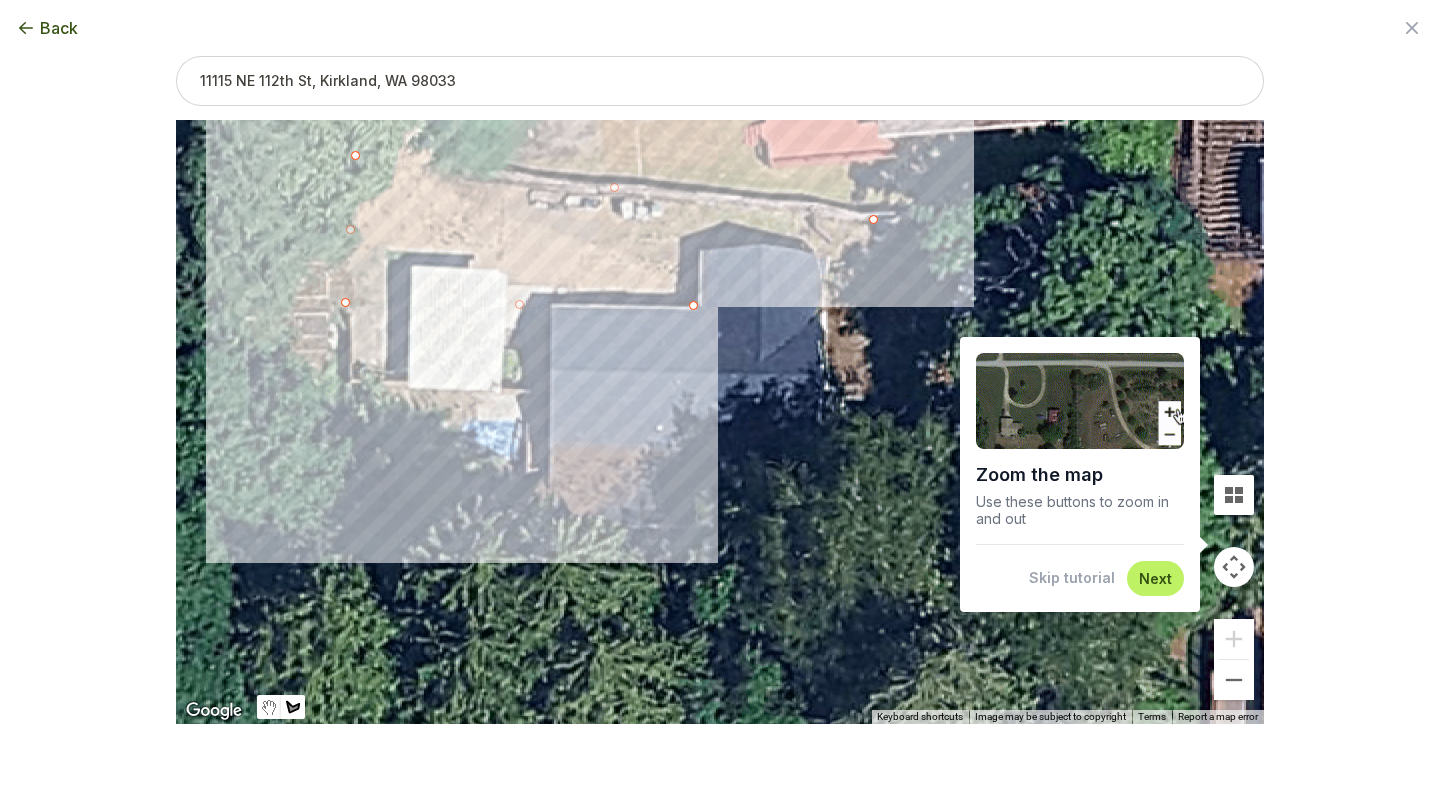 click at bounding box center (720, 422) 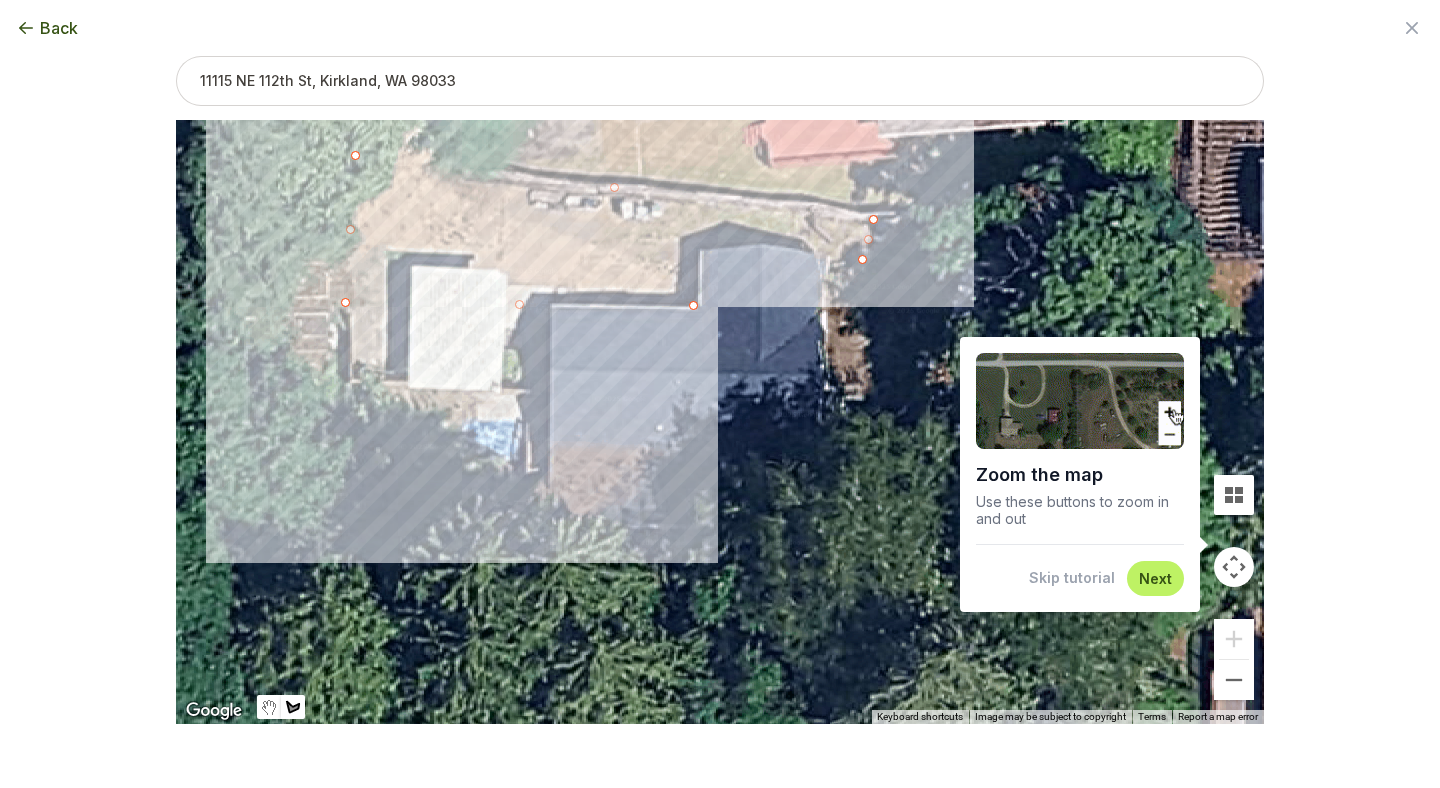 click at bounding box center (720, 422) 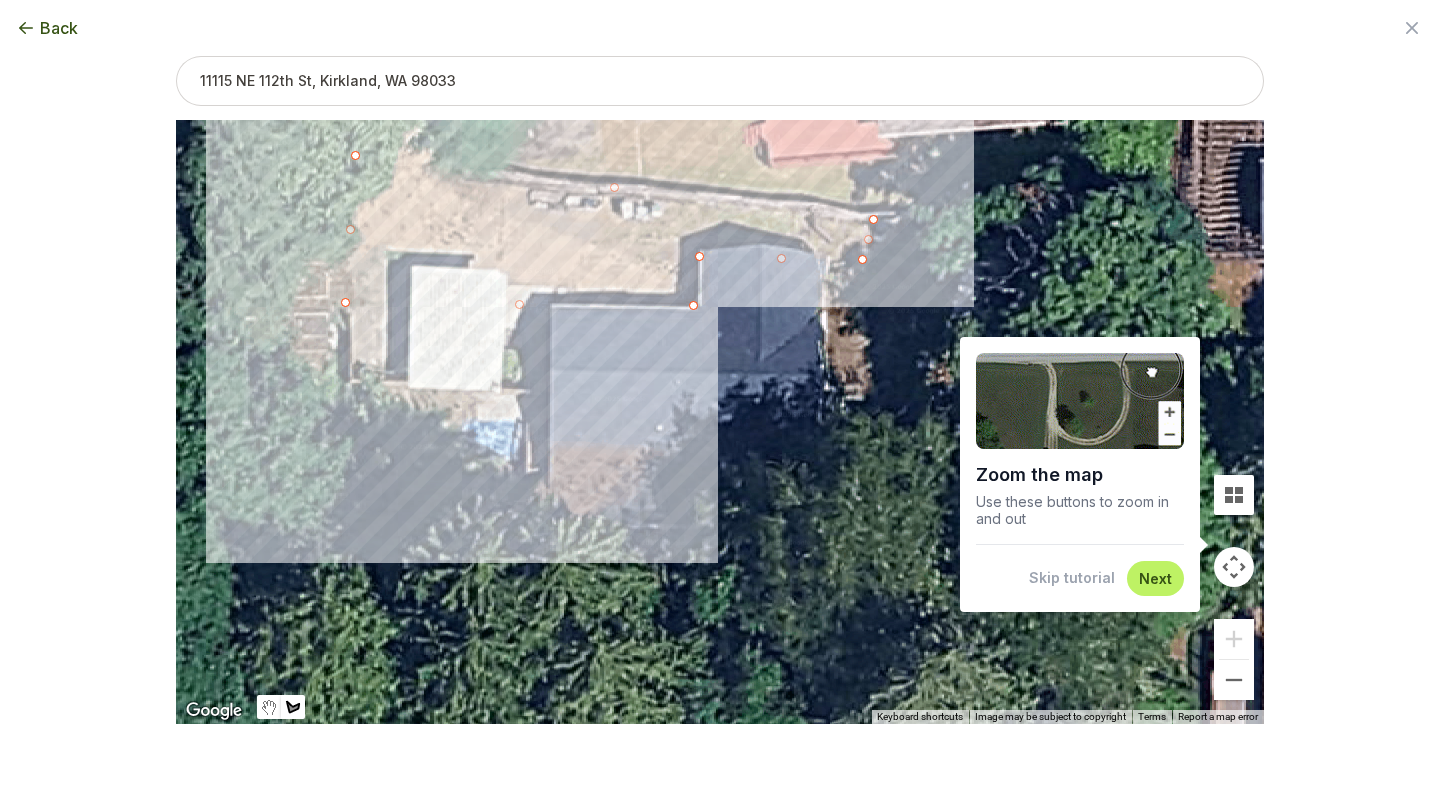 click at bounding box center [720, 422] 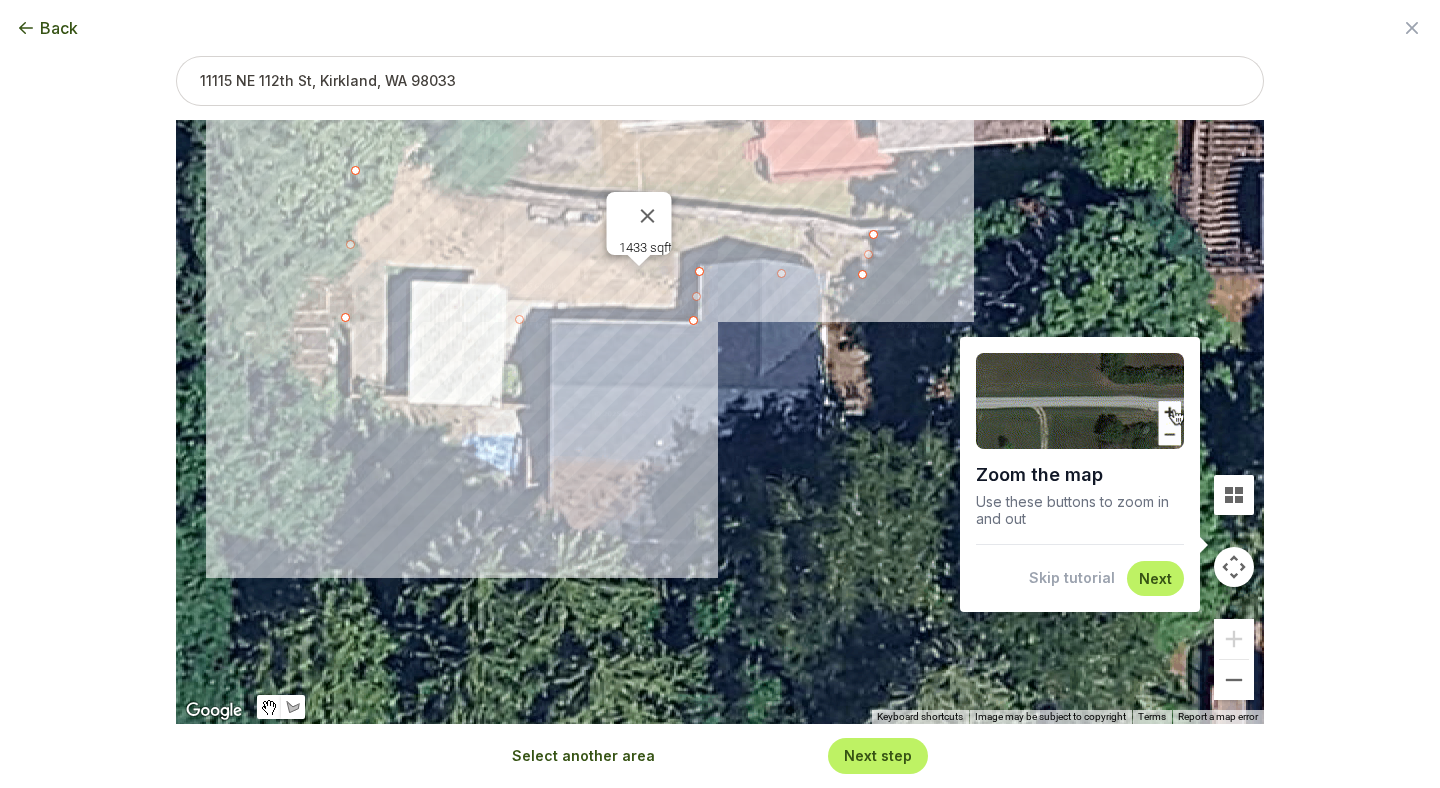 click on "Next step" at bounding box center [878, 755] 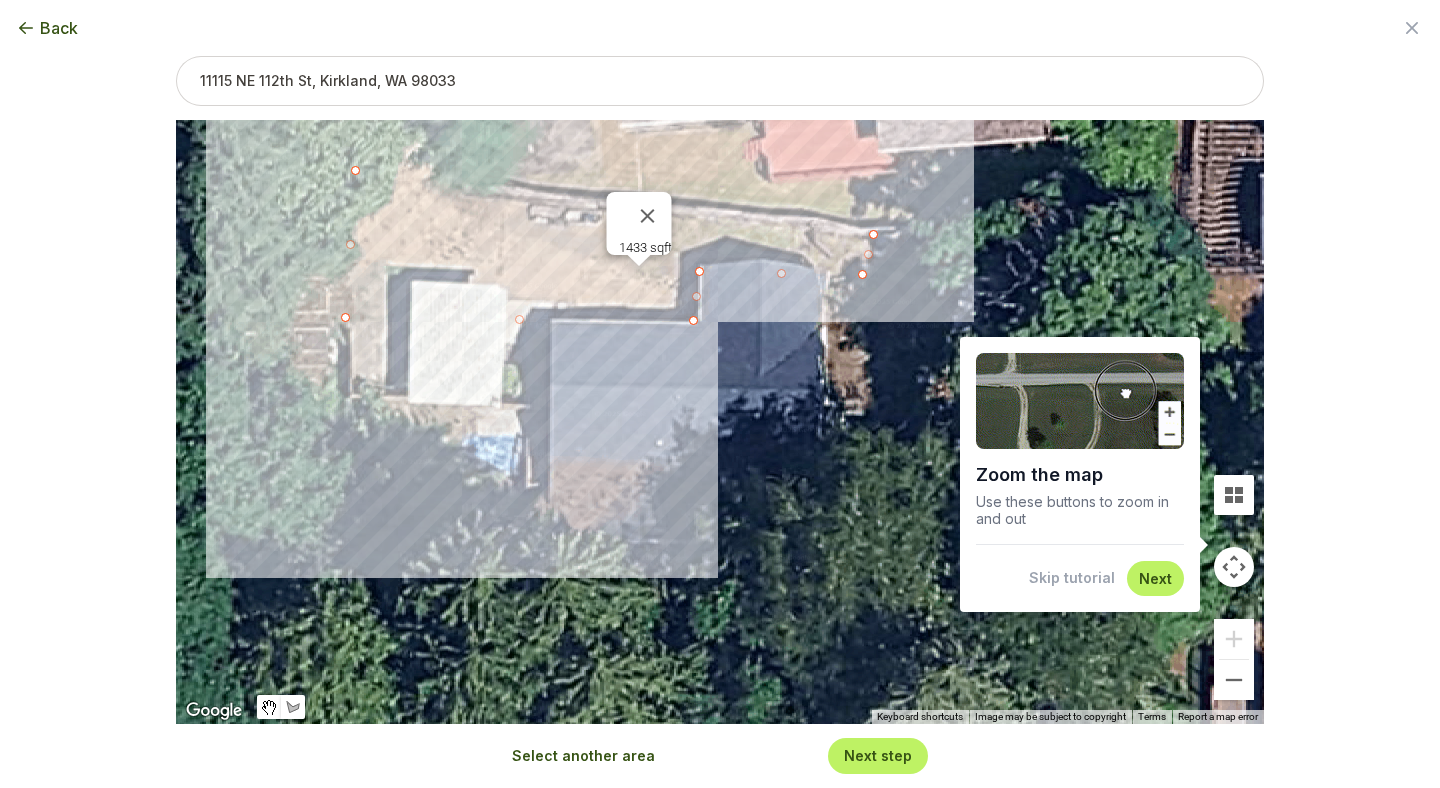 scroll, scrollTop: 0, scrollLeft: 0, axis: both 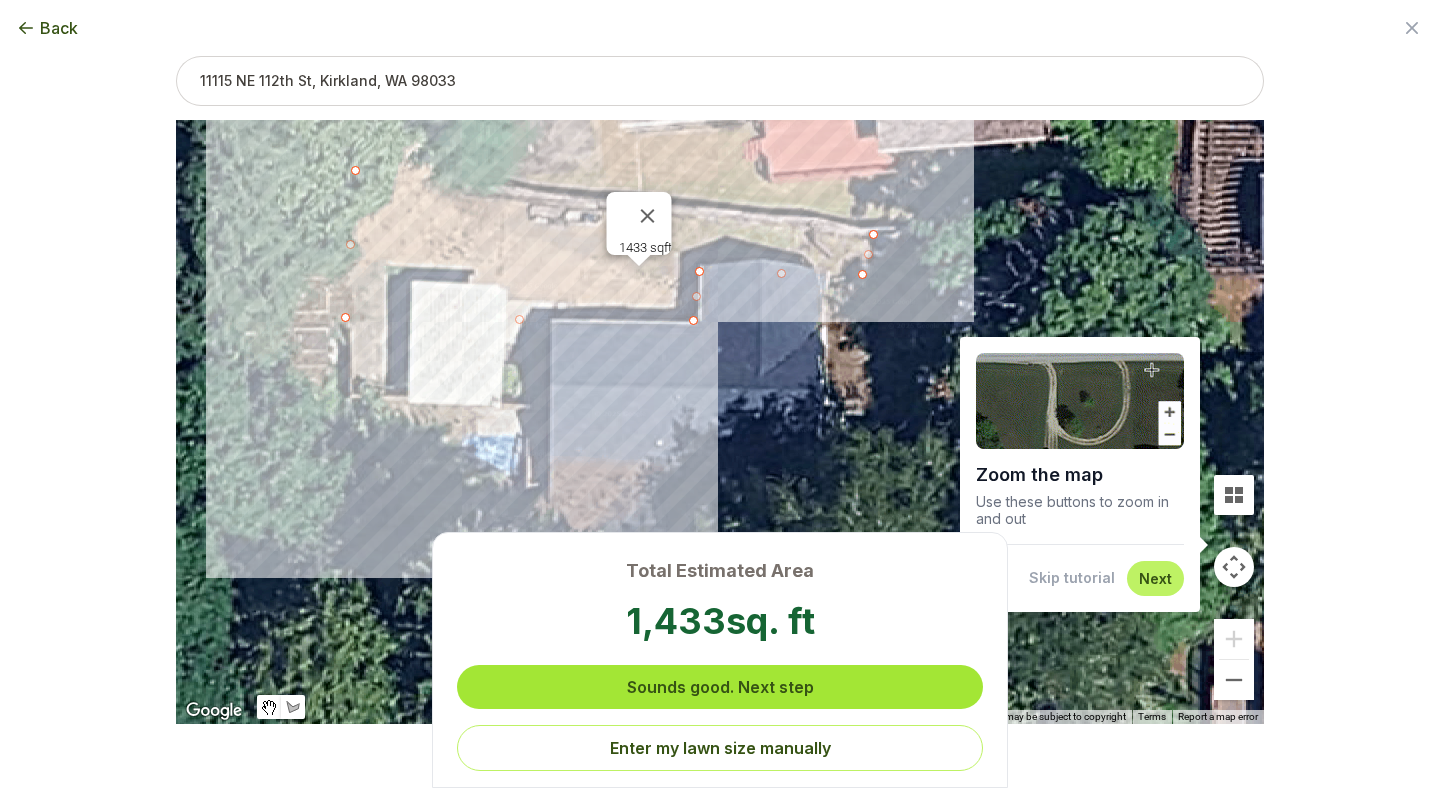 click on "Sounds good. Next step" at bounding box center (720, 687) 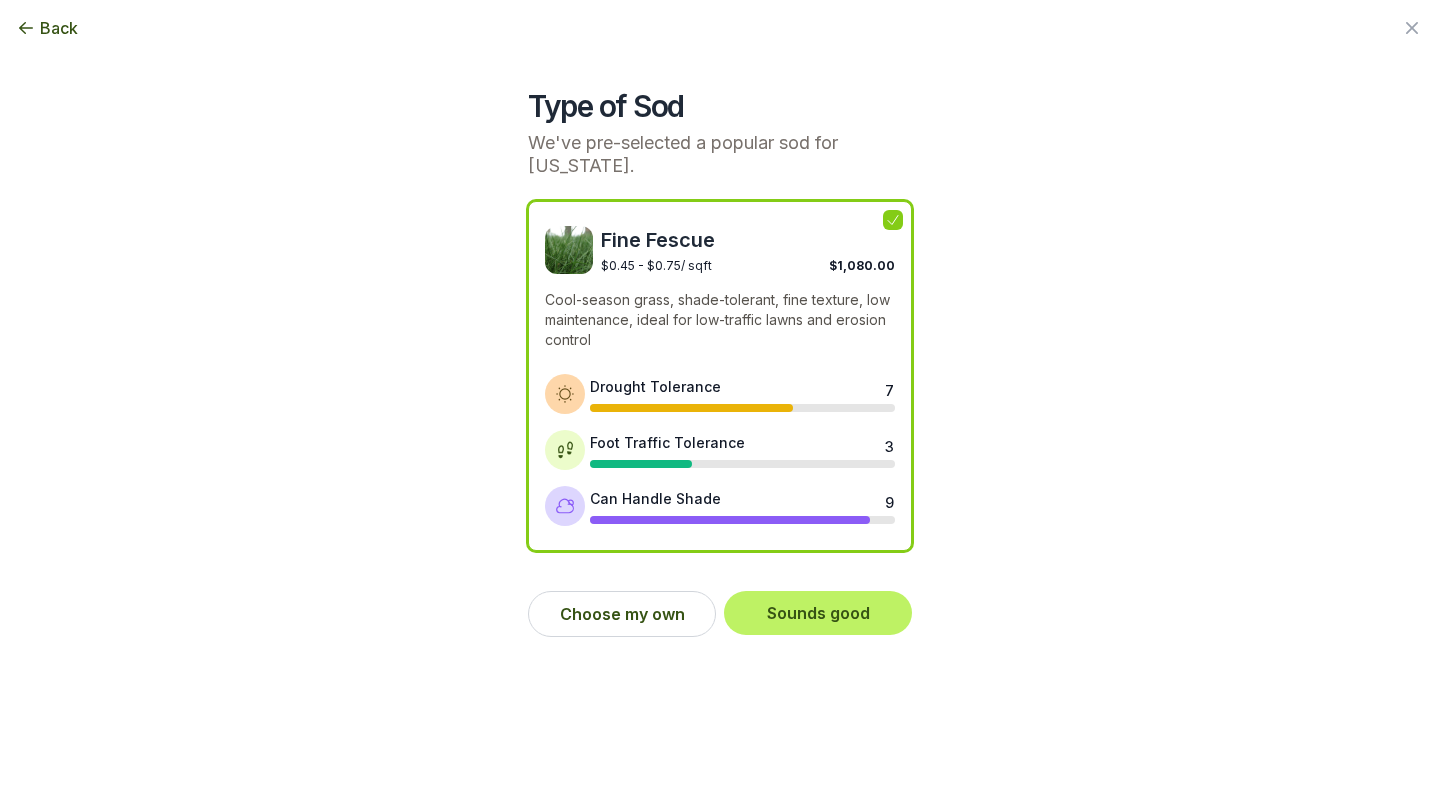 click on "Back" at bounding box center [59, 28] 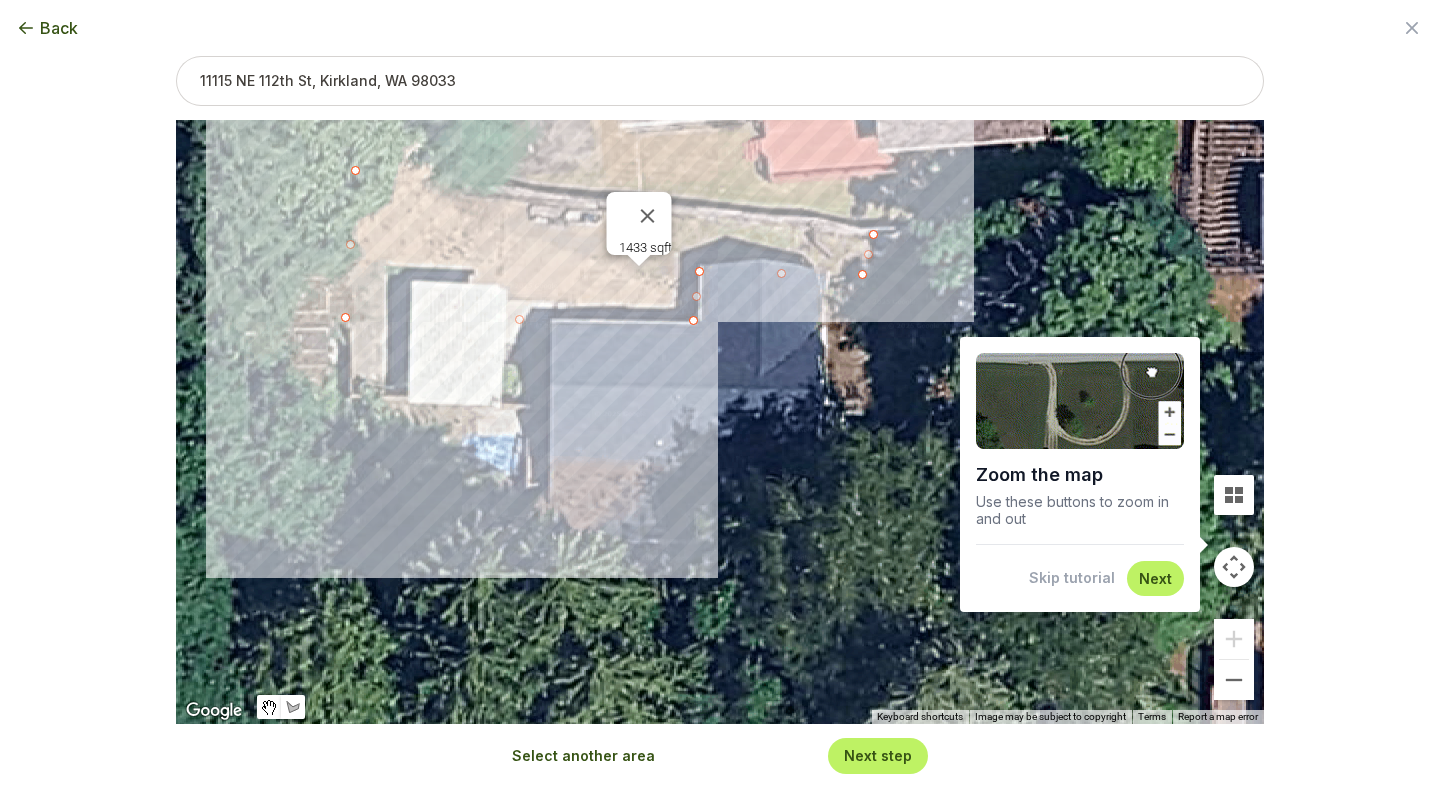 click on "Back" at bounding box center (59, 28) 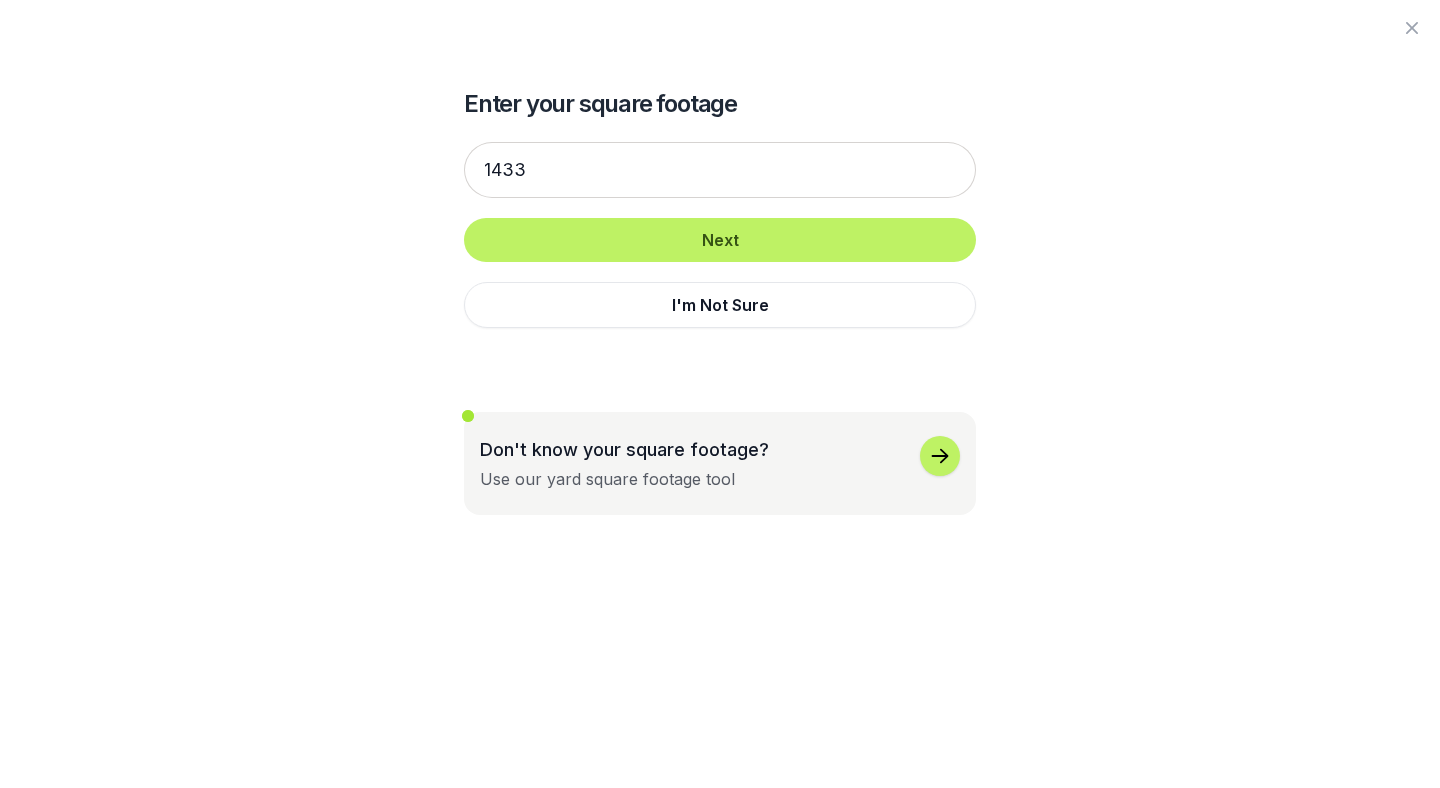 click at bounding box center (720, 28) 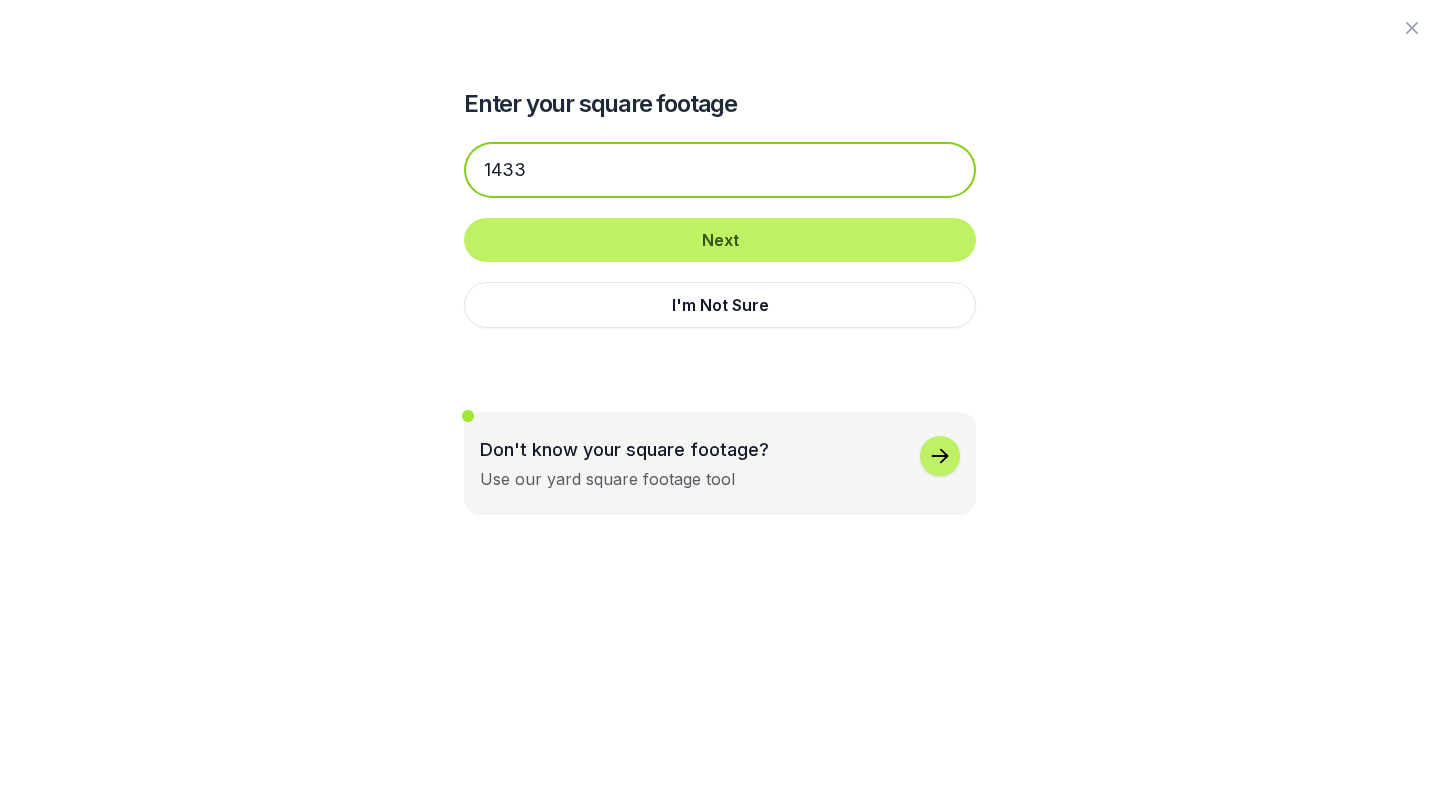 click on "1433" at bounding box center (720, 170) 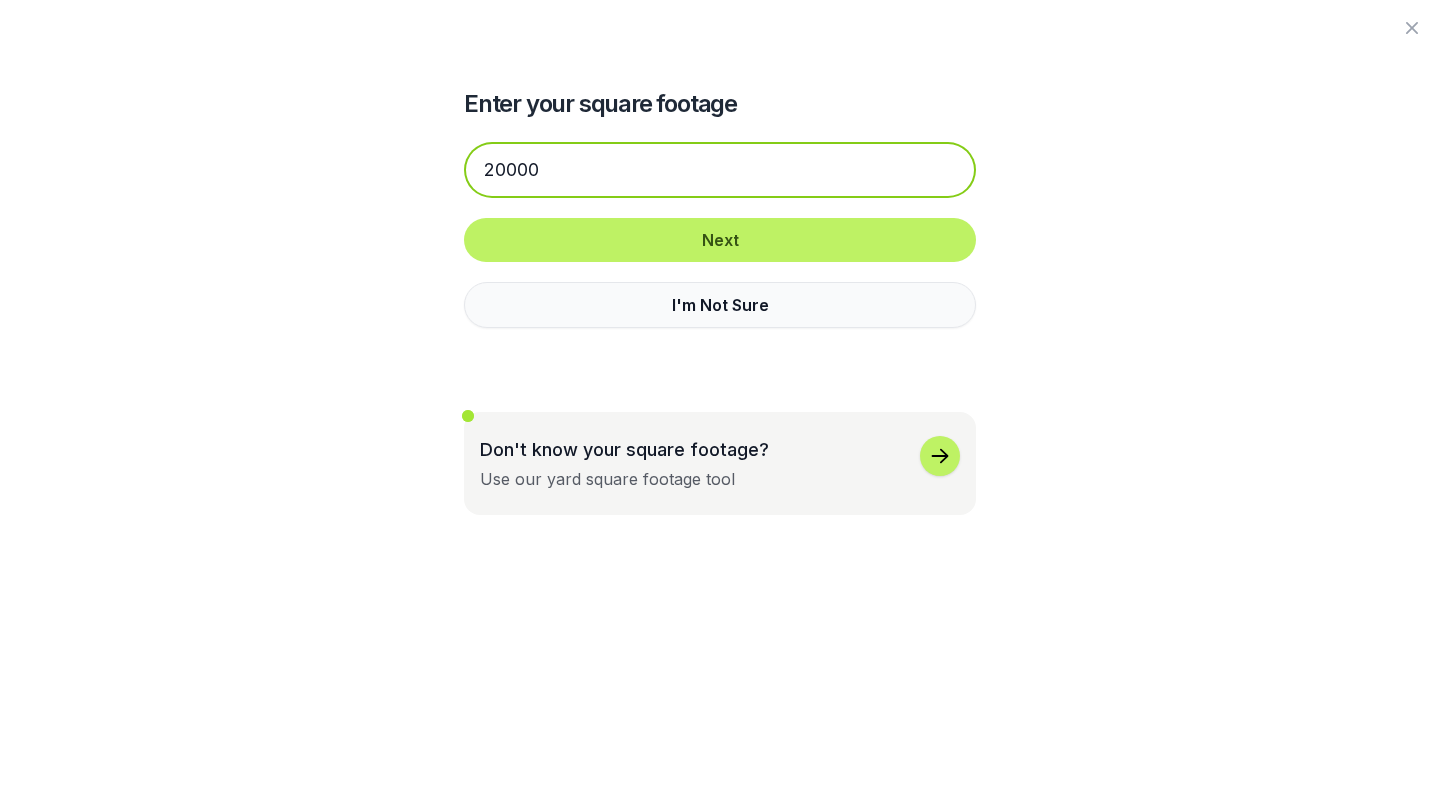 type on "20000" 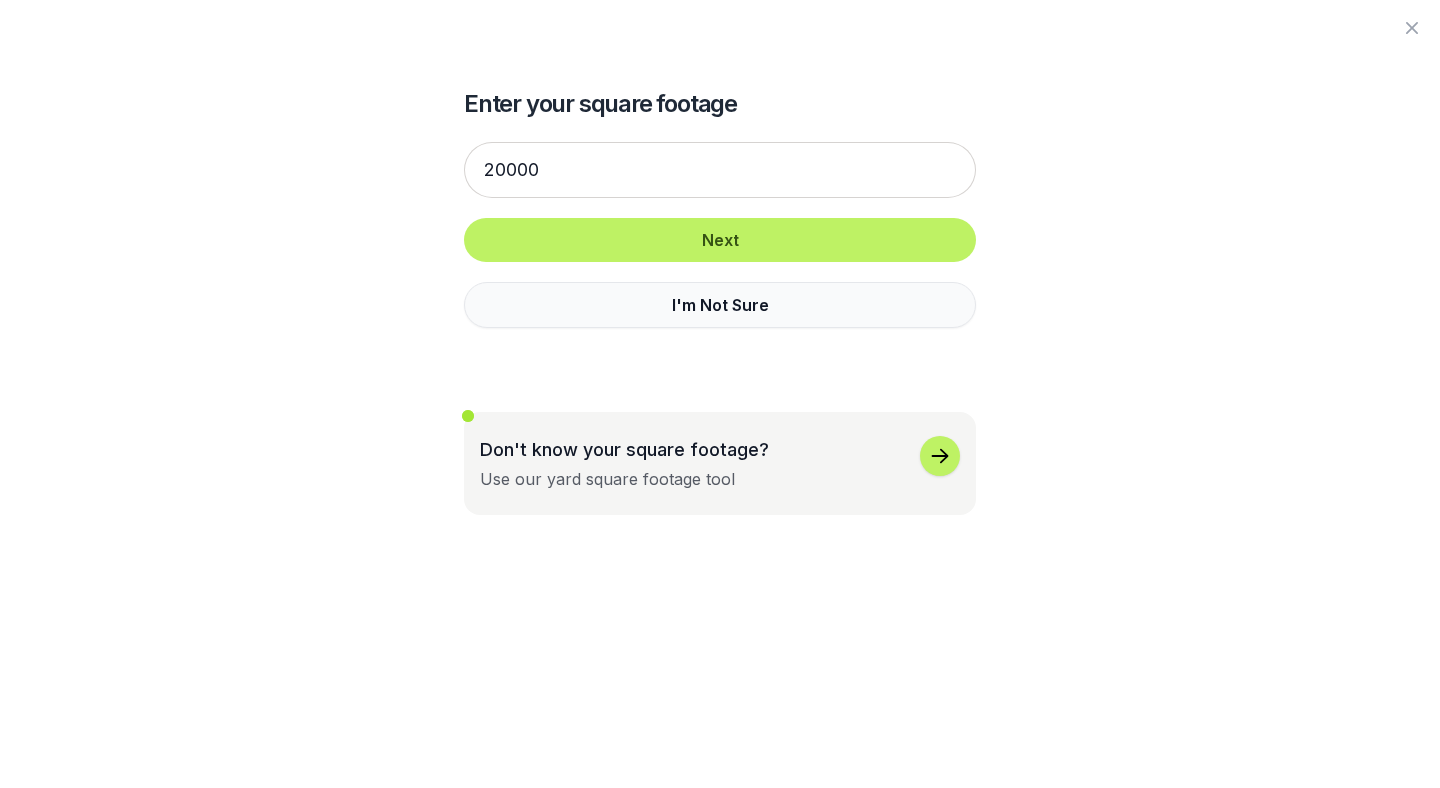 click on "I'm Not Sure" at bounding box center [720, 305] 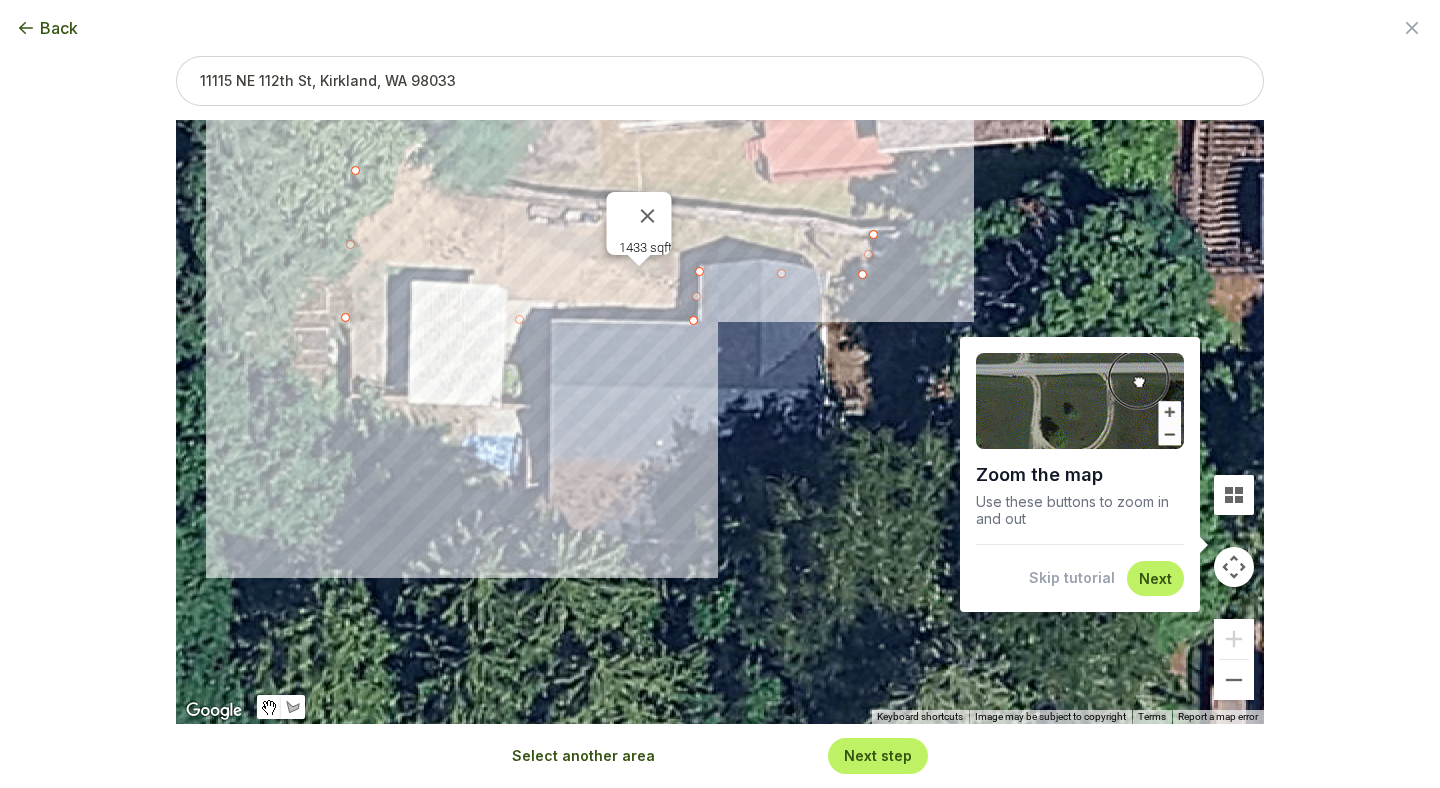 type 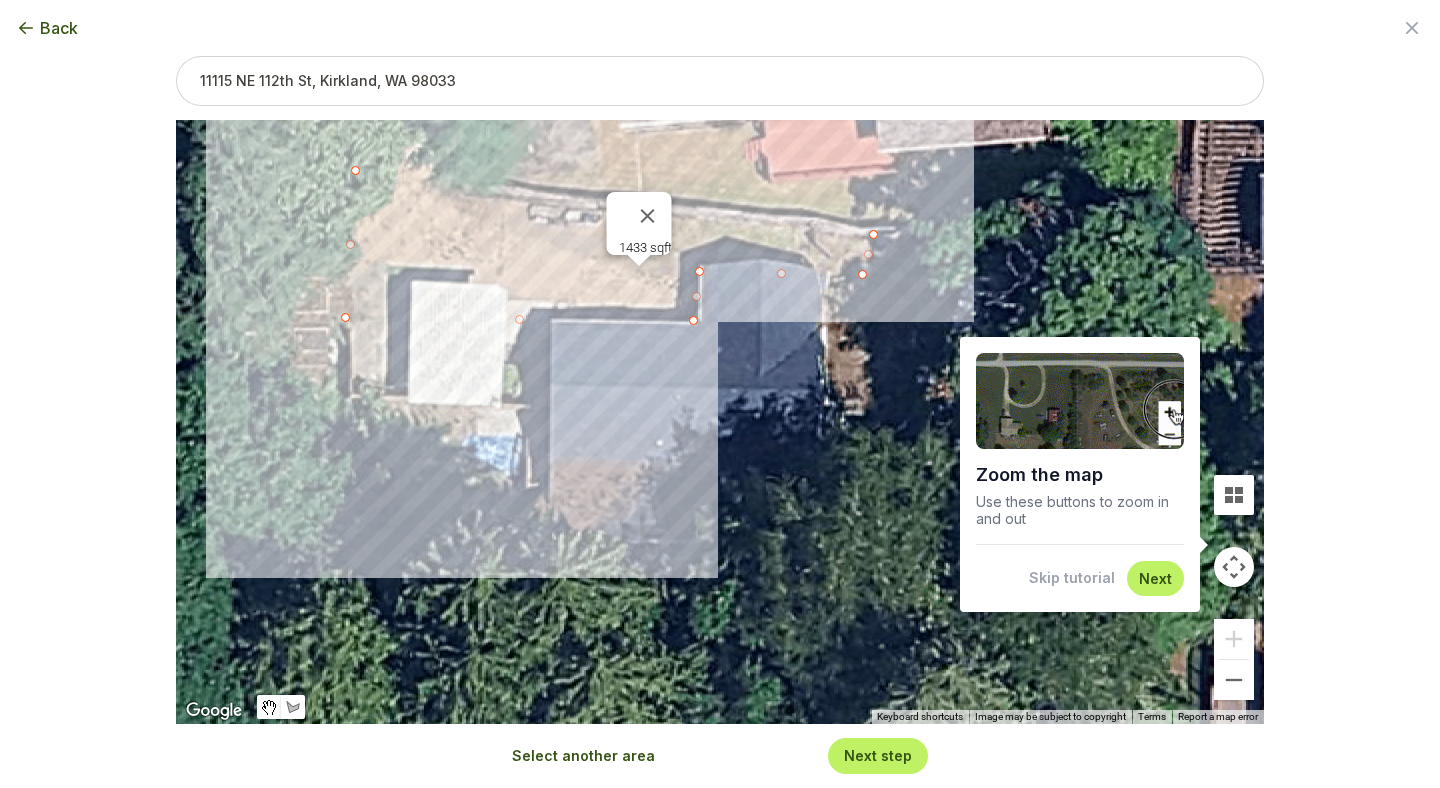 click on "Back" at bounding box center (59, 28) 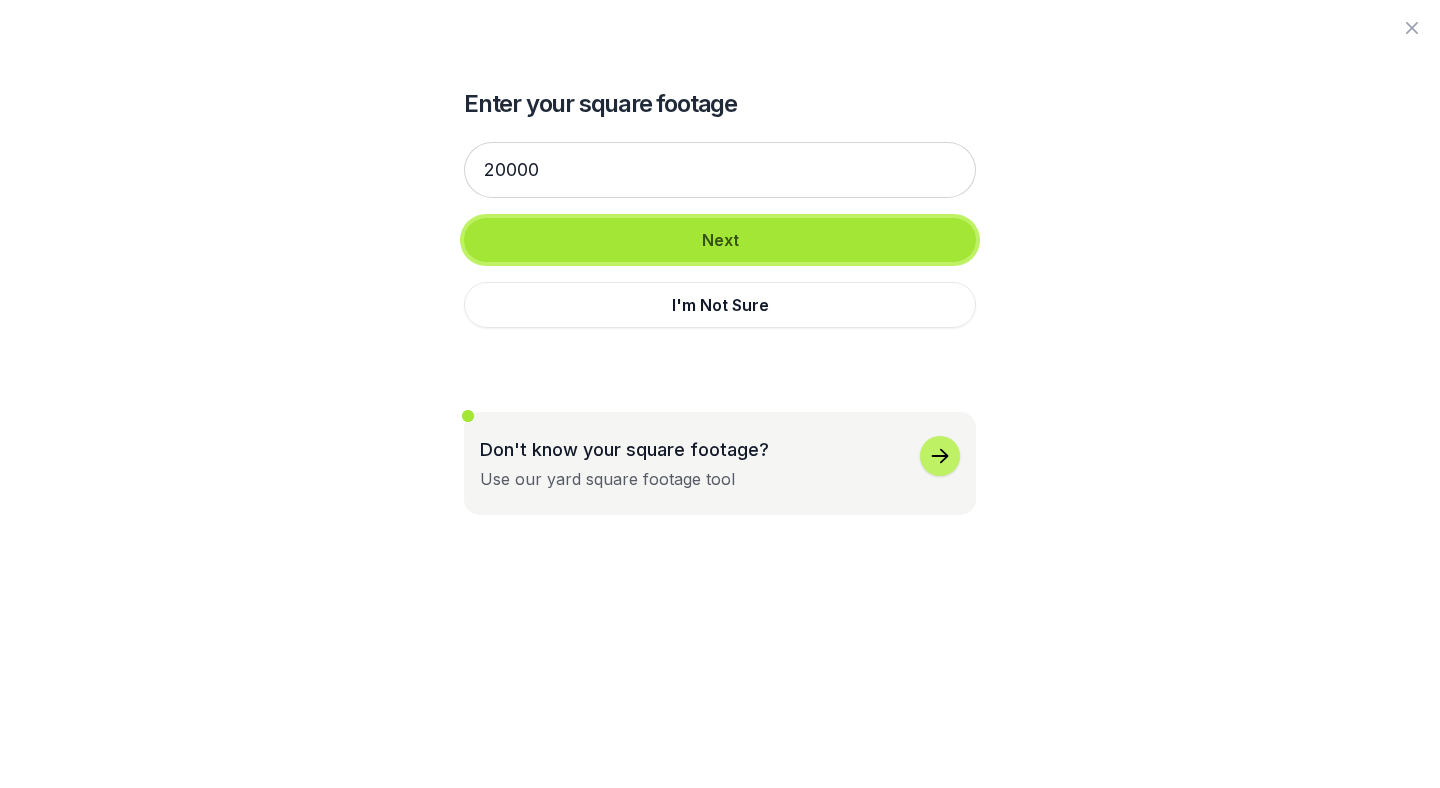 click on "Next" at bounding box center [720, 240] 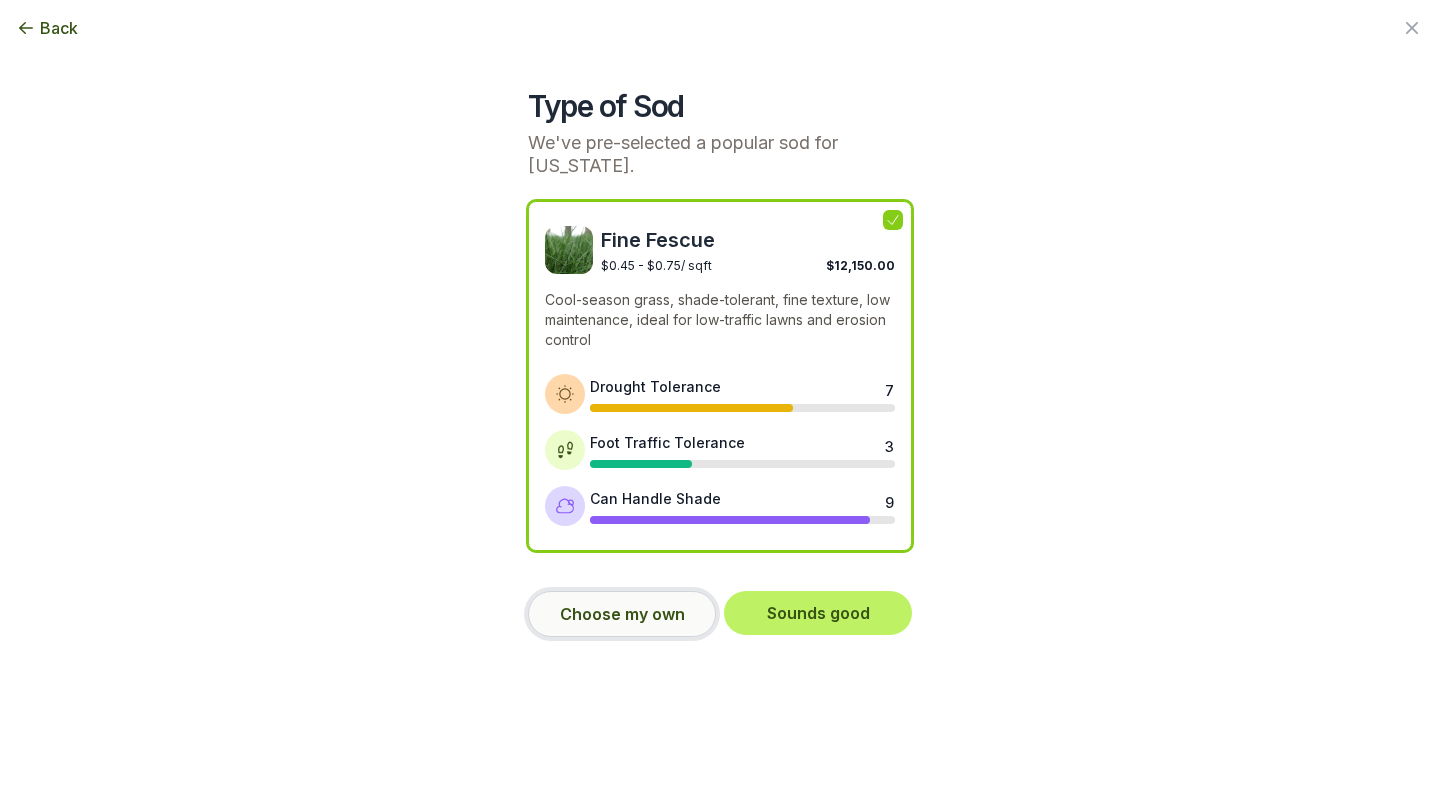 click on "Choose my own" at bounding box center [622, 614] 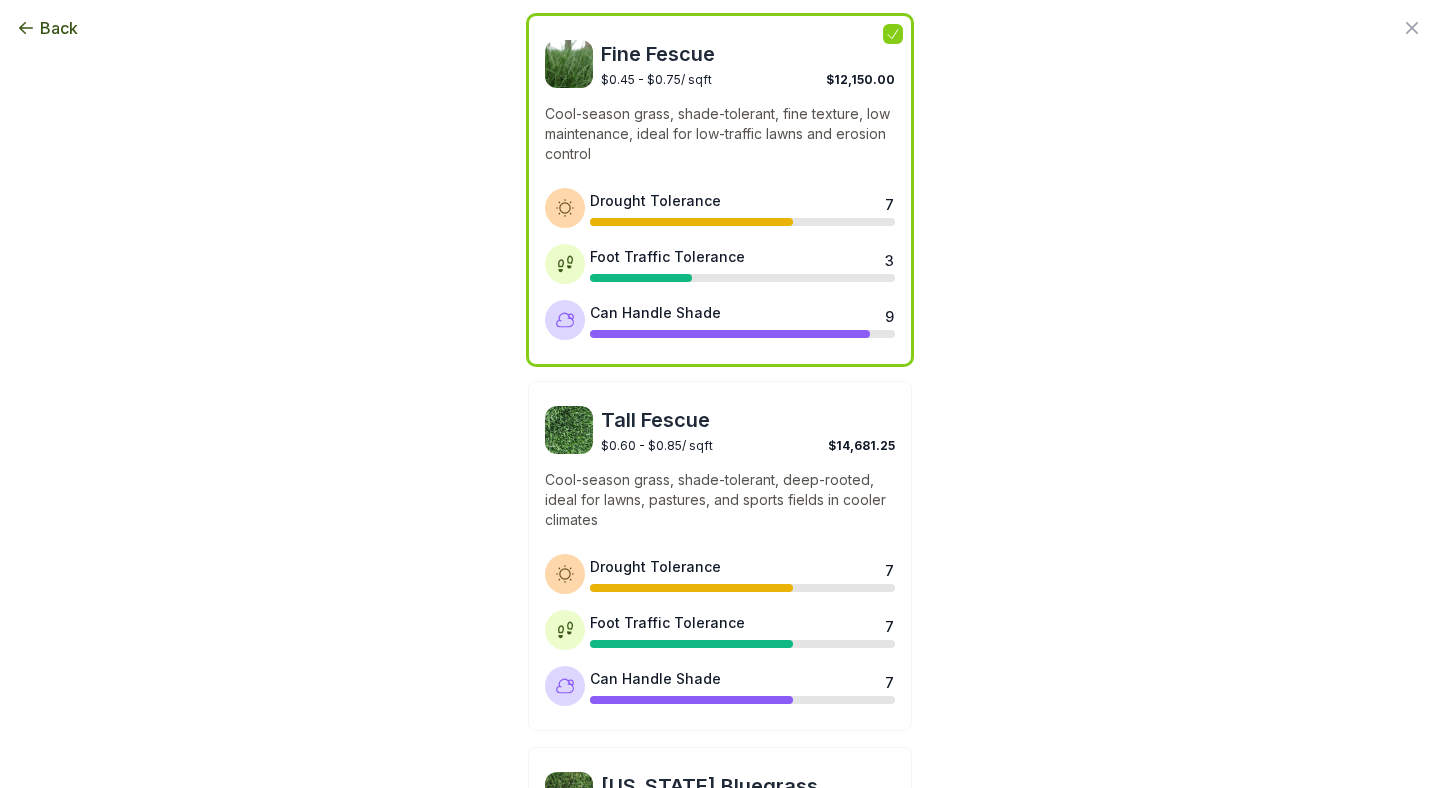 scroll, scrollTop: 200, scrollLeft: 0, axis: vertical 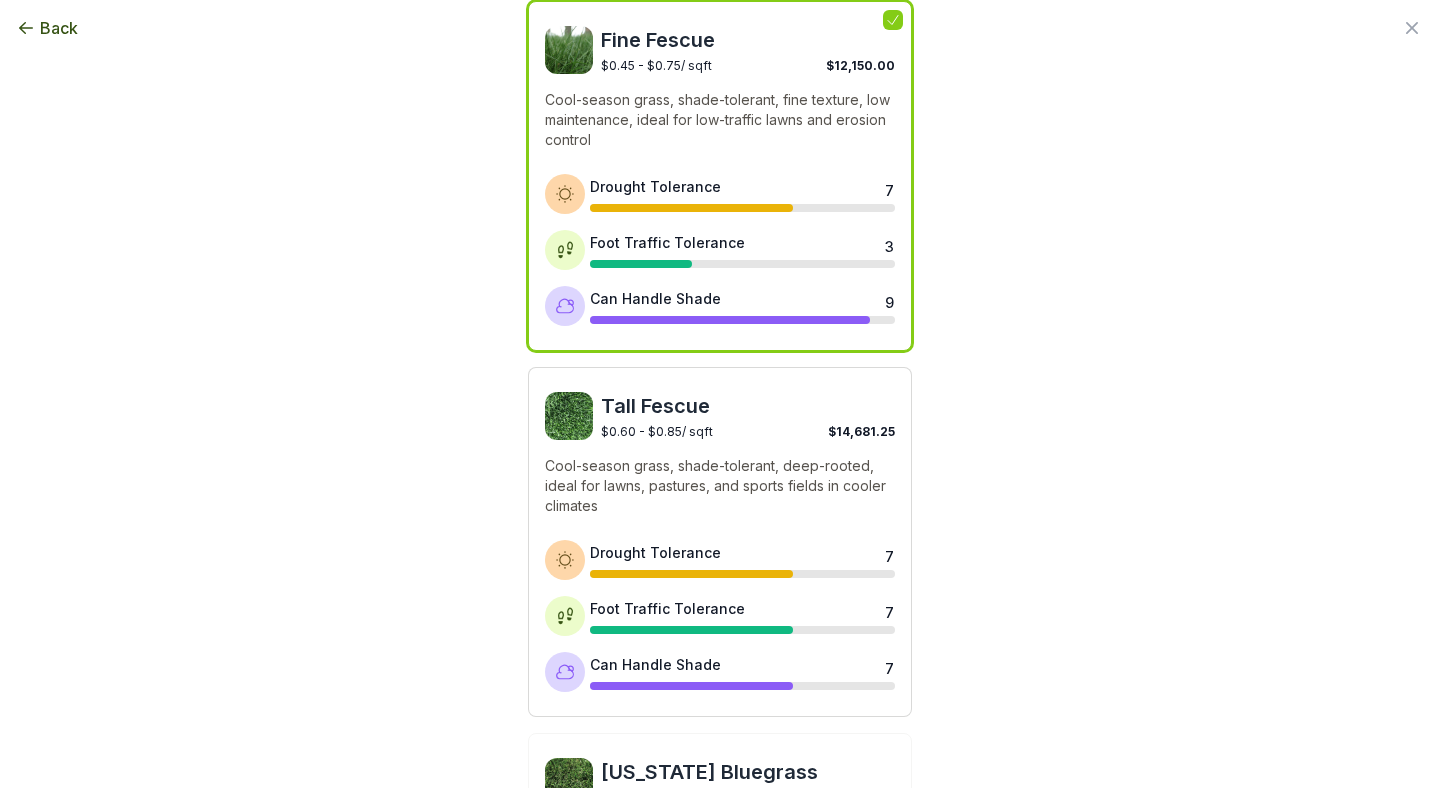click on "Tall Fescue $0.60 - $0.85  / sqft $14,681.25 Cool-season grass, shade-tolerant, deep-rooted, ideal for lawns, pastures, and sports fields in cooler climates   Drought Tolerance 7   Foot Traffic Tolerance 7 Can Handle Shade 7" at bounding box center (720, 542) 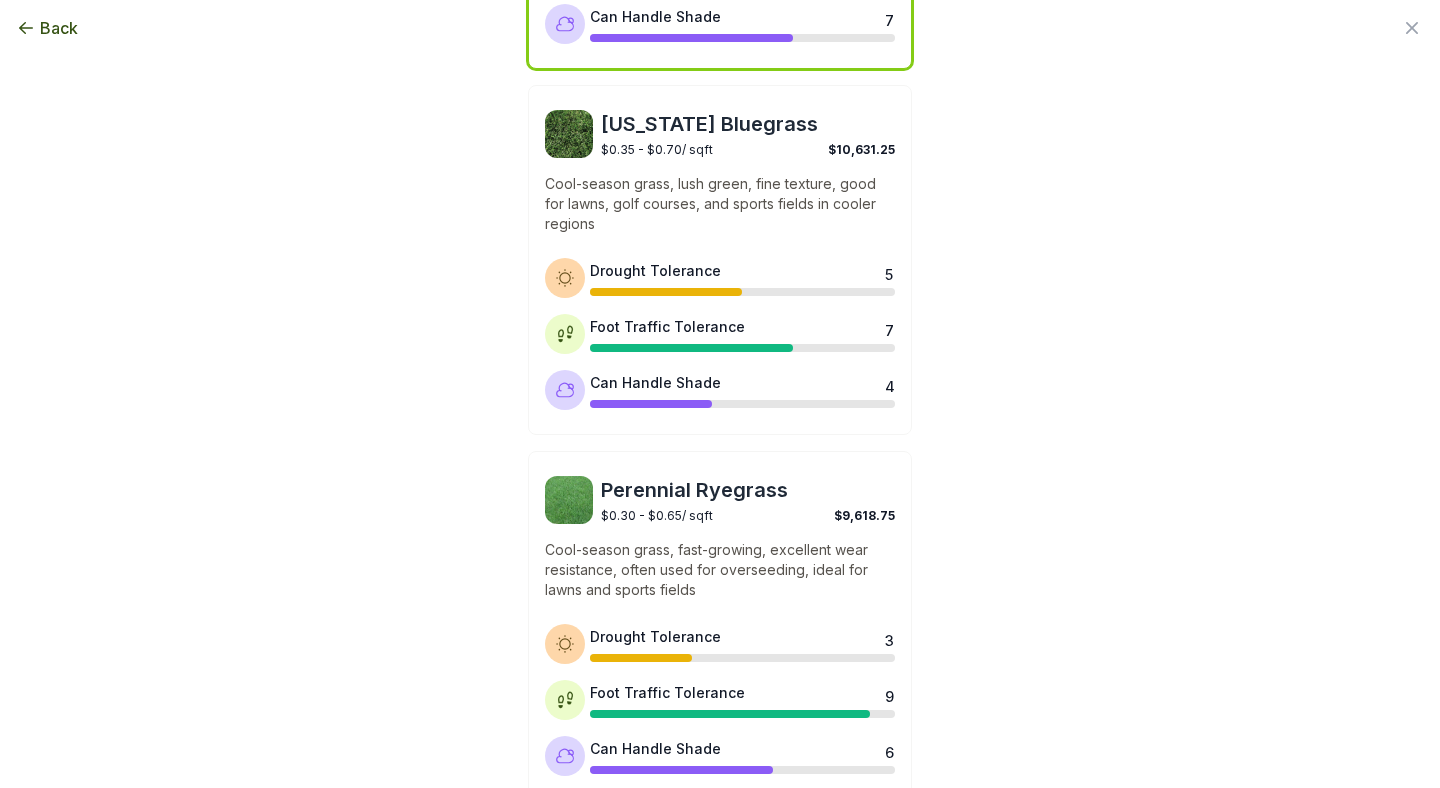 scroll, scrollTop: 961, scrollLeft: 0, axis: vertical 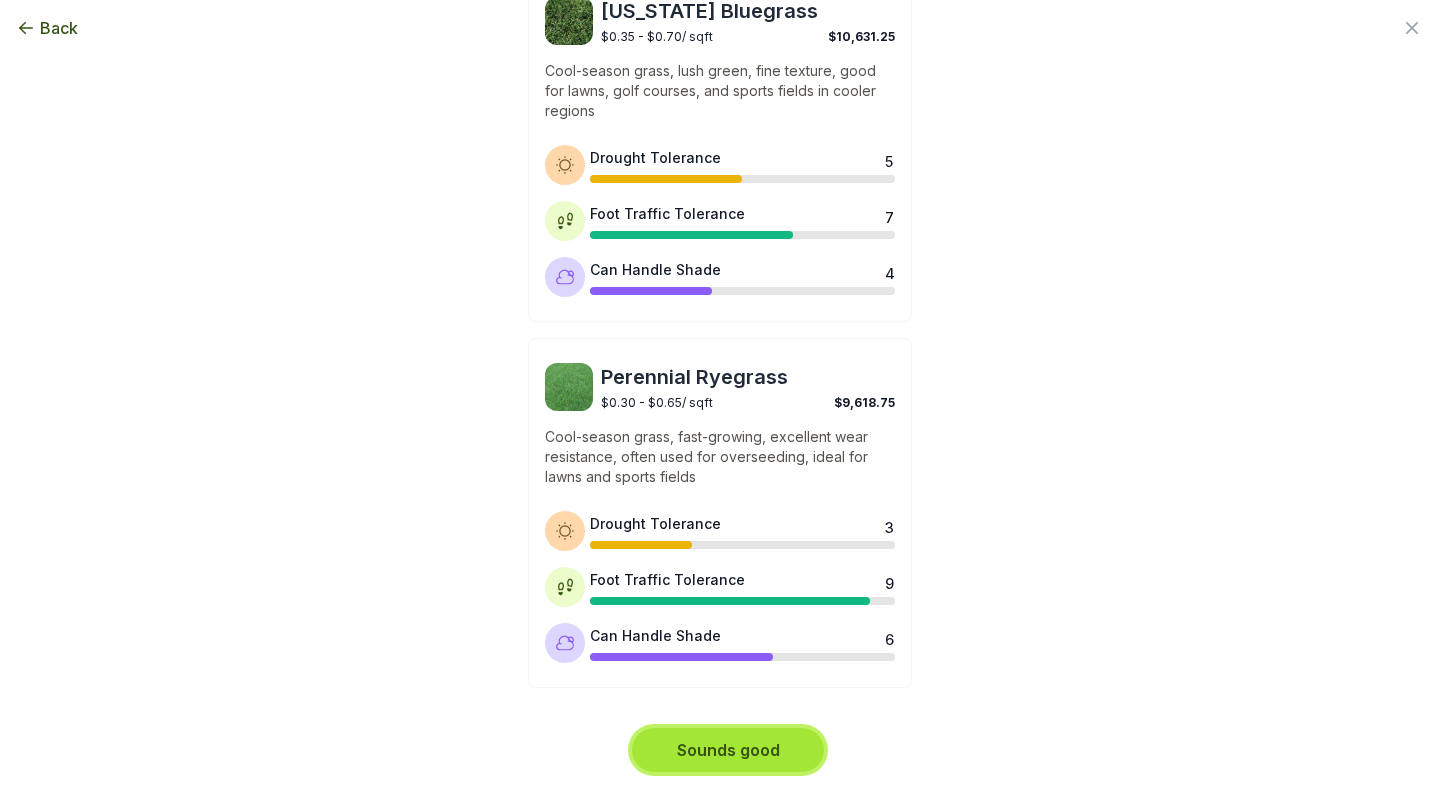 click on "Sounds good" at bounding box center (728, 750) 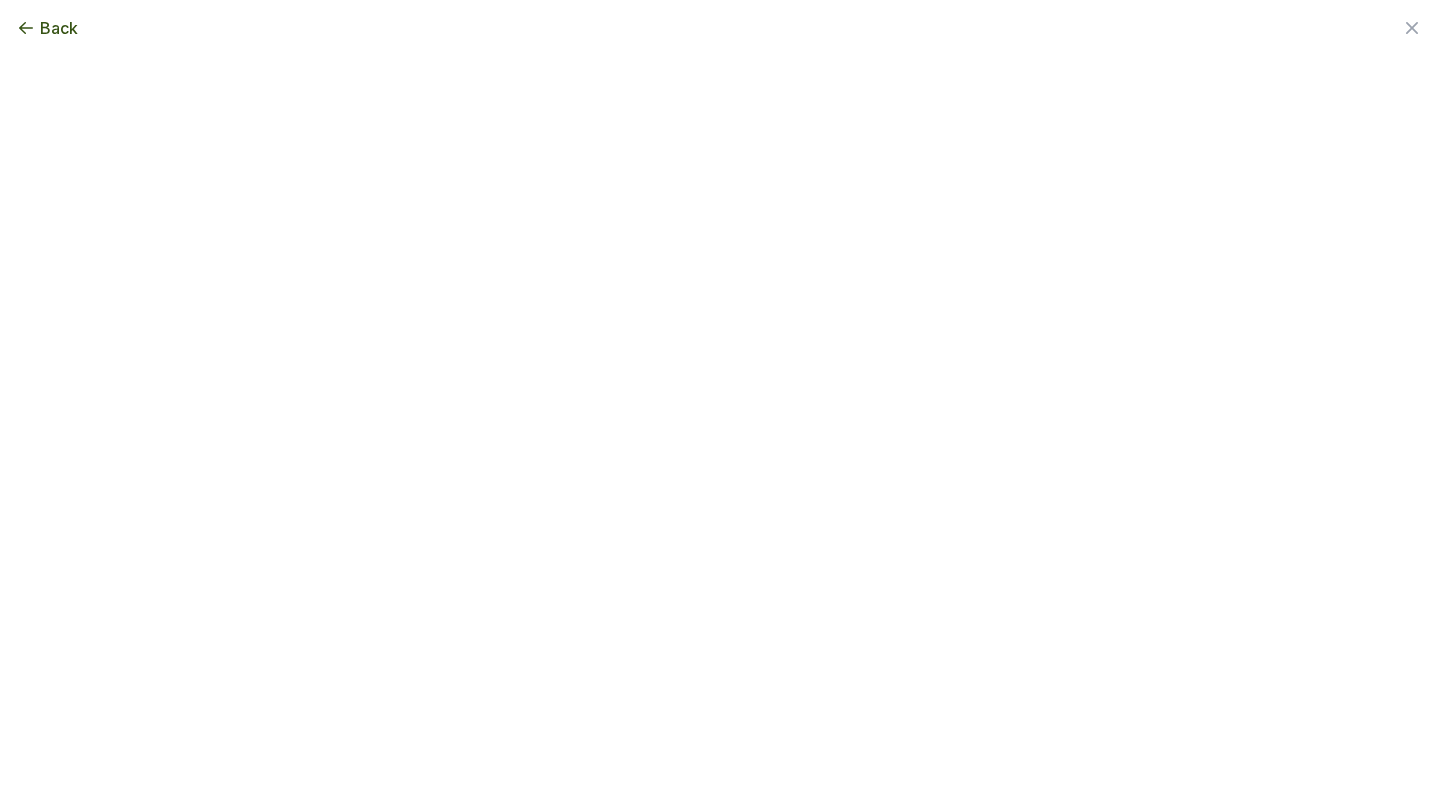 scroll, scrollTop: 0, scrollLeft: 0, axis: both 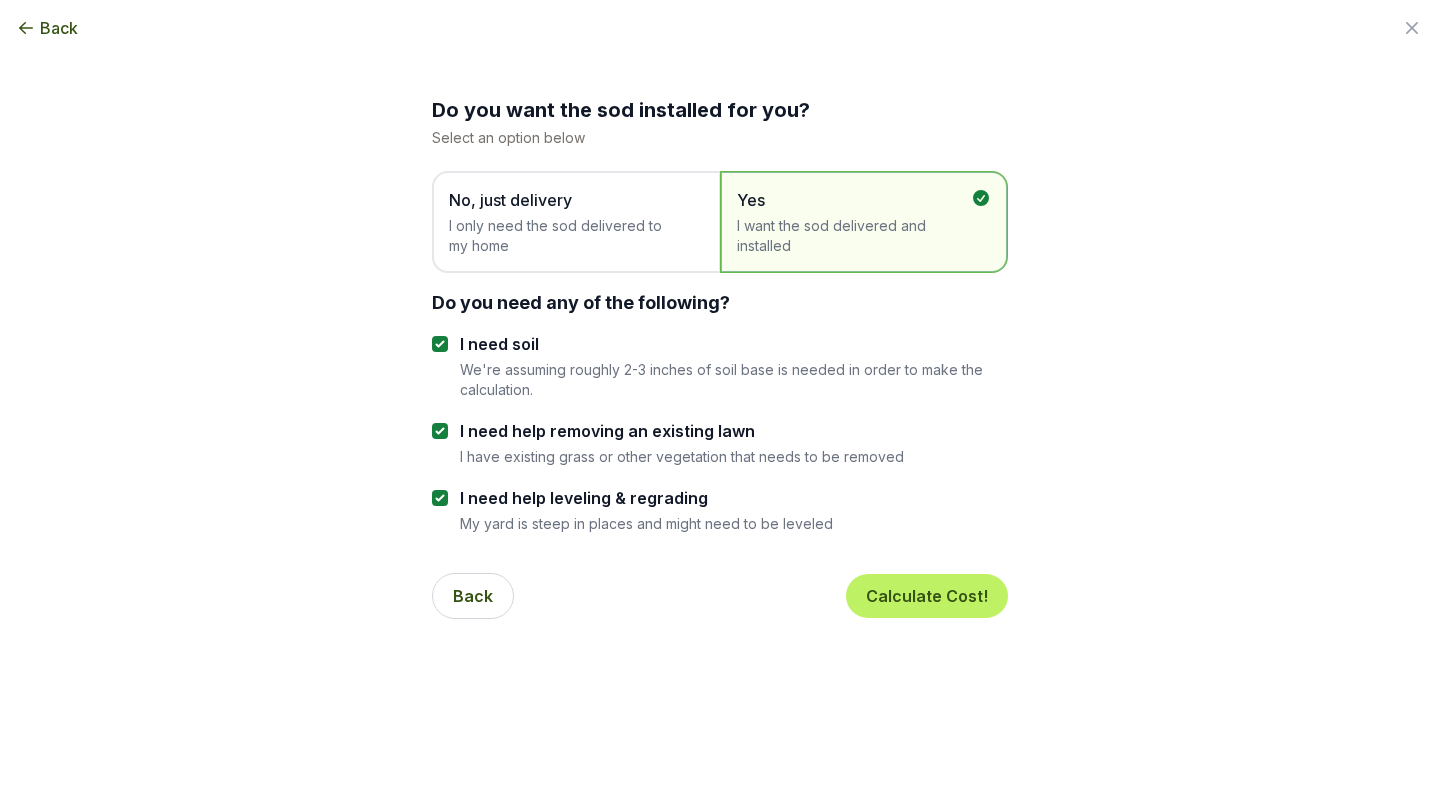 click on "I only need the sod delivered to my home" at bounding box center (566, 236) 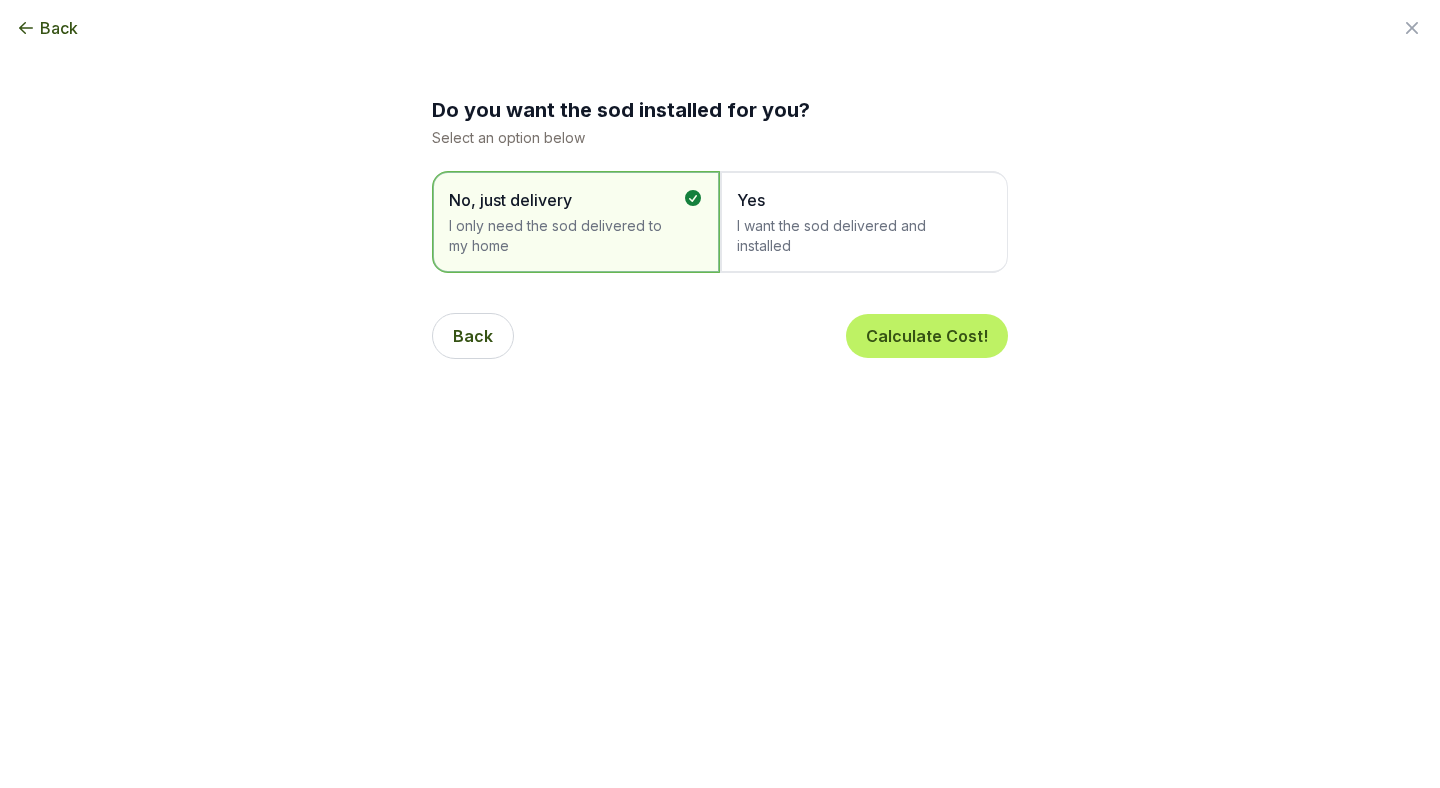 click on "I want the sod delivered and installed" at bounding box center [854, 236] 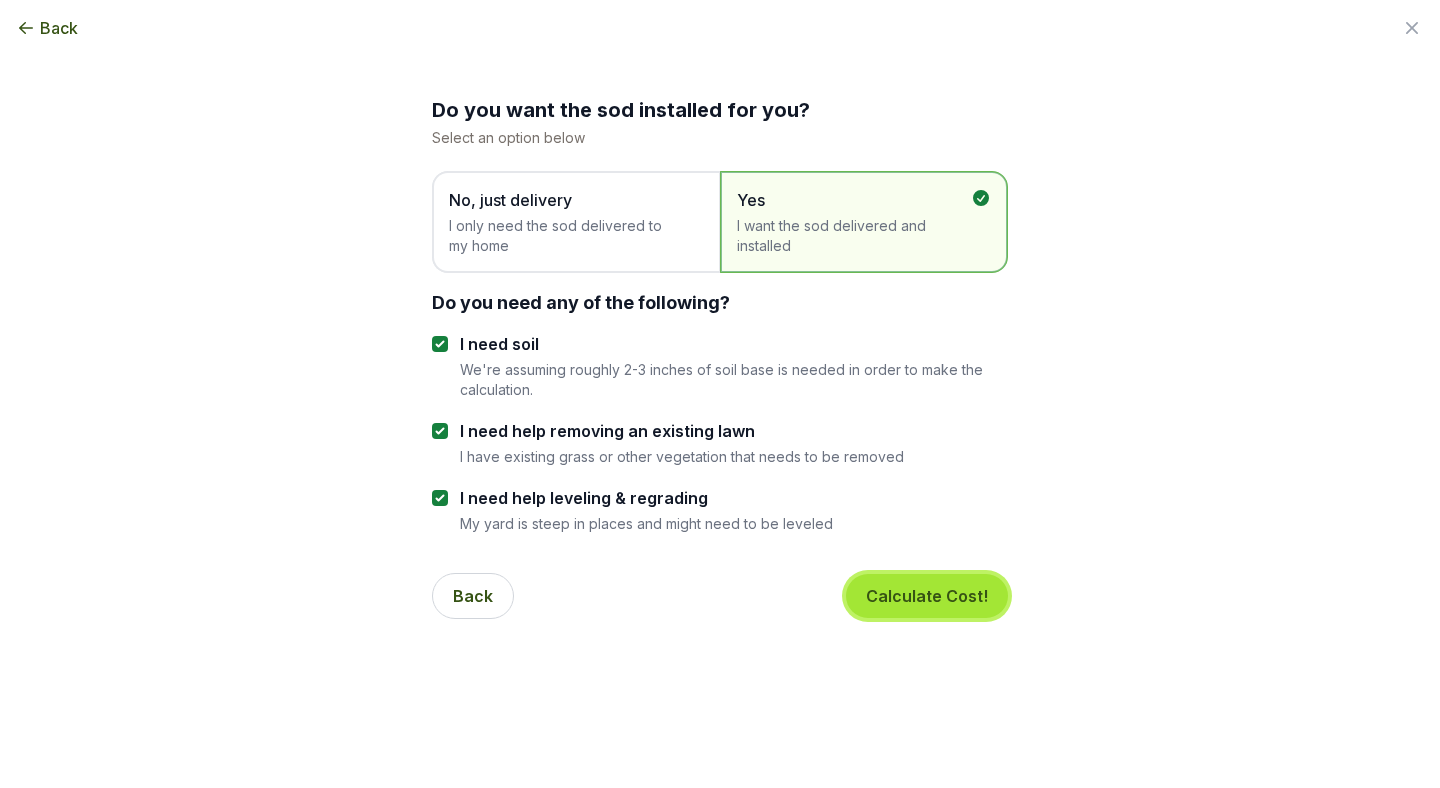 click on "Calculate Cost!" at bounding box center [927, 596] 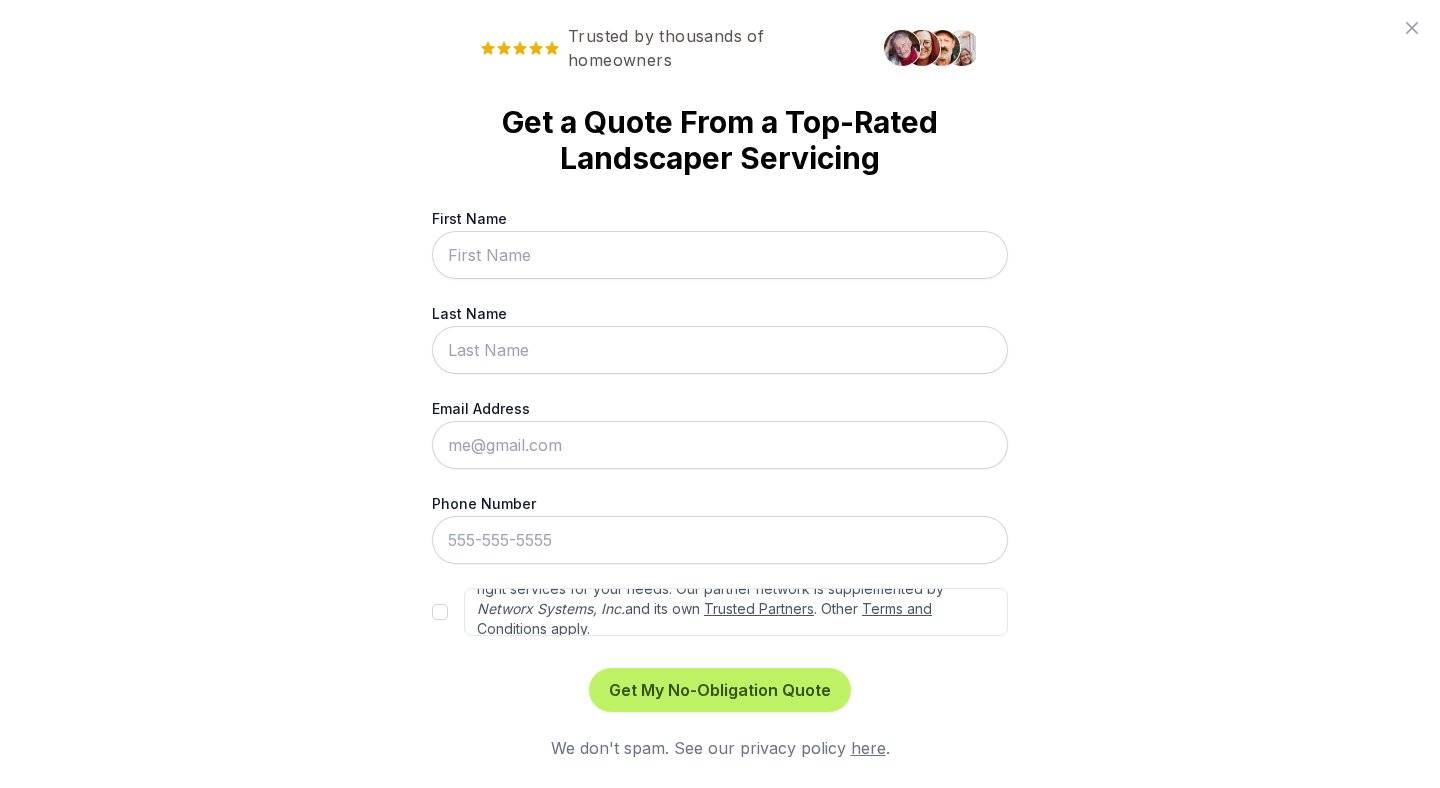 scroll, scrollTop: 80, scrollLeft: 0, axis: vertical 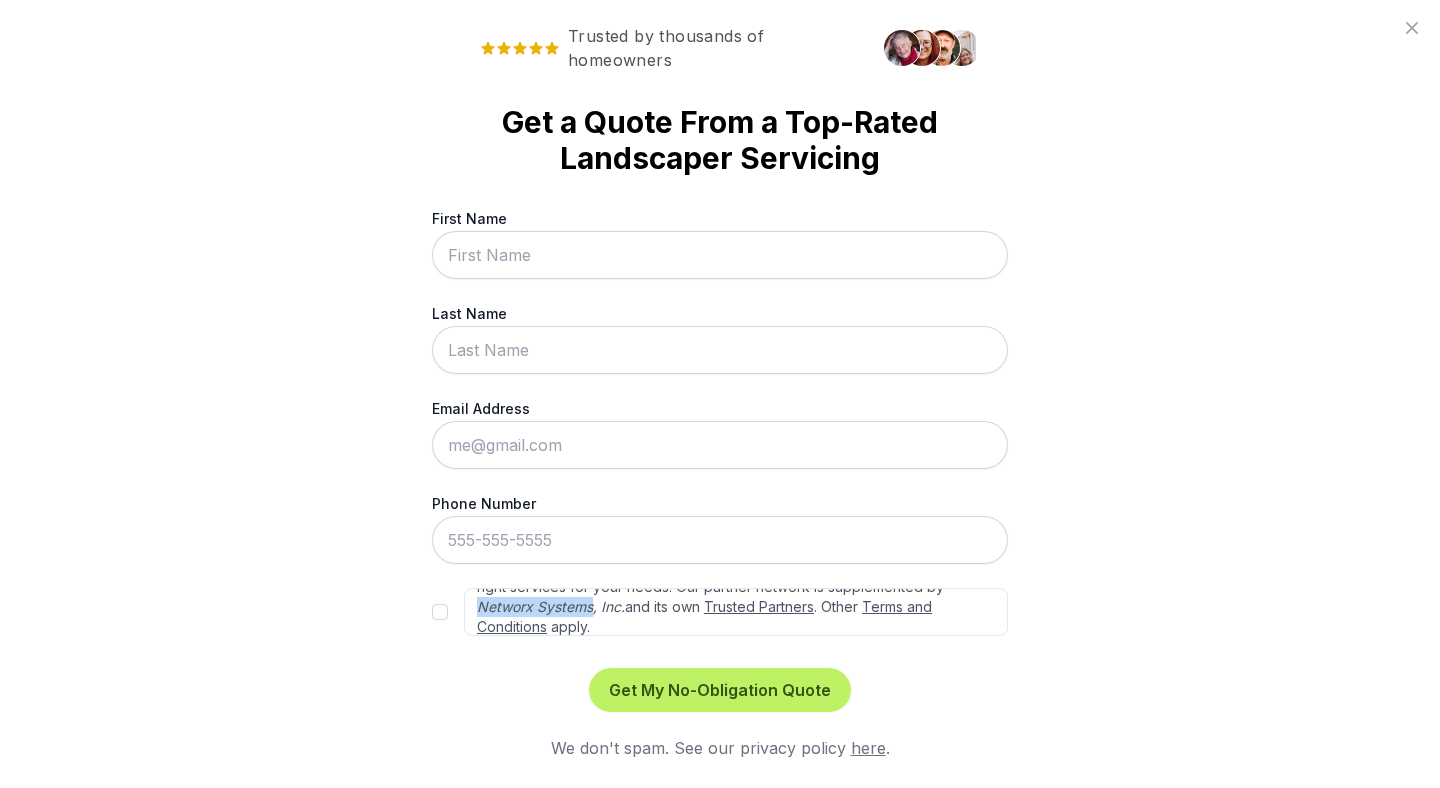 drag, startPoint x: 479, startPoint y: 606, endPoint x: 592, endPoint y: 606, distance: 113 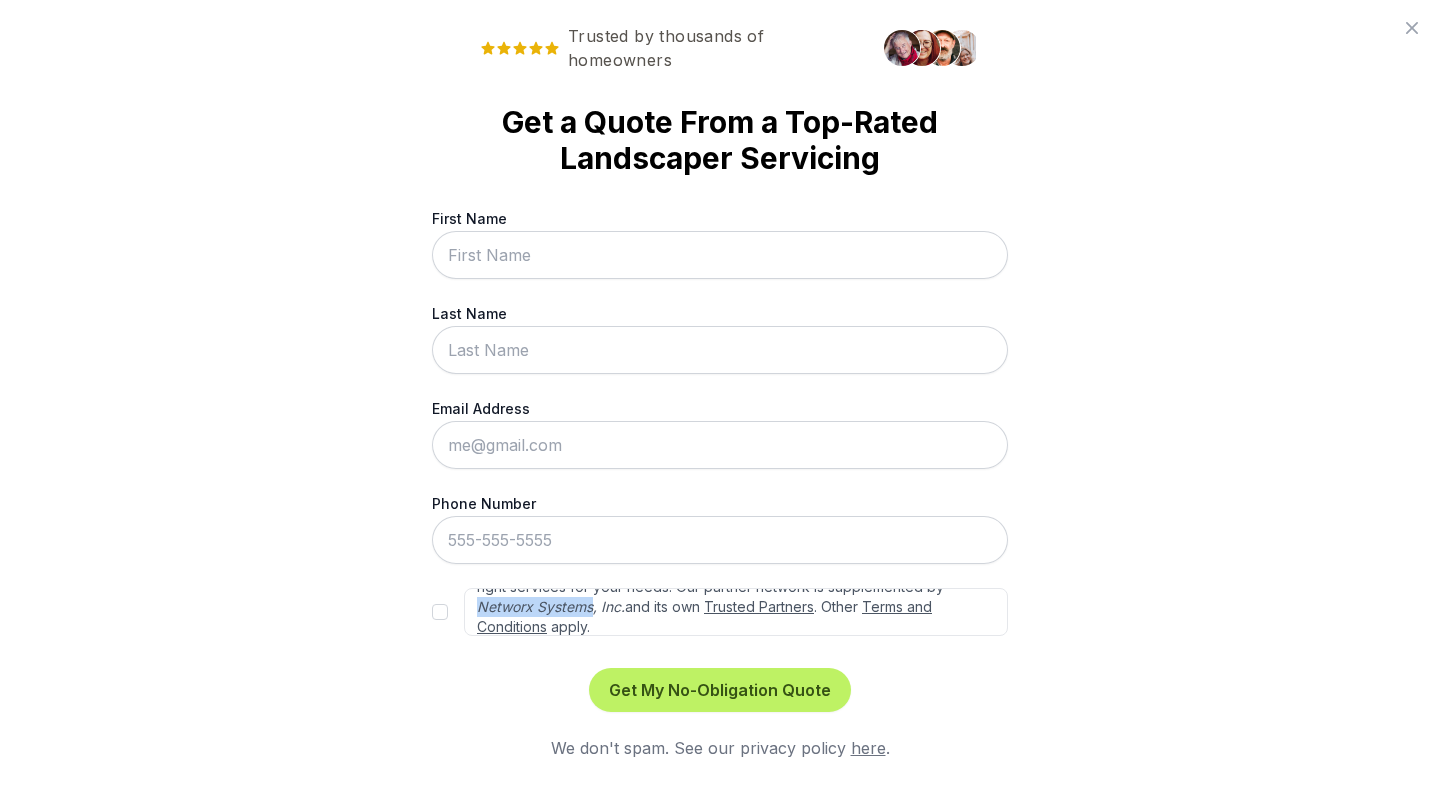click on "Networx Systems, Inc." at bounding box center [551, 606] 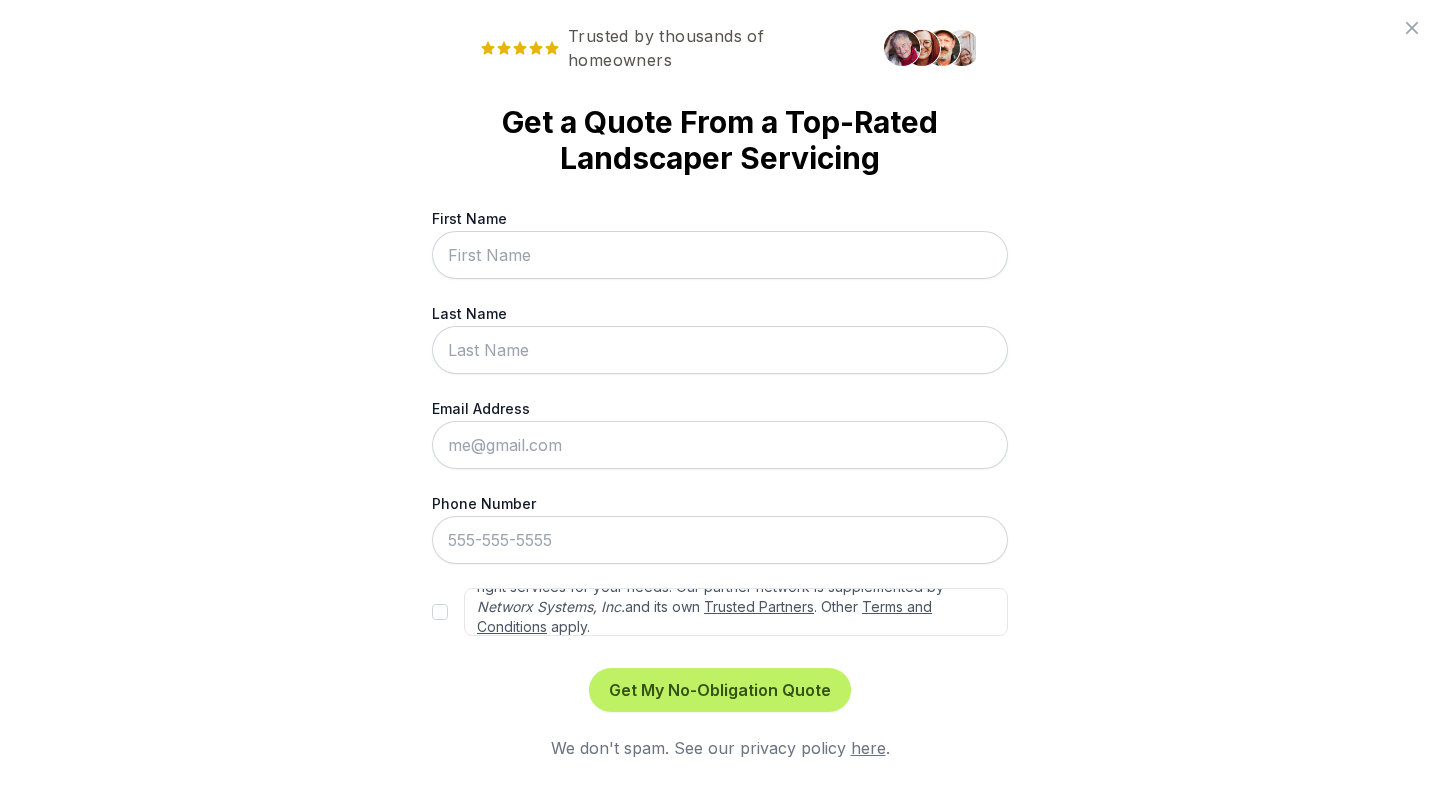 click on "Trusted by thousands of homeowners Get a Quote From a Top-Rated  Landscaper Servicing  First Name Last Name Email Address Phone Number By submitting this form,   you consent to be contacted by sod installers   at the number you've given, by live, automated, pre-recorded, or artificial voice calls, and/or texts. This is to ensure we can efficiently assist you in finding the right services for your needs. Our partner network is supplemented by   Networx Systems, Inc.  and its own   Trusted Partners . Other   Terms and Conditions   apply. Get My No-Obligation Quote We don't spam. See our privacy policy   here ." at bounding box center [720, 394] 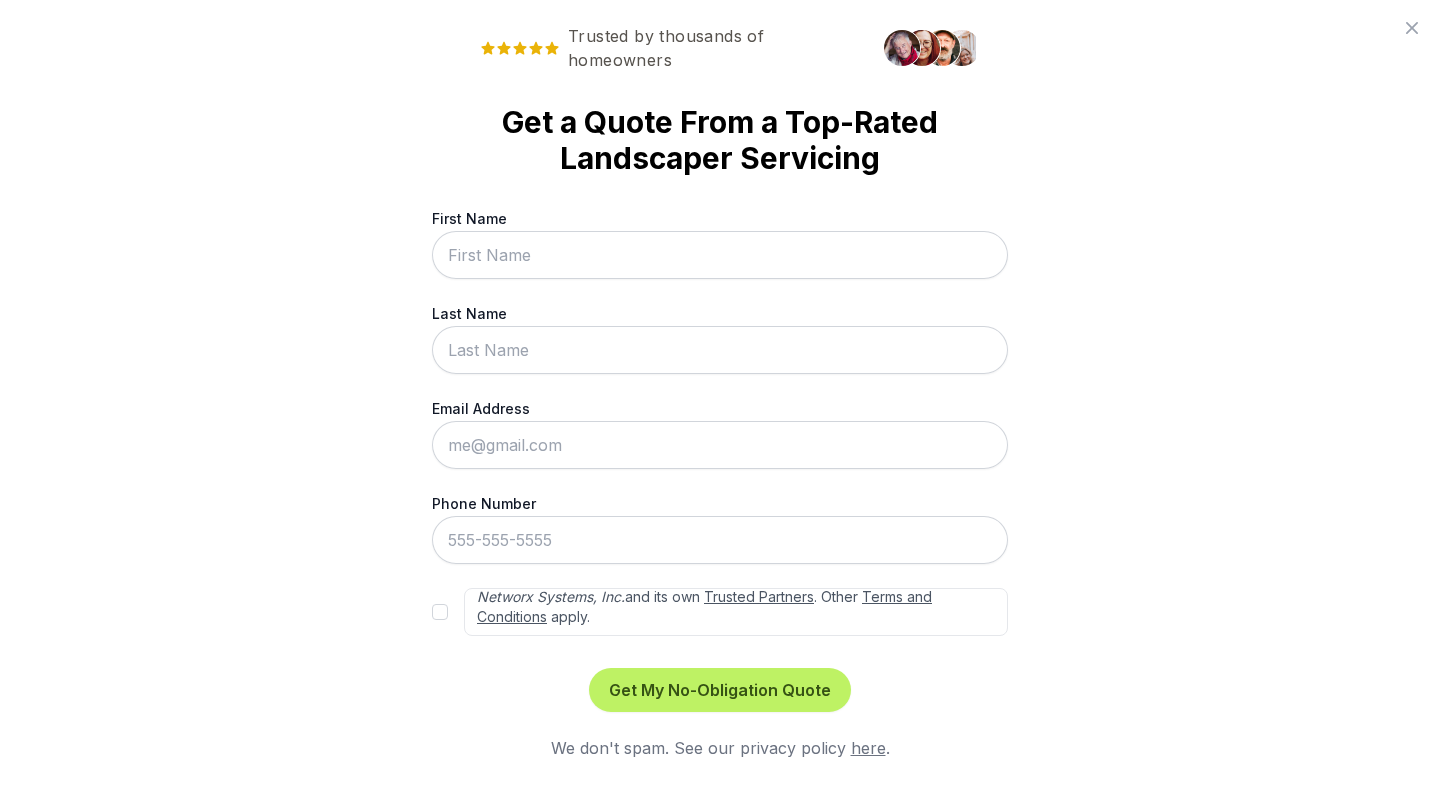 scroll, scrollTop: 0, scrollLeft: 0, axis: both 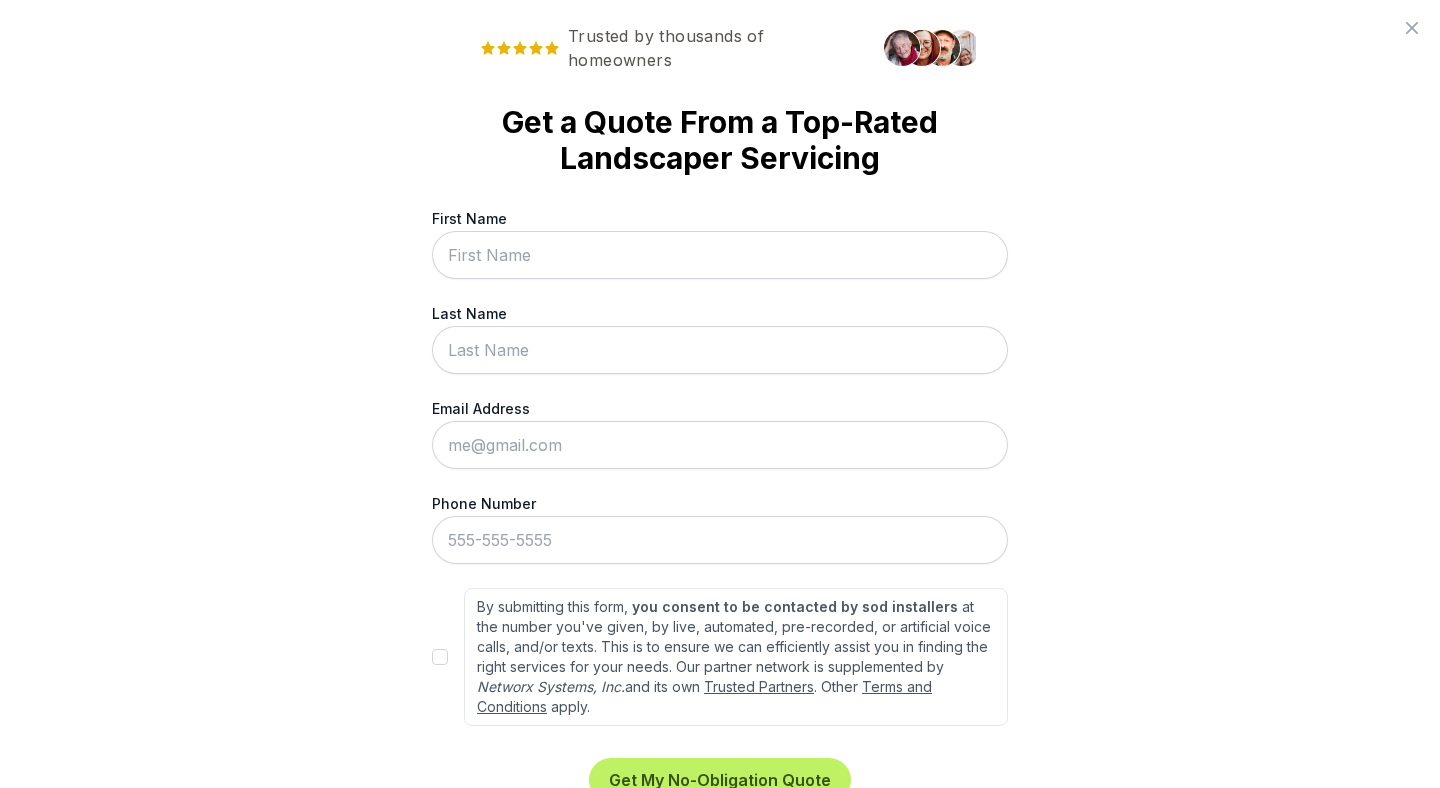 click 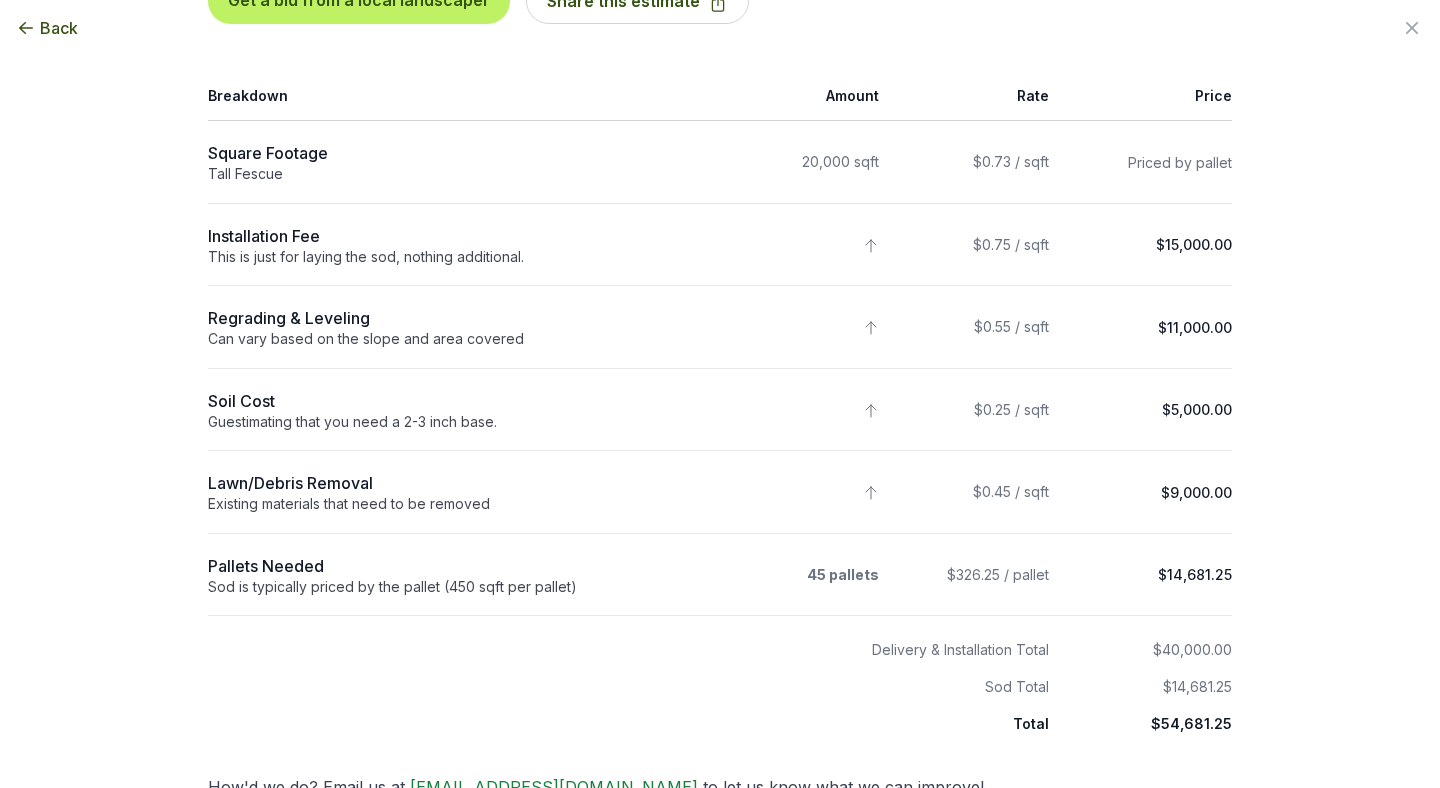 scroll, scrollTop: 90, scrollLeft: 0, axis: vertical 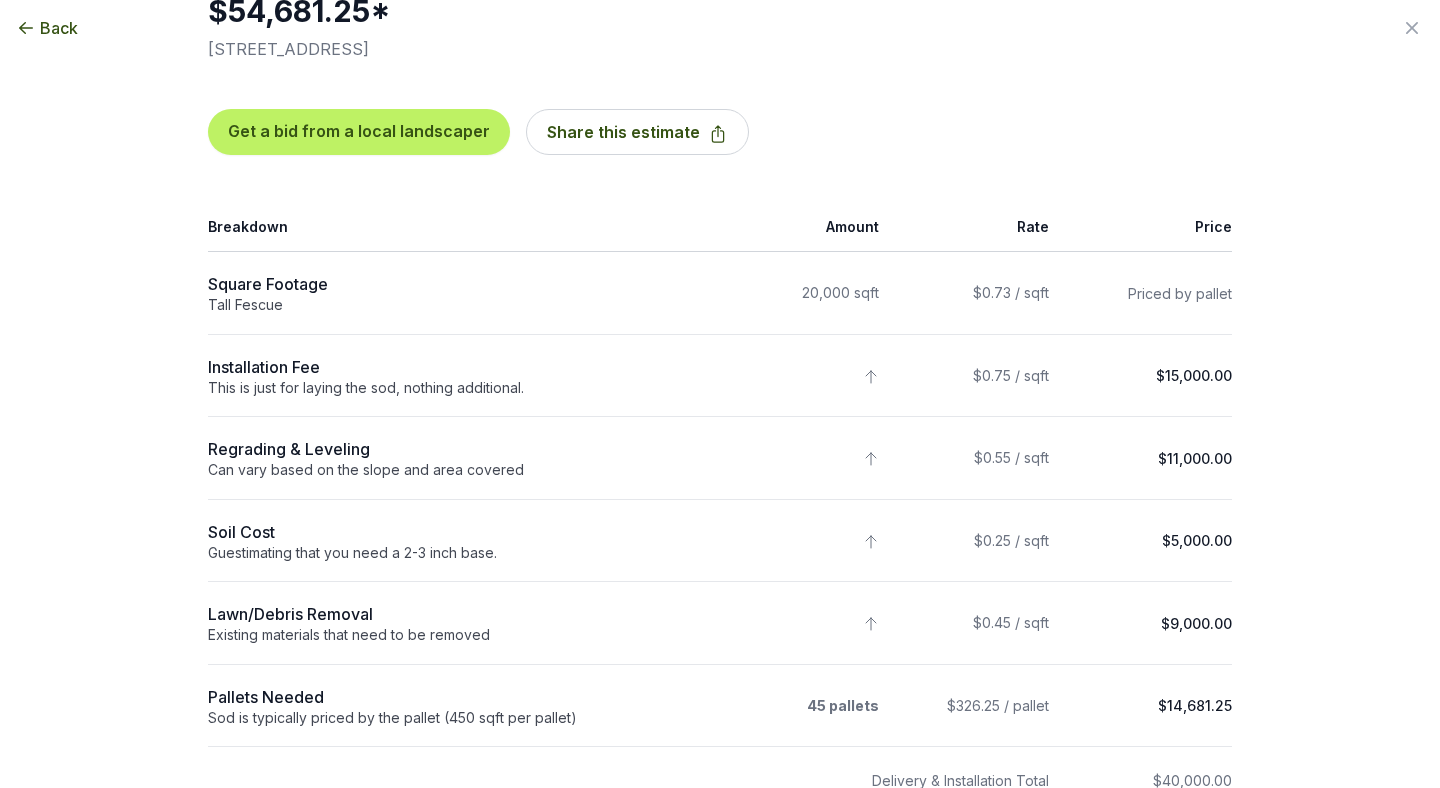 click 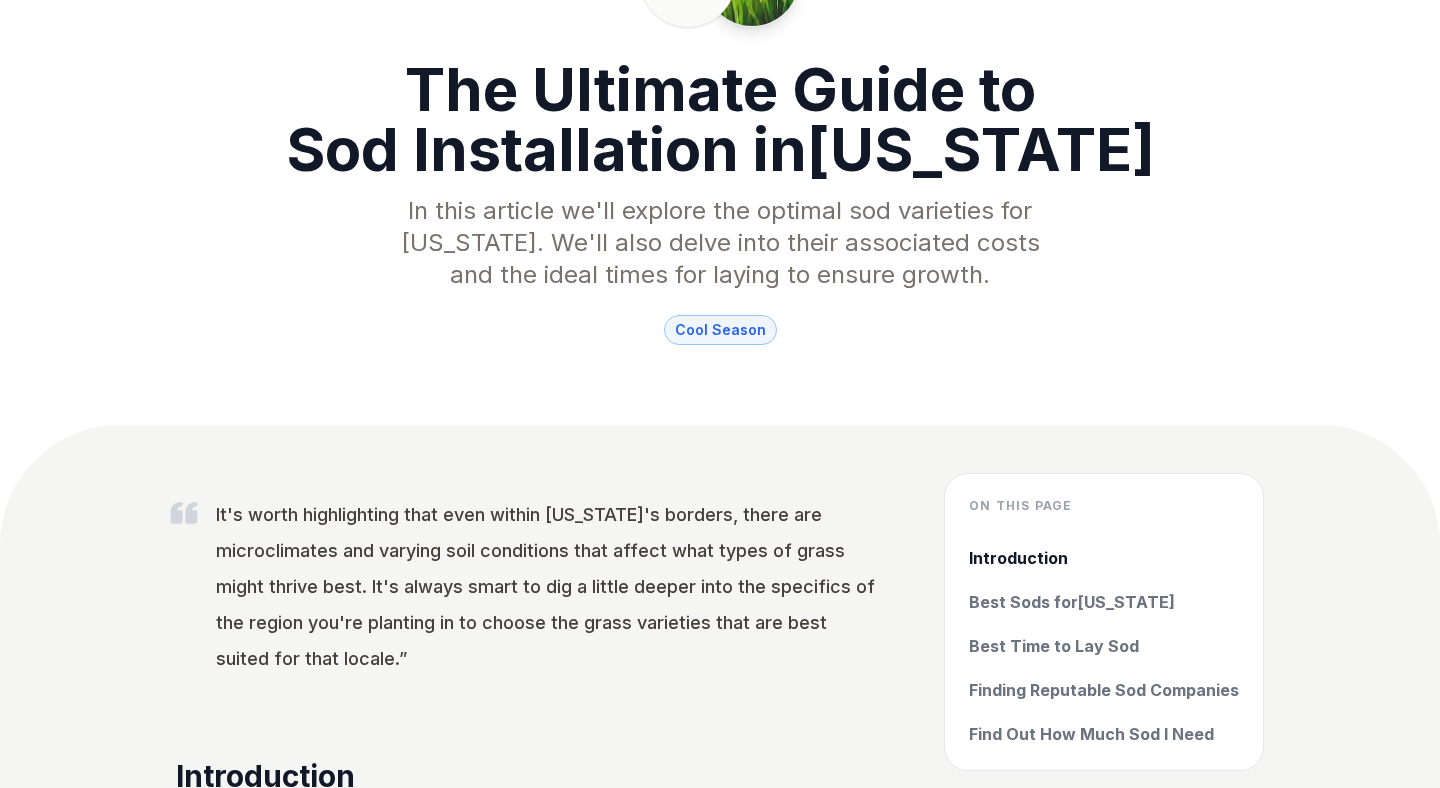 scroll, scrollTop: 0, scrollLeft: 0, axis: both 